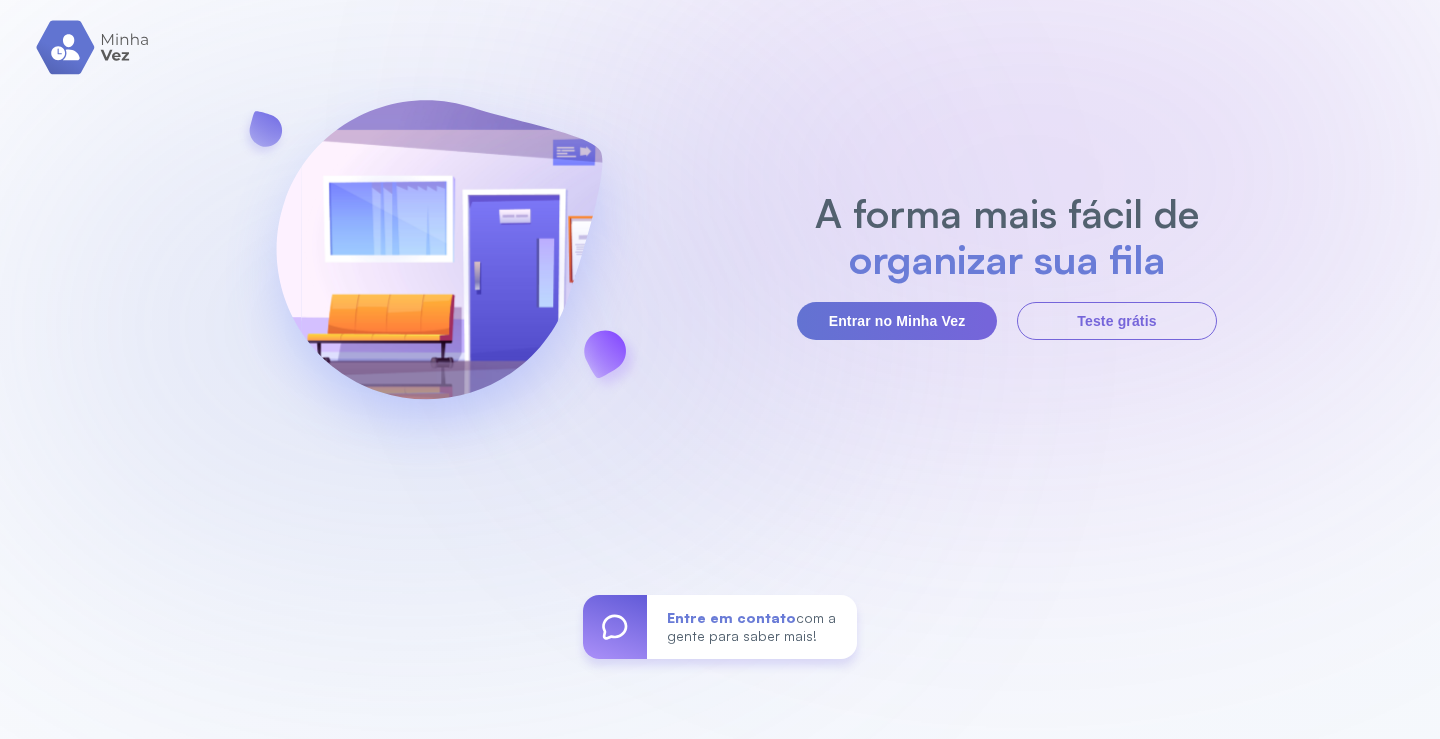 scroll, scrollTop: 0, scrollLeft: 0, axis: both 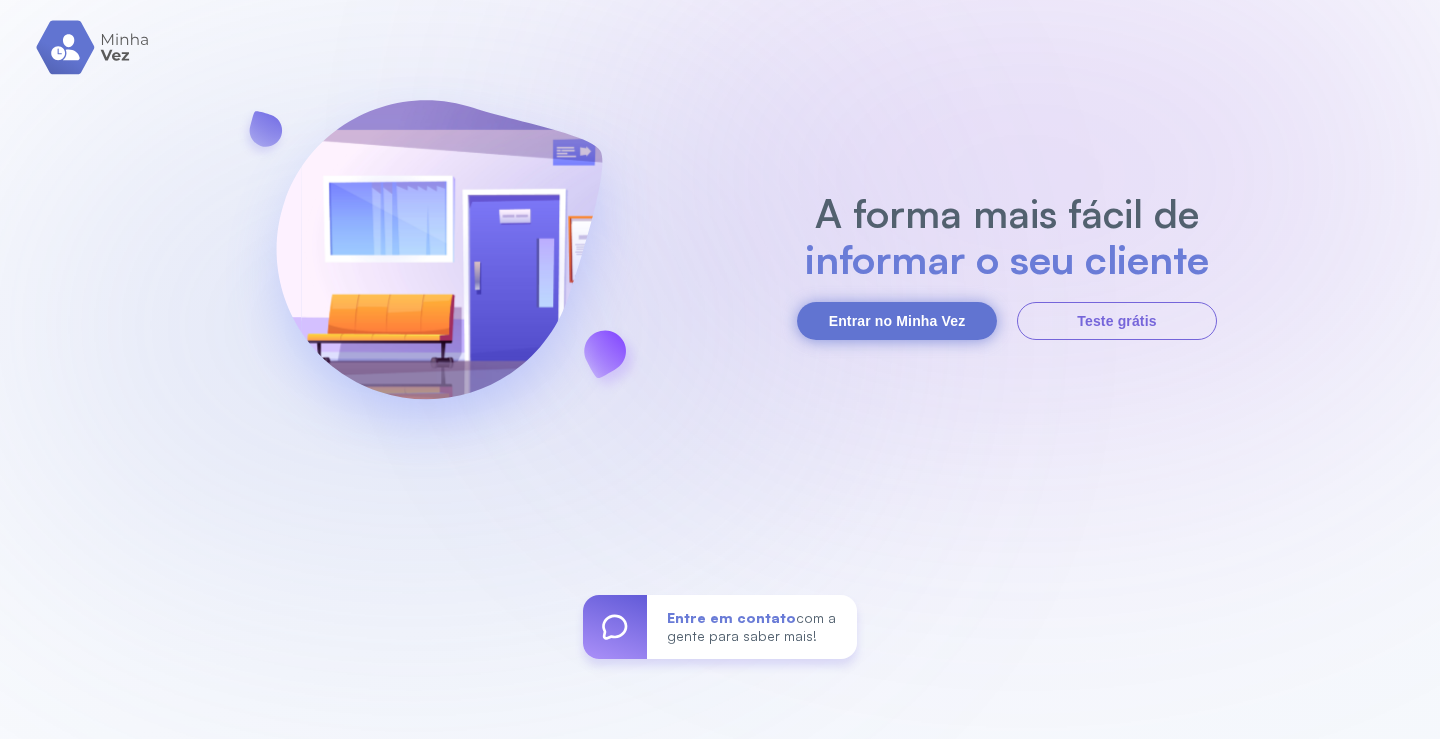 click on "Entrar no Minha Vez" at bounding box center (897, 321) 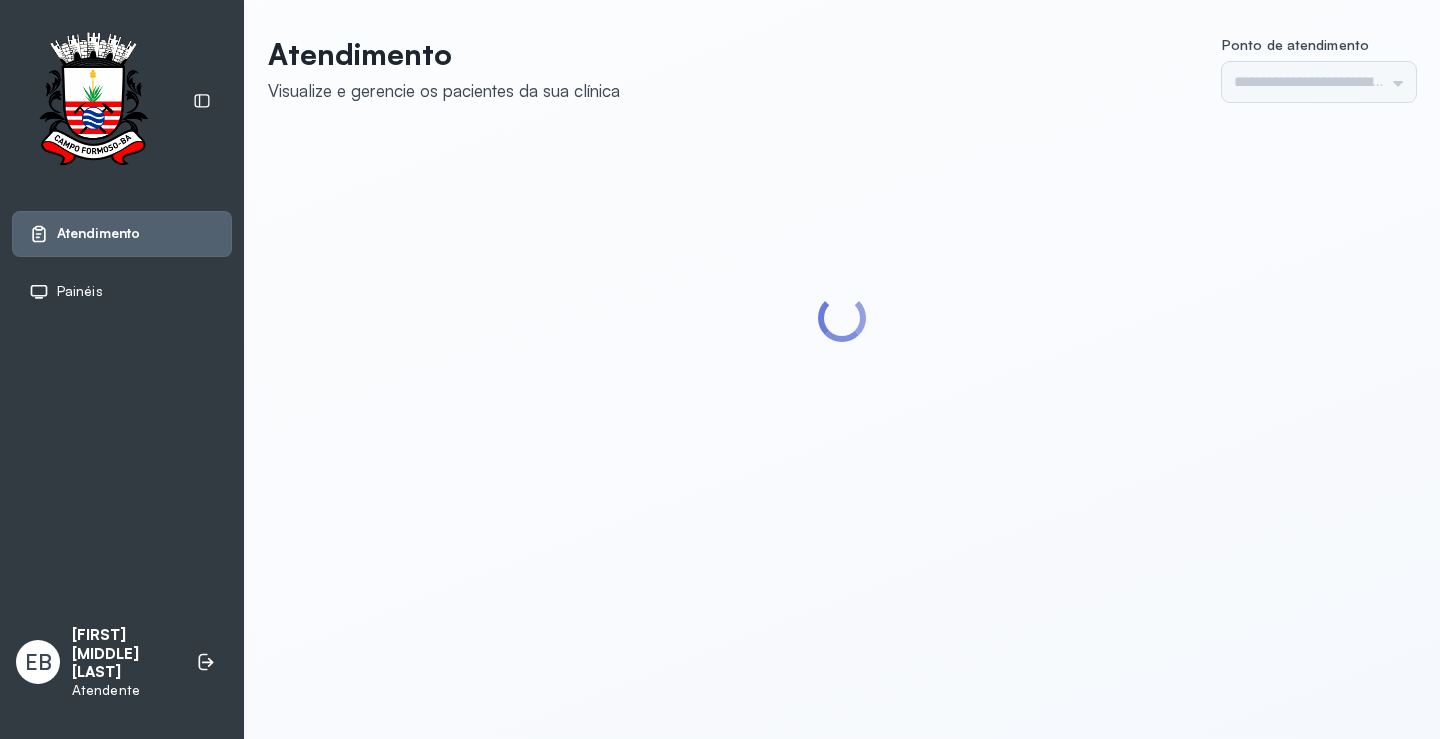 type on "*********" 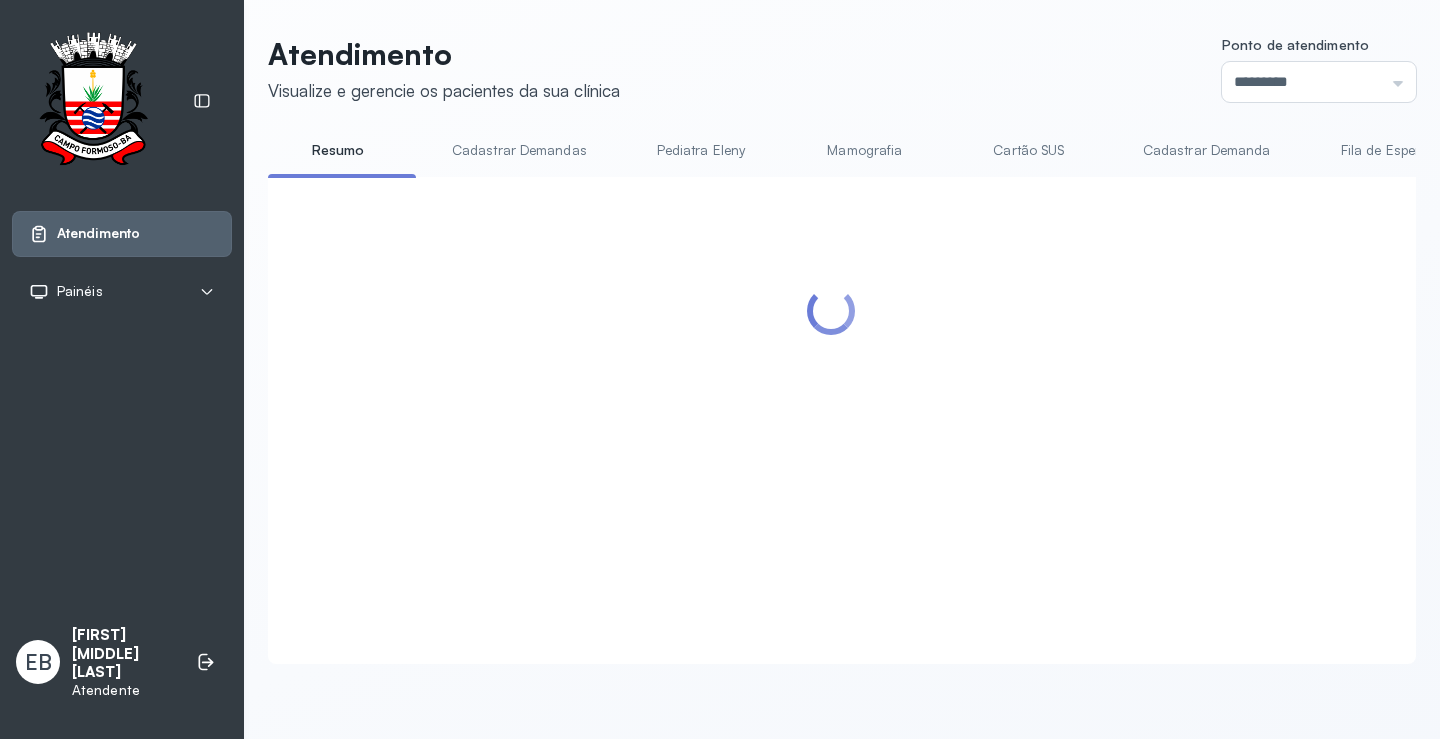 scroll, scrollTop: 0, scrollLeft: 0, axis: both 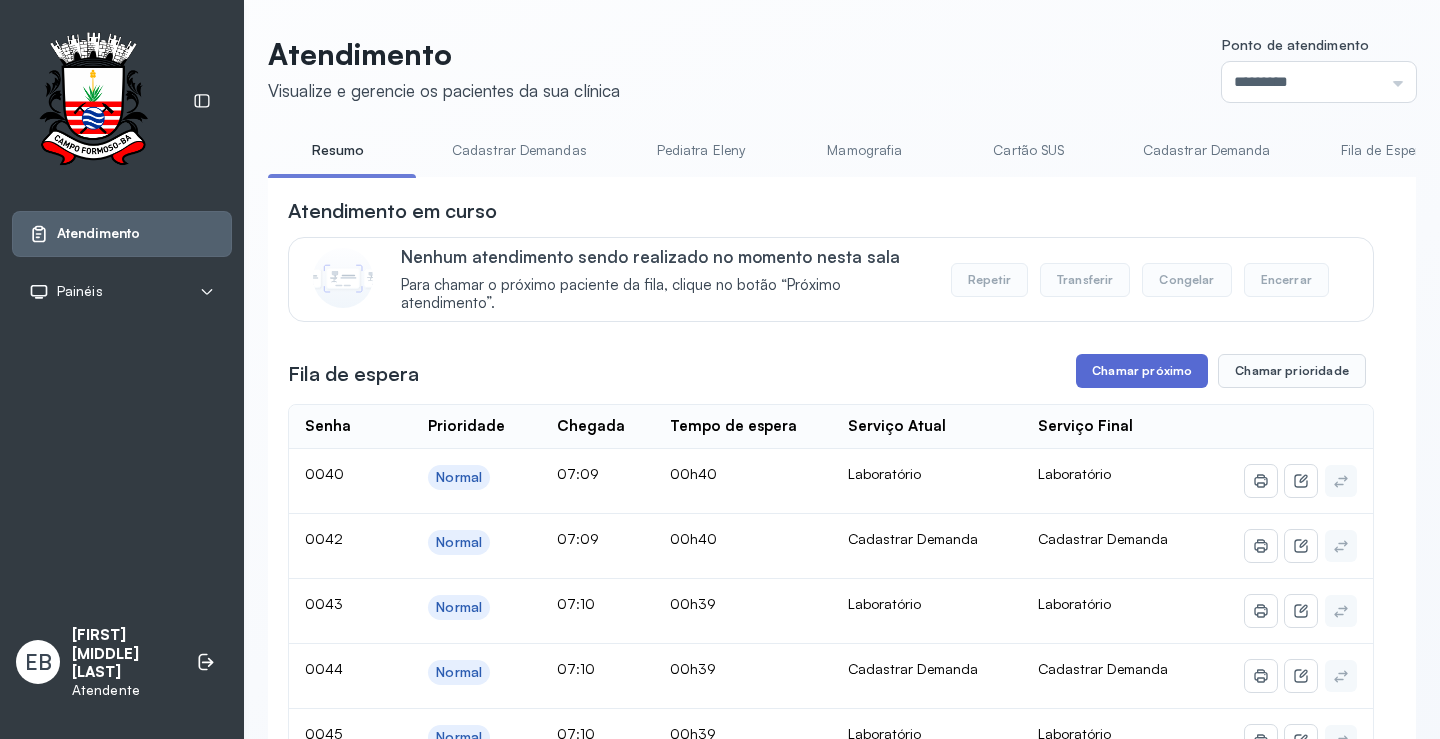 click on "Chamar próximo" at bounding box center (1142, 371) 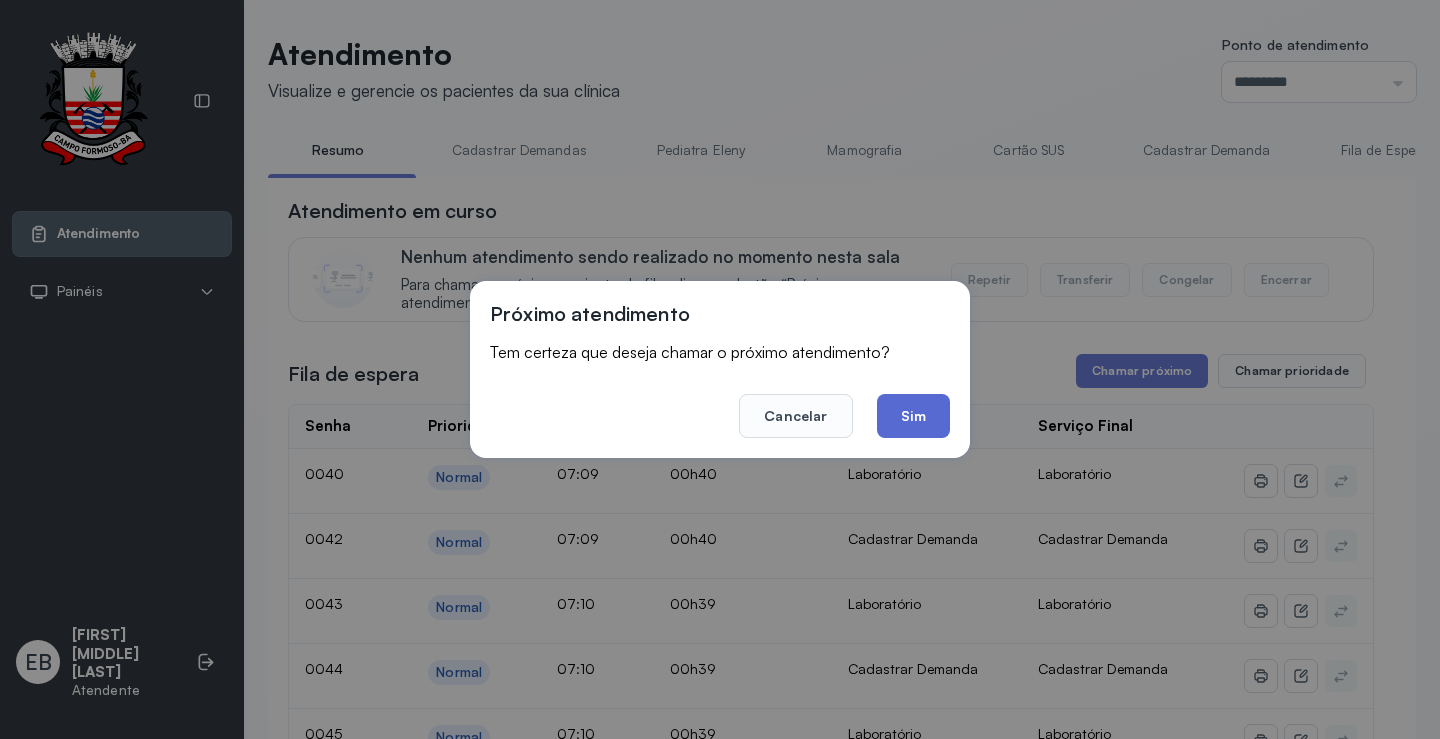 click on "Sim" 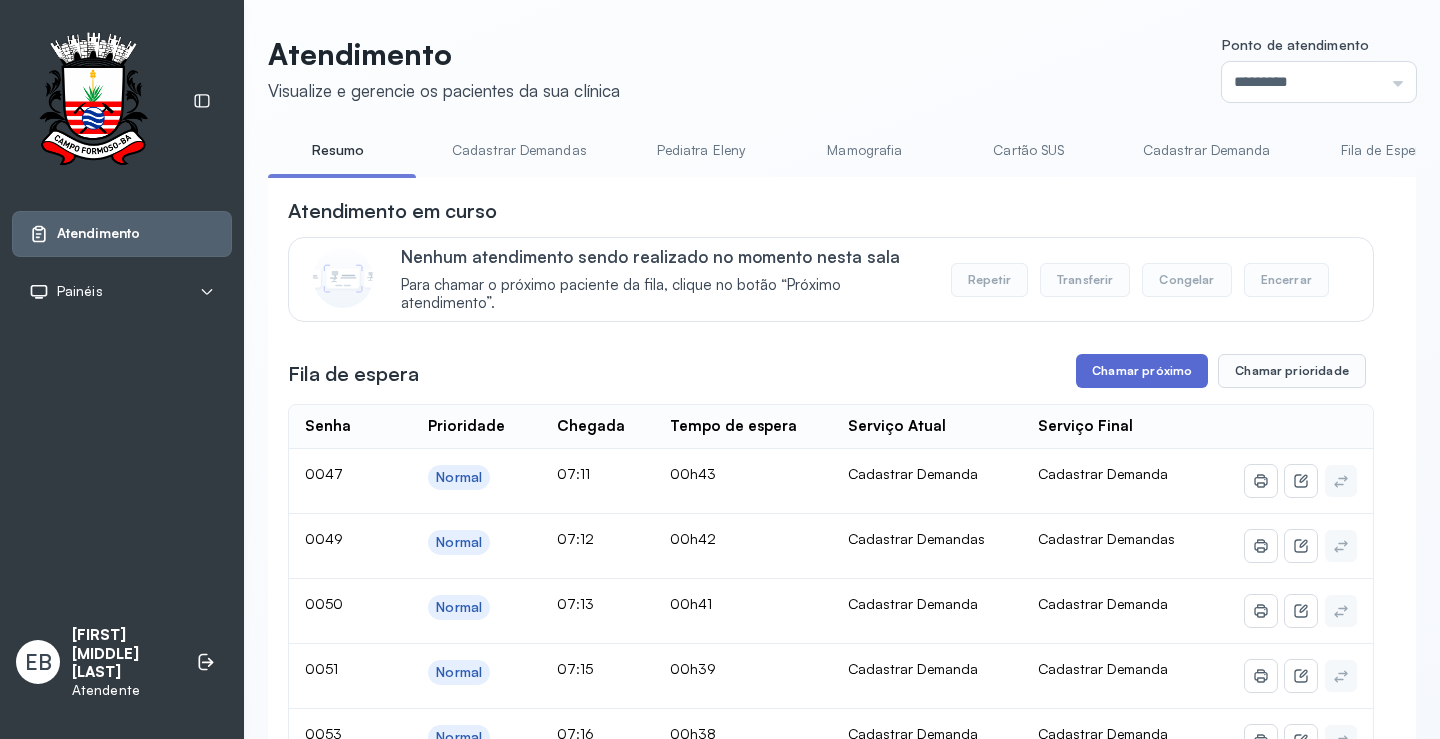 click on "Chamar próximo" at bounding box center (1142, 371) 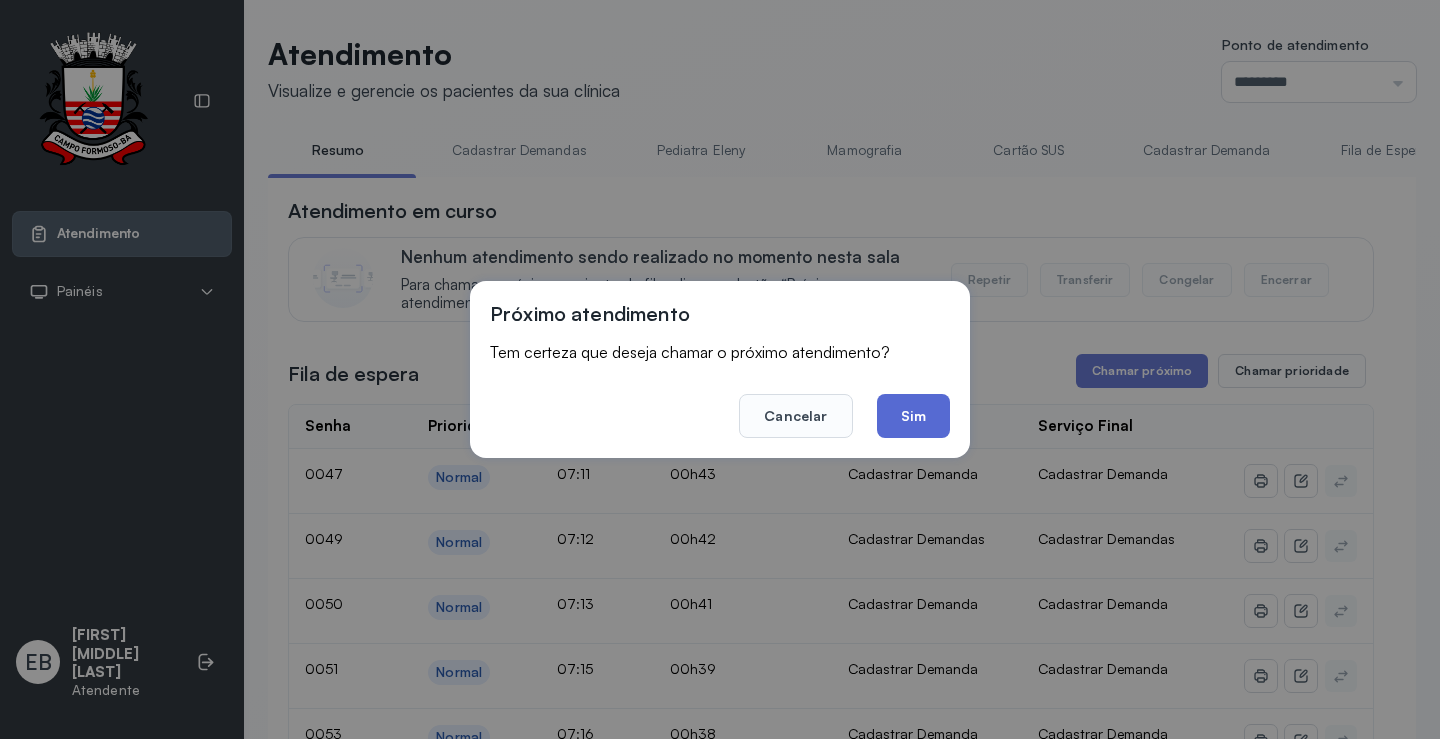 click on "Sim" 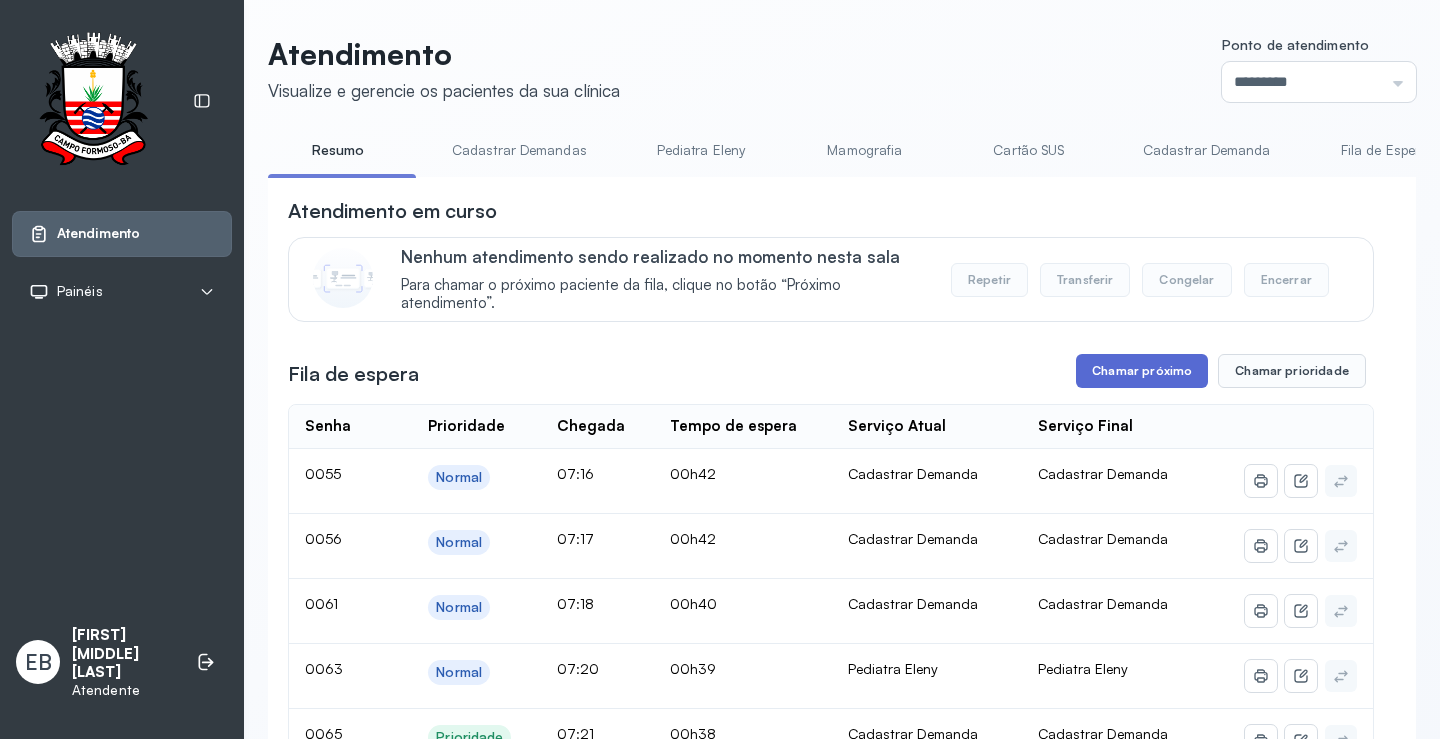 click on "Chamar próximo" at bounding box center (1142, 371) 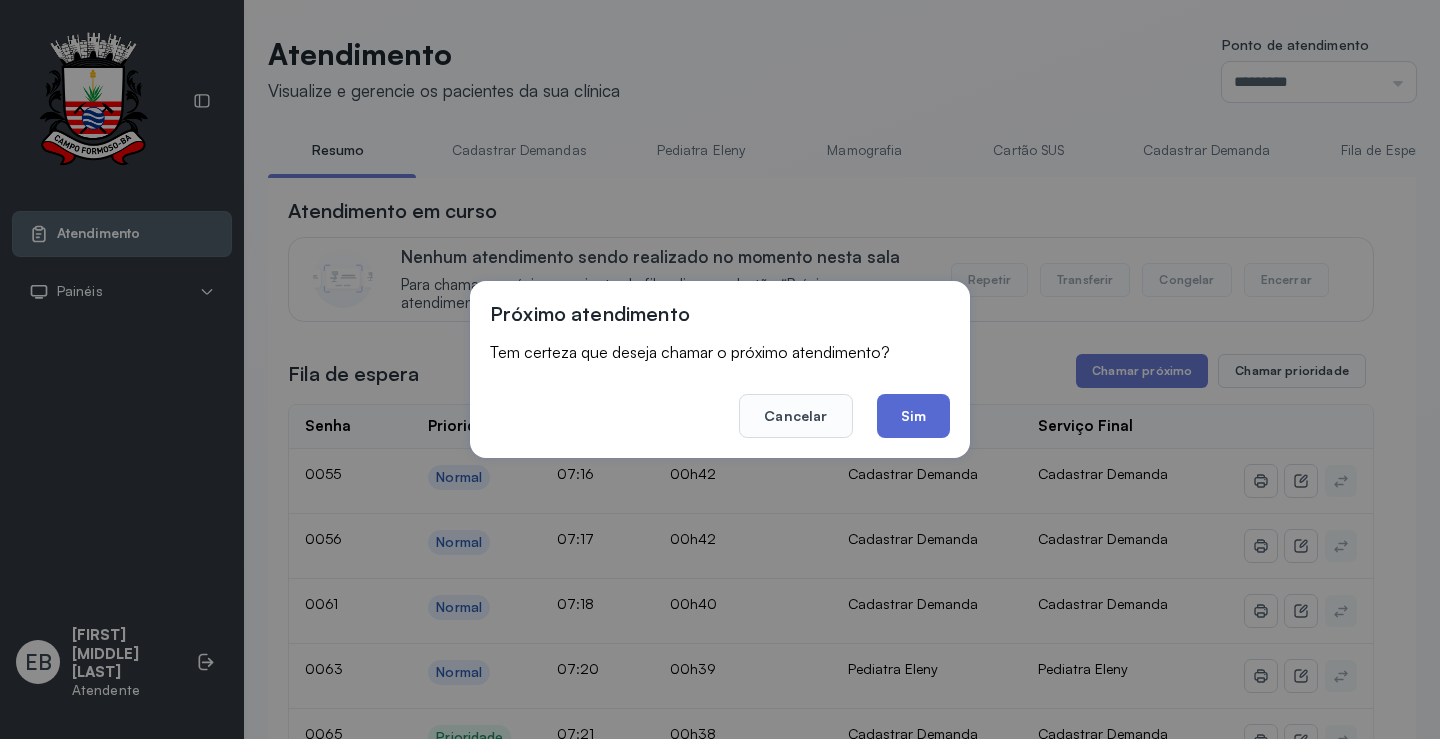click on "Sim" 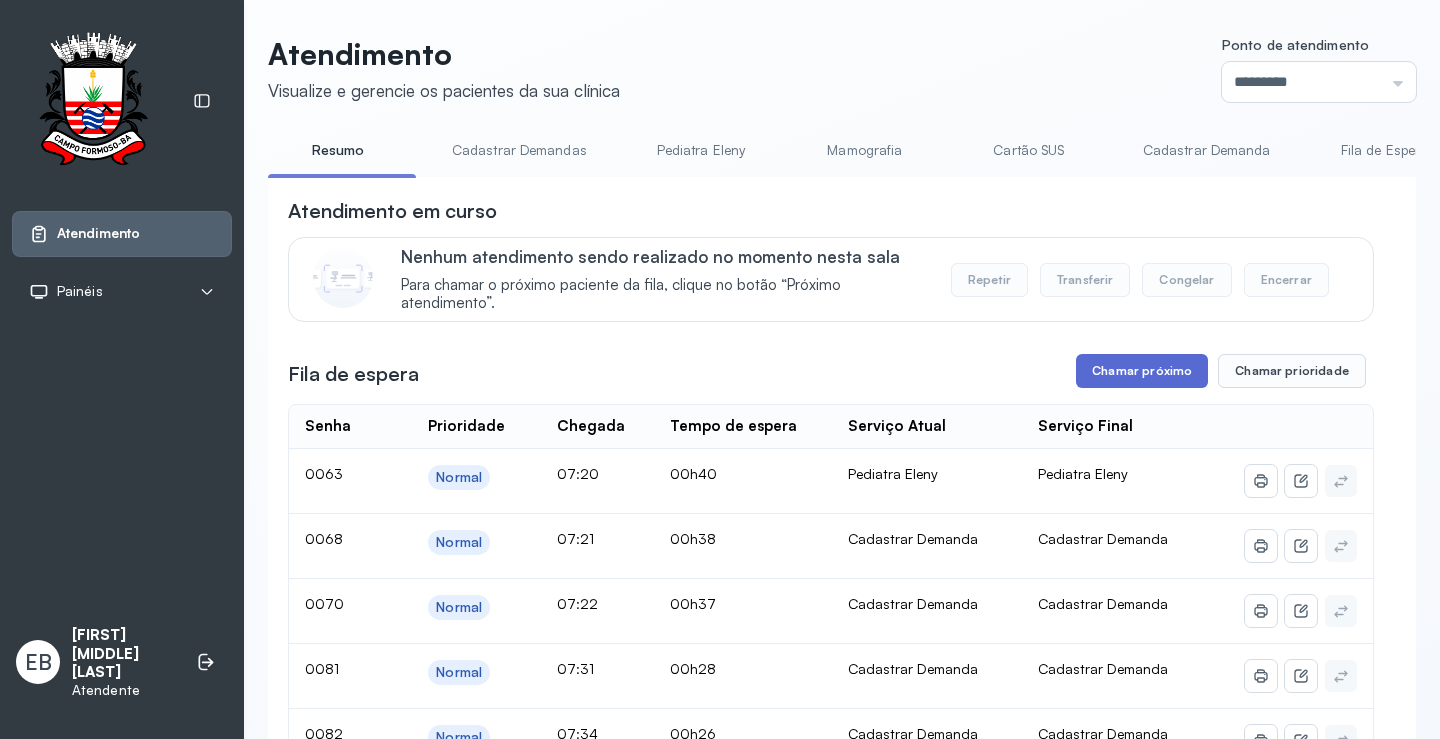 click on "Chamar próximo" at bounding box center [1142, 371] 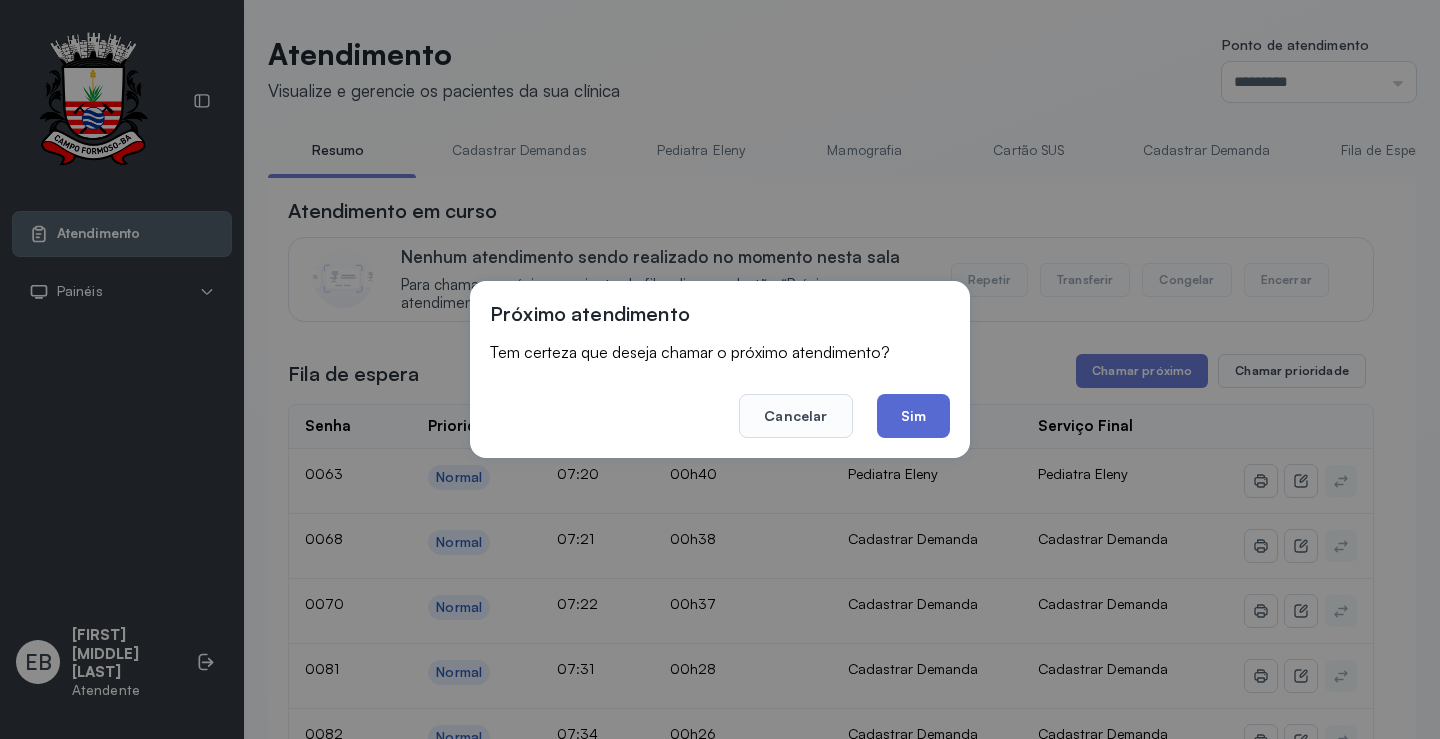 click on "Sim" 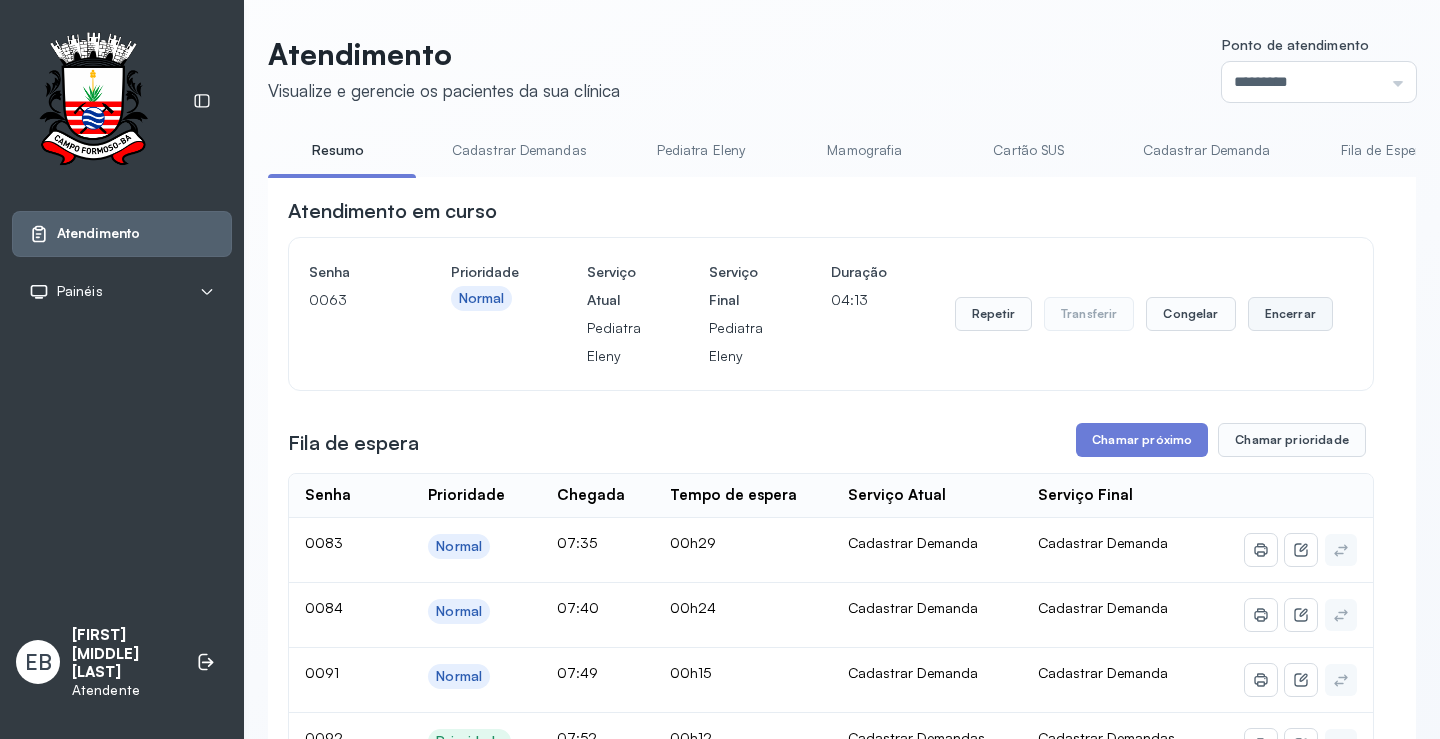 click on "Encerrar" at bounding box center [1290, 314] 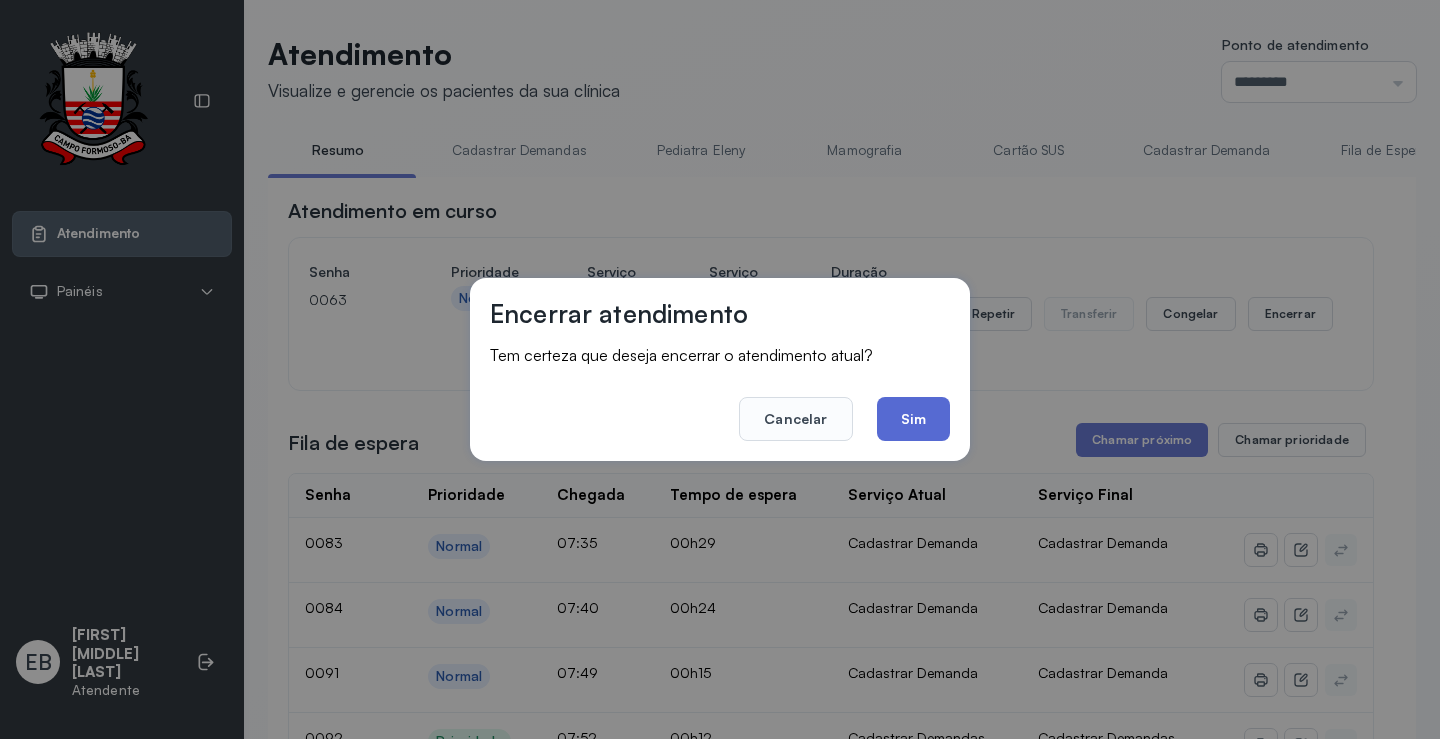 click on "Sim" 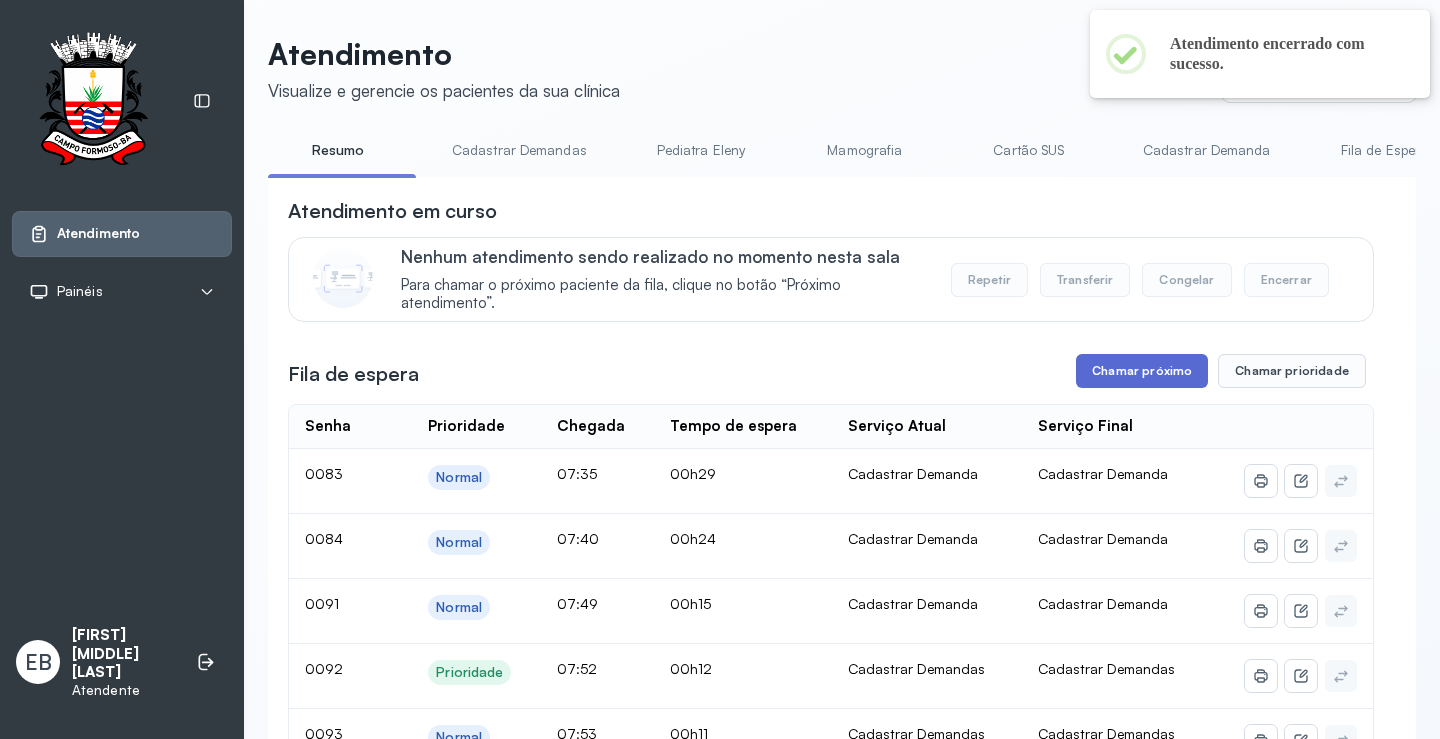 click on "Chamar próximo" at bounding box center [1142, 371] 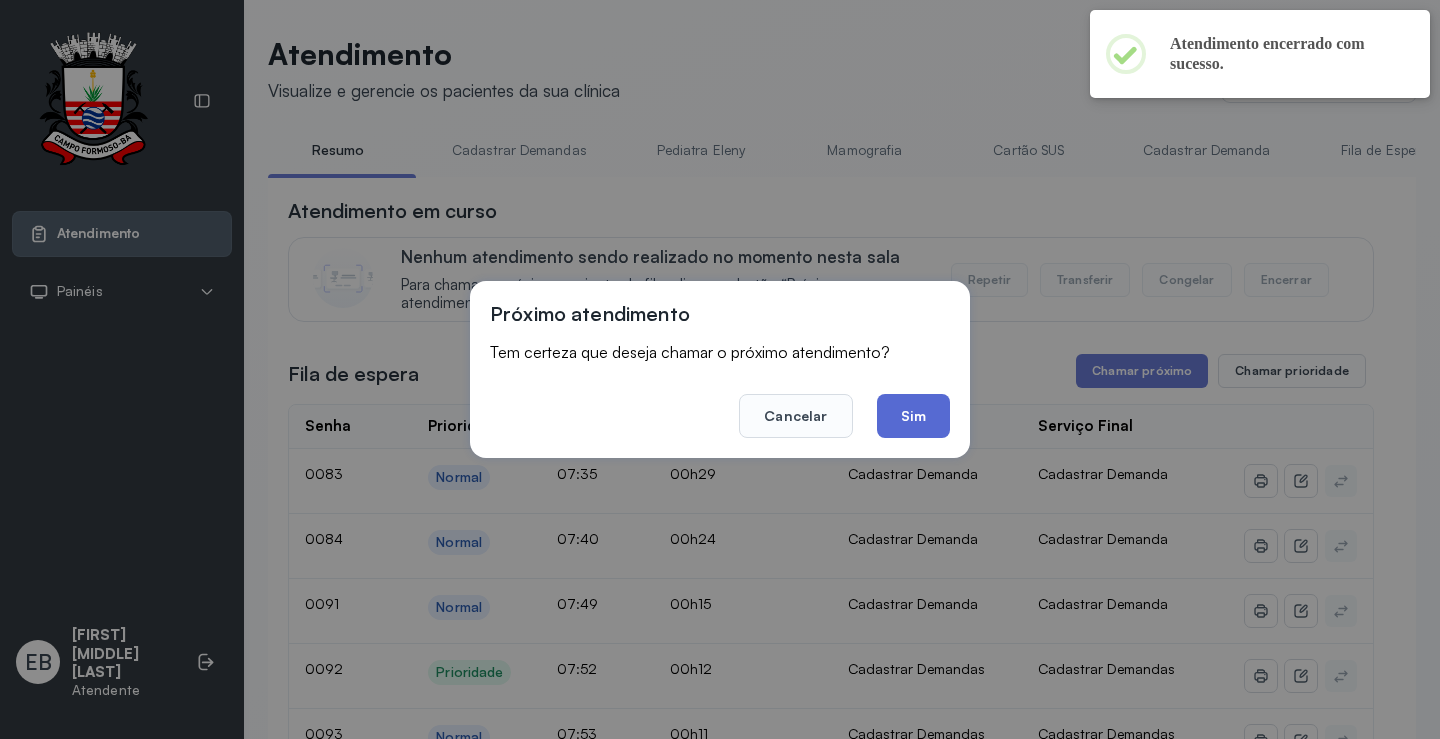 click on "Sim" 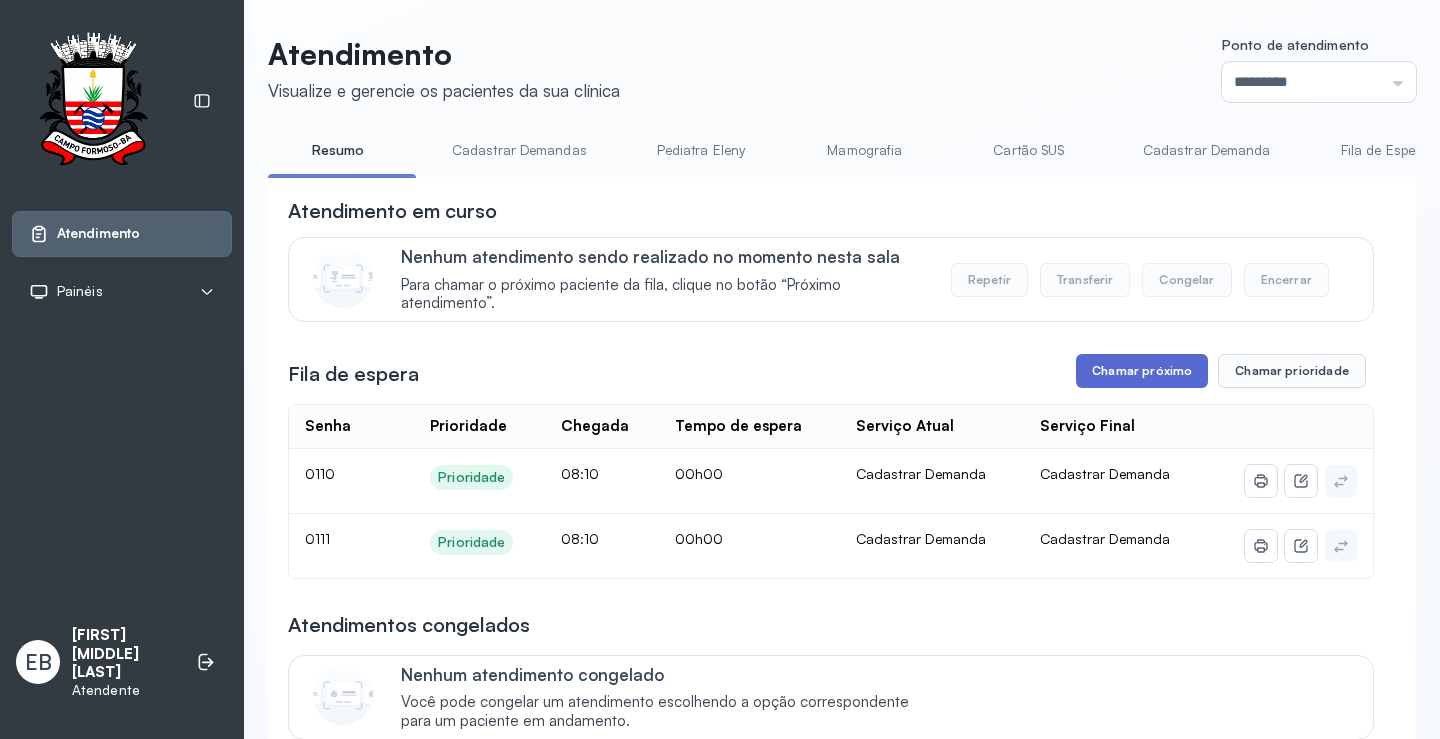click on "Chamar próximo" at bounding box center (1142, 371) 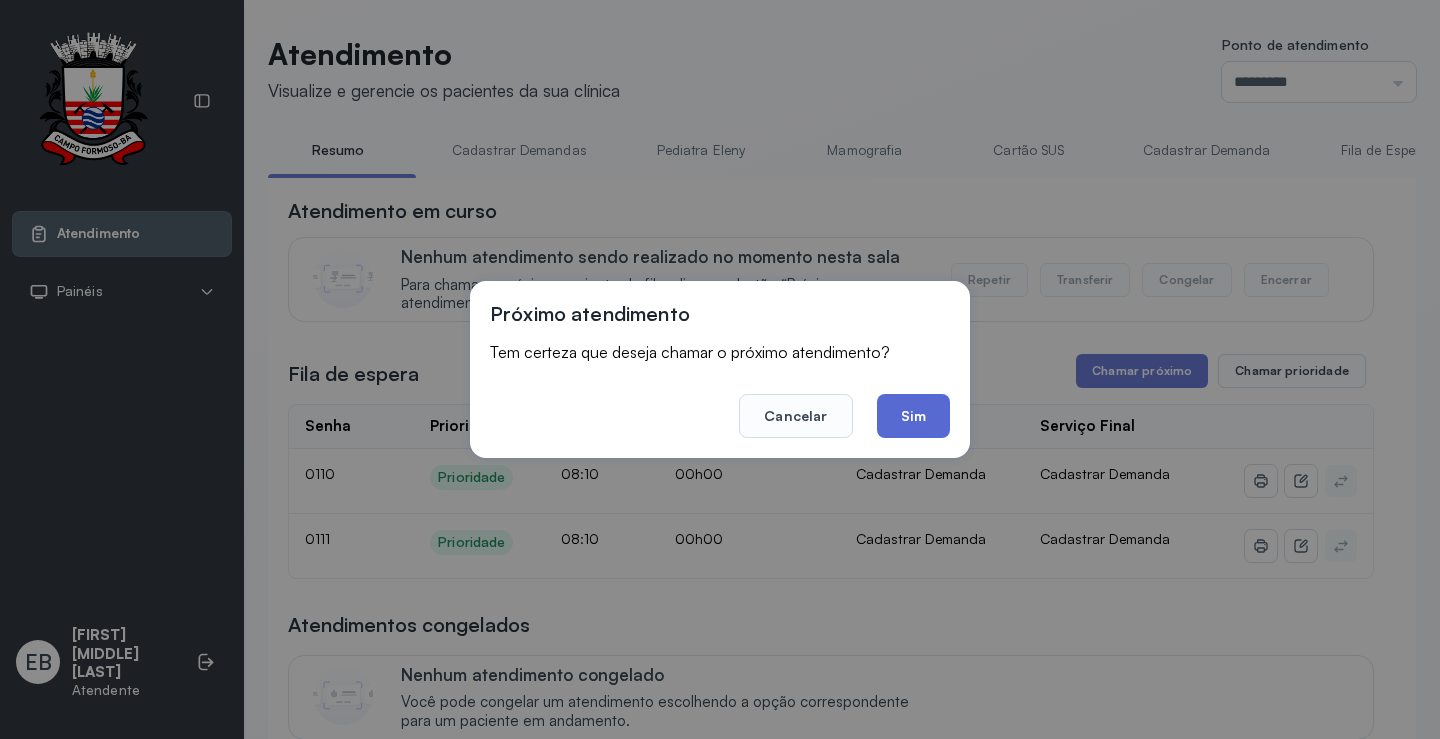 click on "Sim" 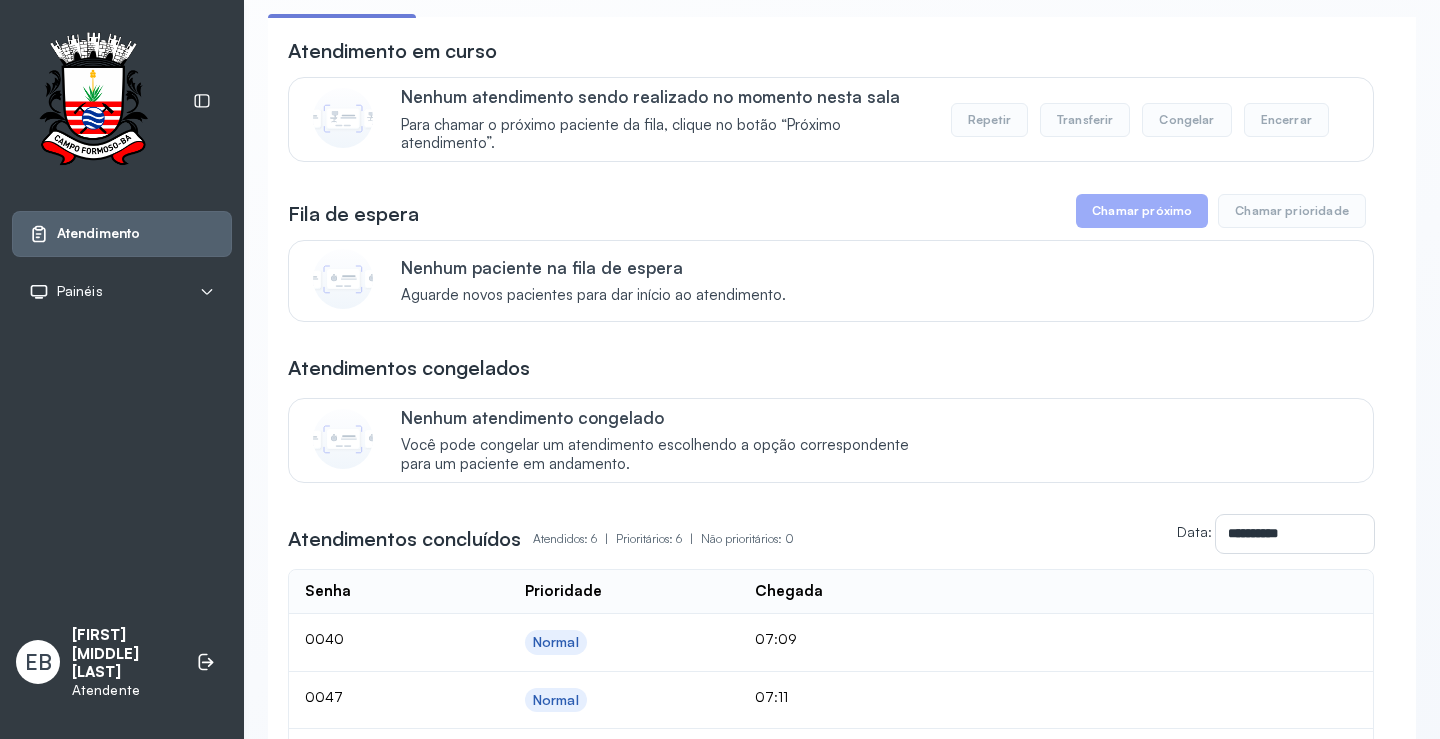 scroll, scrollTop: 100, scrollLeft: 0, axis: vertical 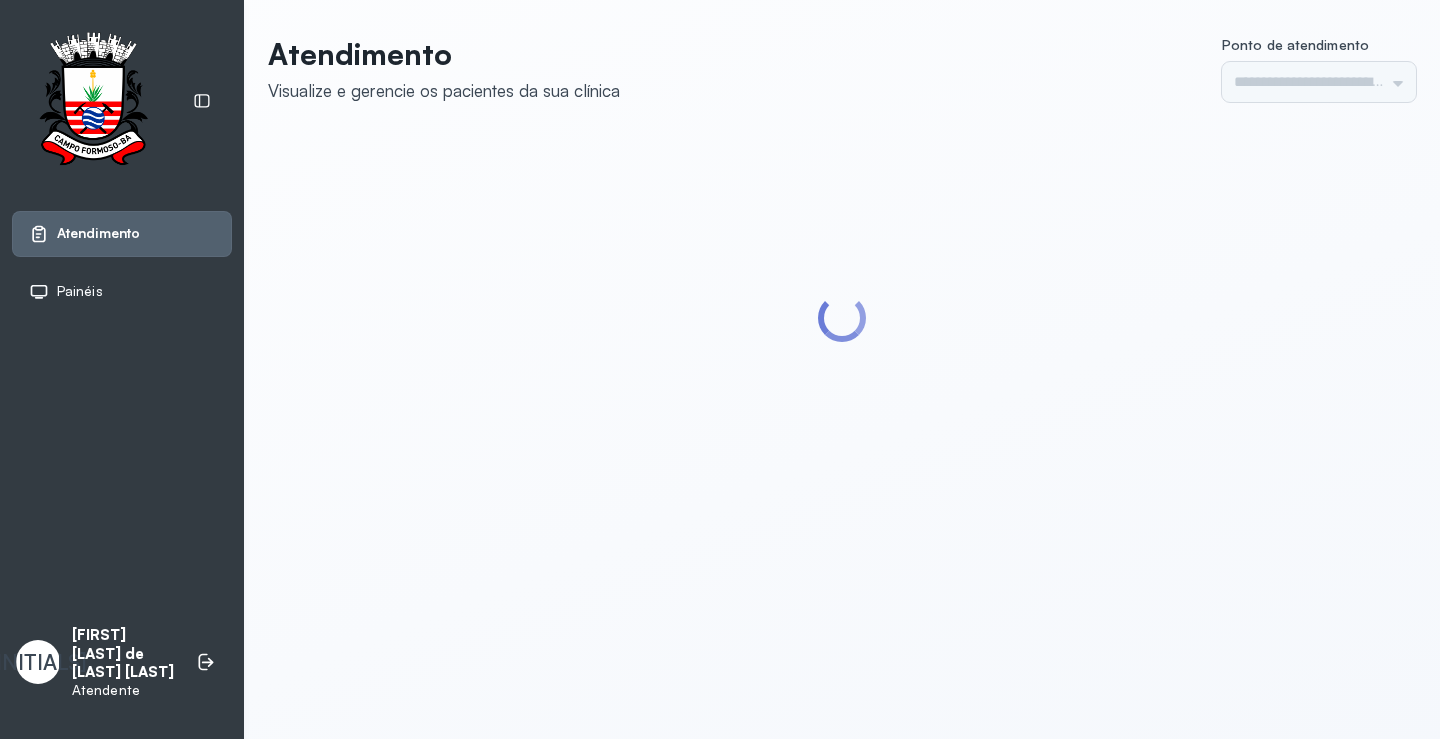 type on "*********" 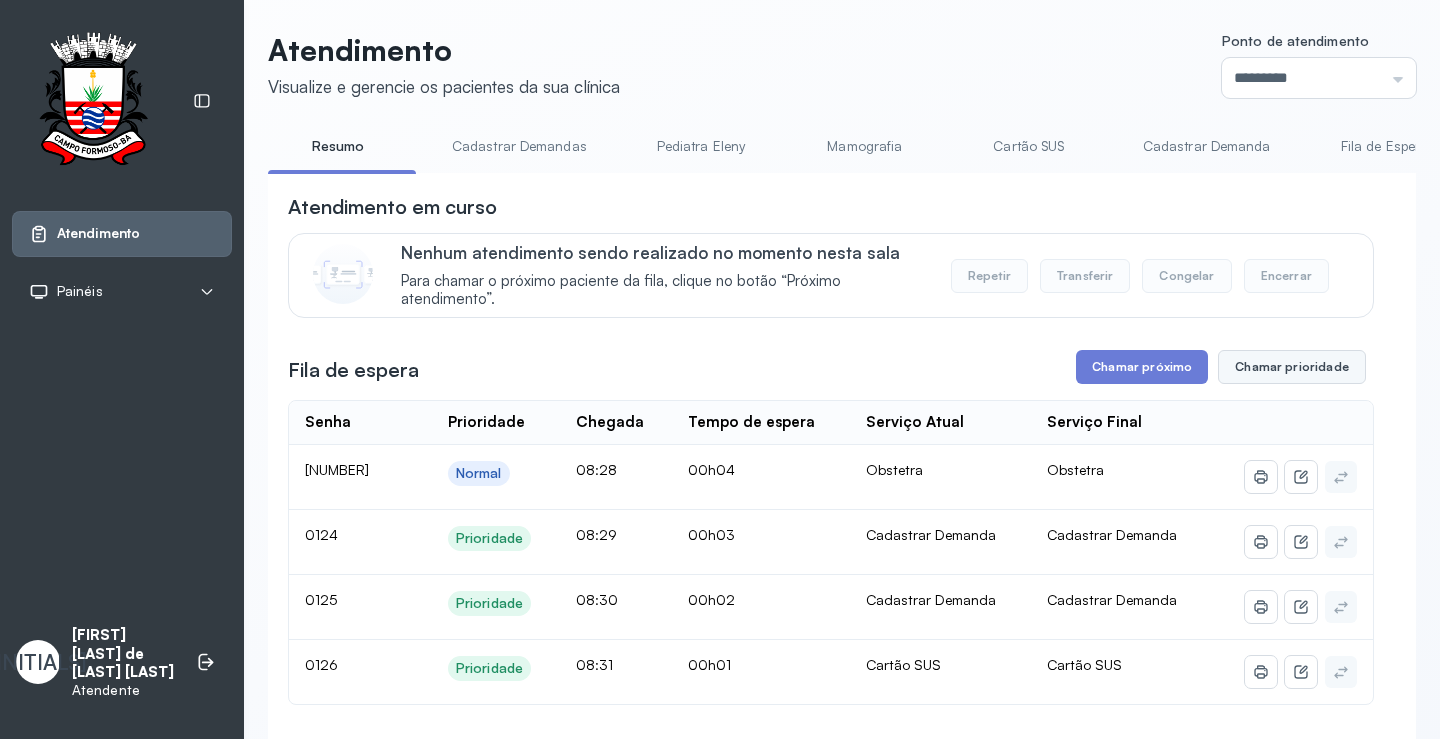 scroll, scrollTop: 0, scrollLeft: 0, axis: both 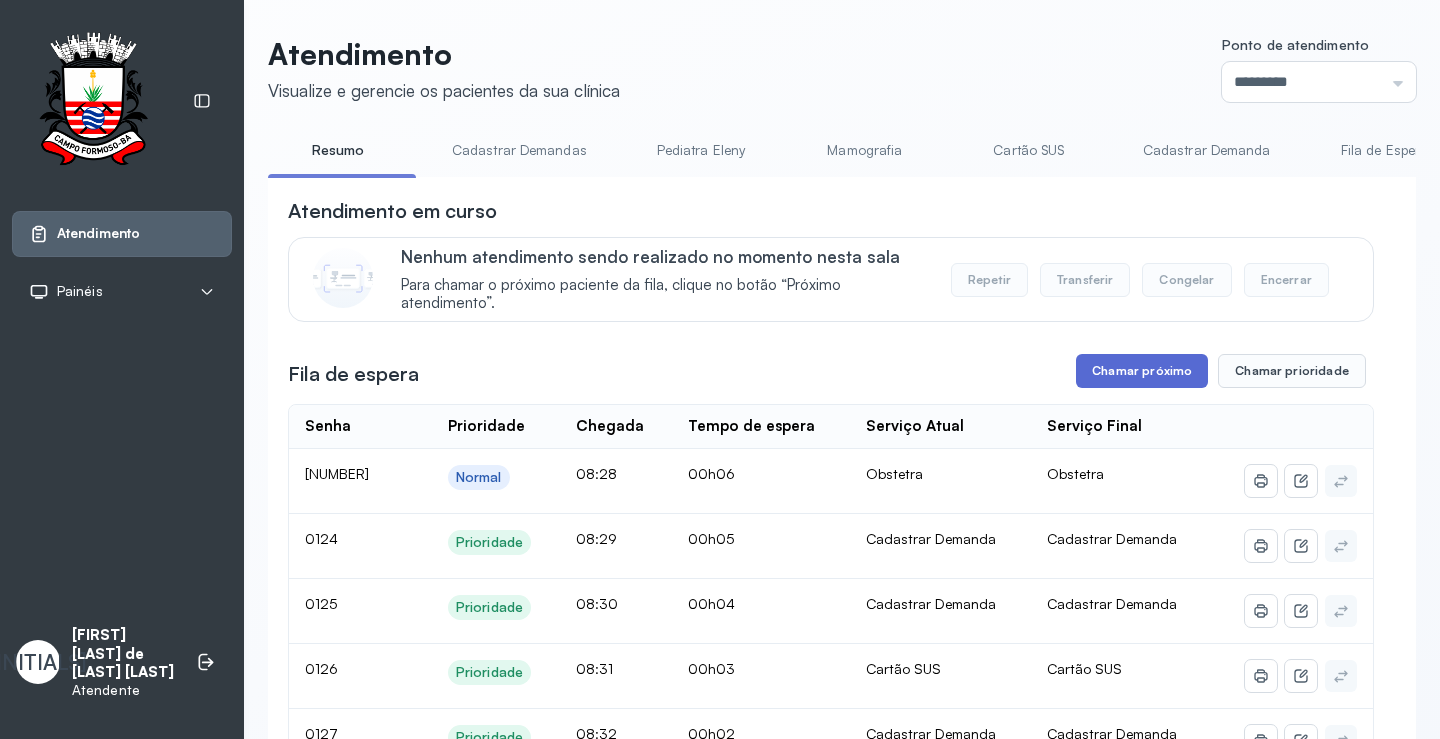 click on "Chamar próximo" at bounding box center (1142, 371) 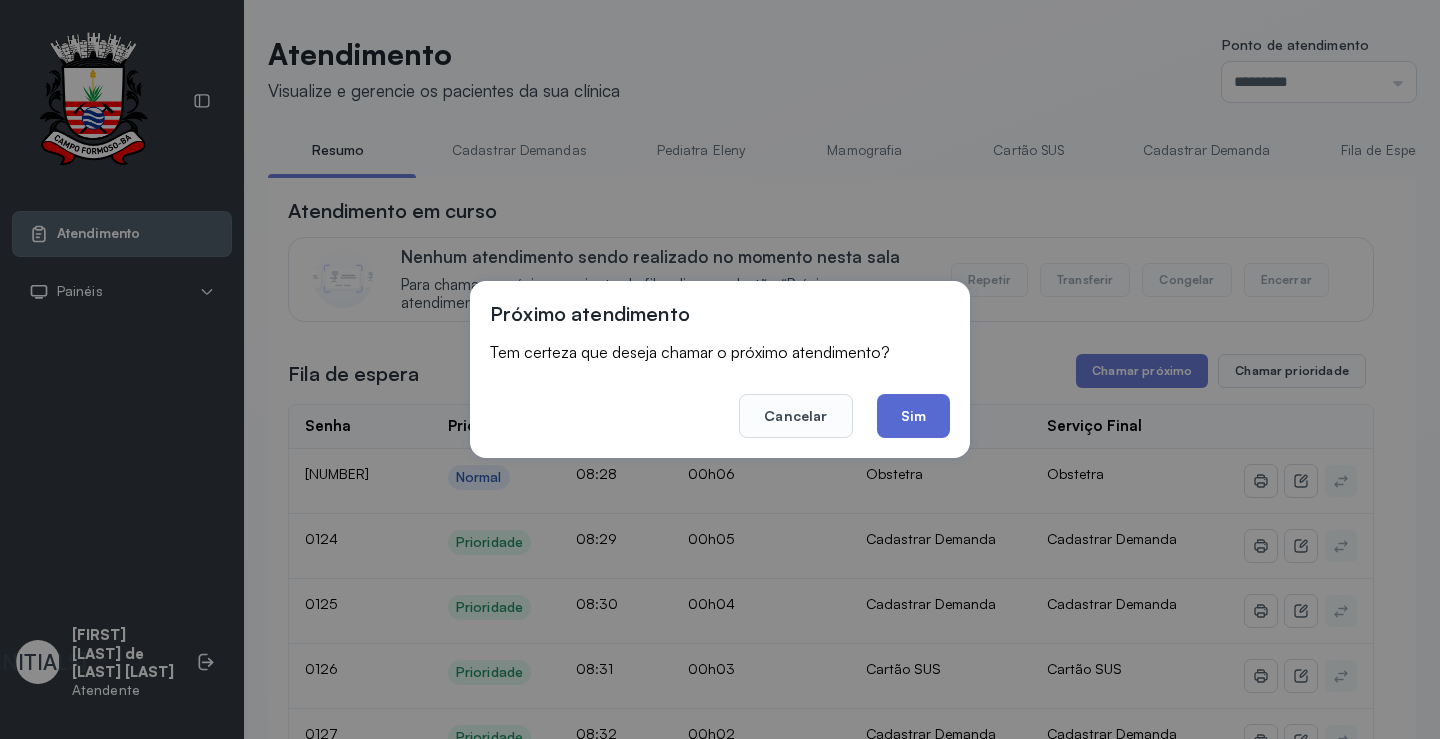 click on "Sim" 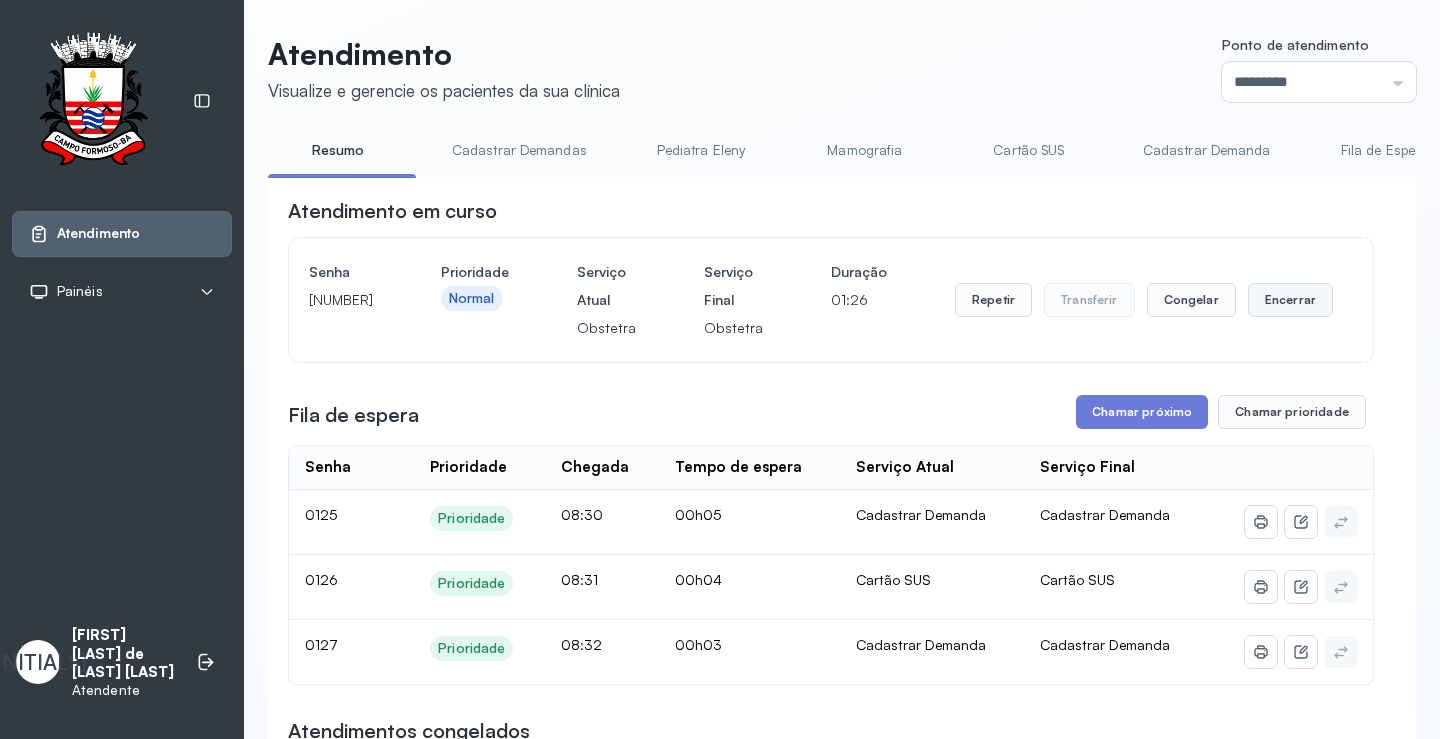 click on "Encerrar" at bounding box center (1290, 300) 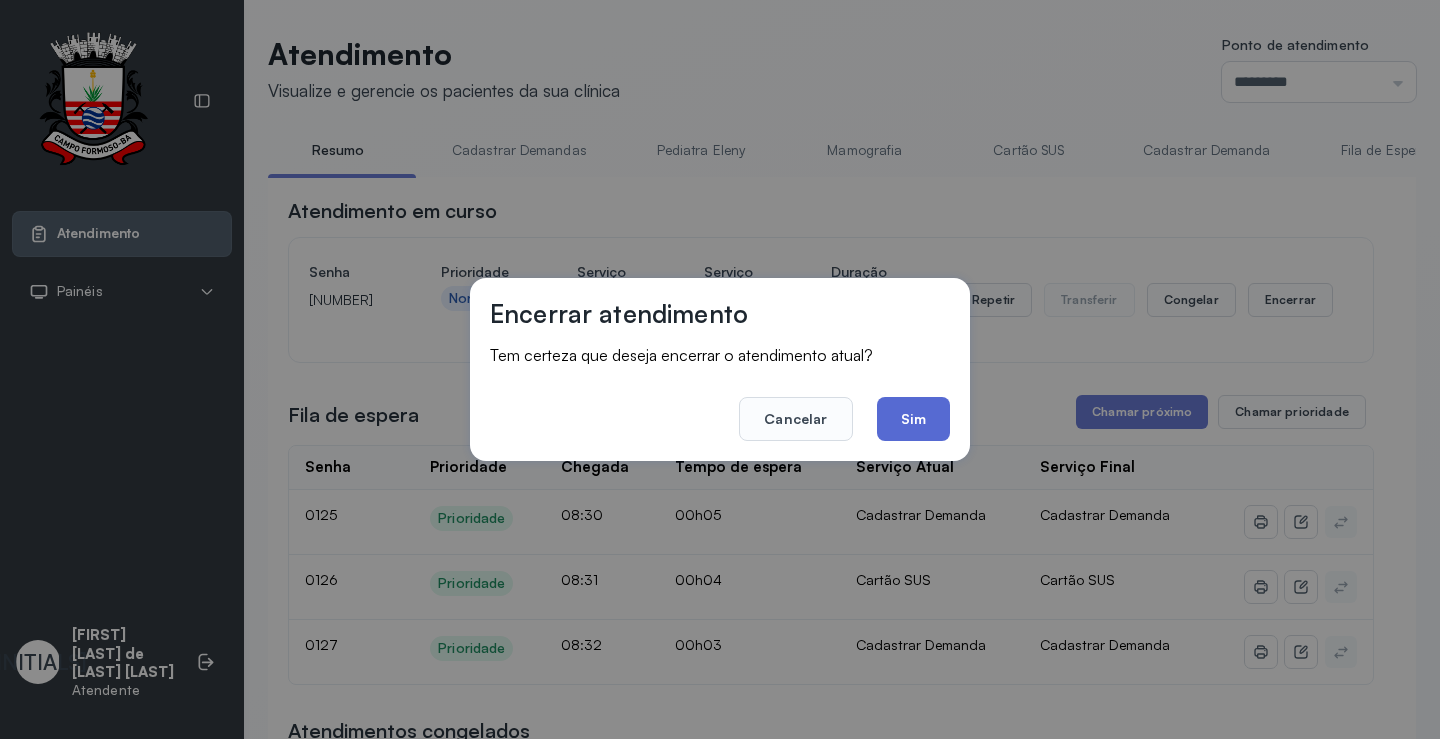click on "Sim" 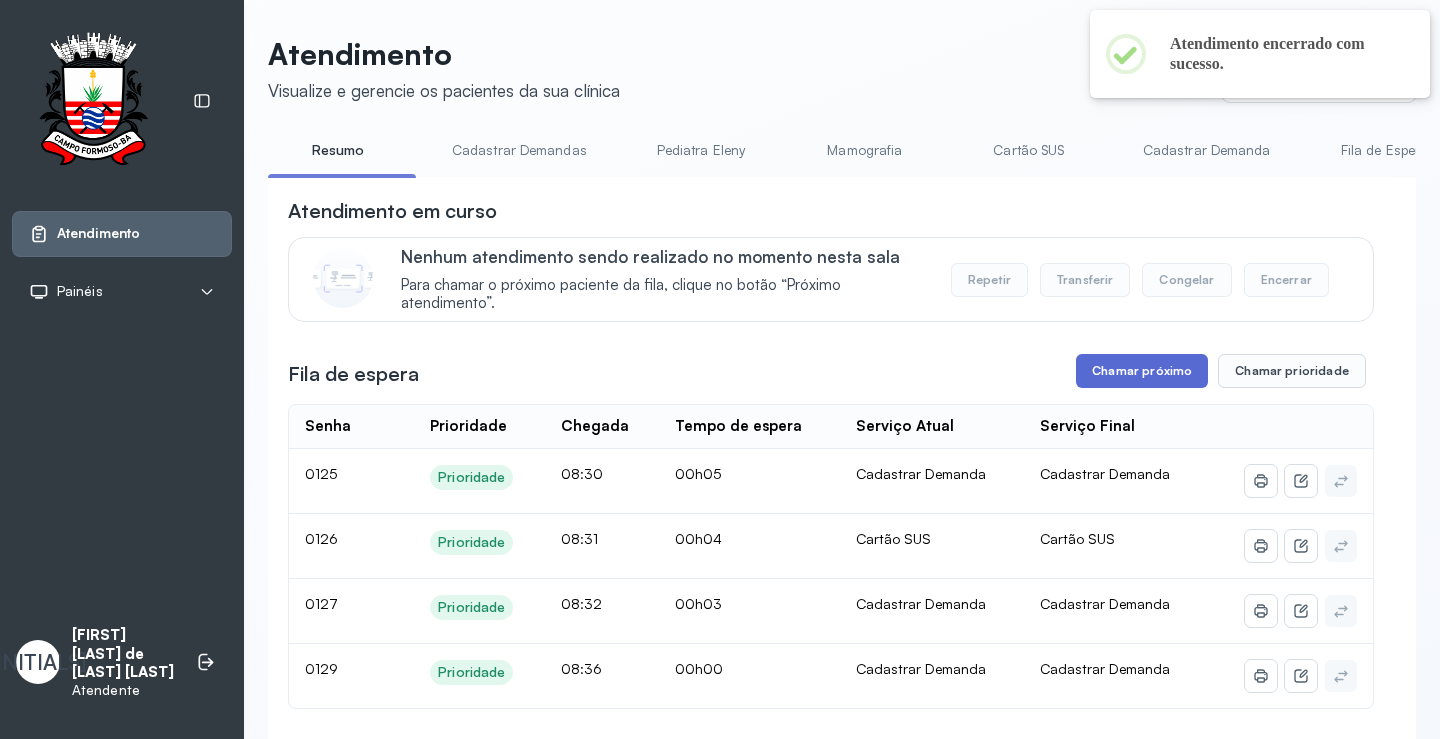 click on "Chamar próximo" at bounding box center (1142, 371) 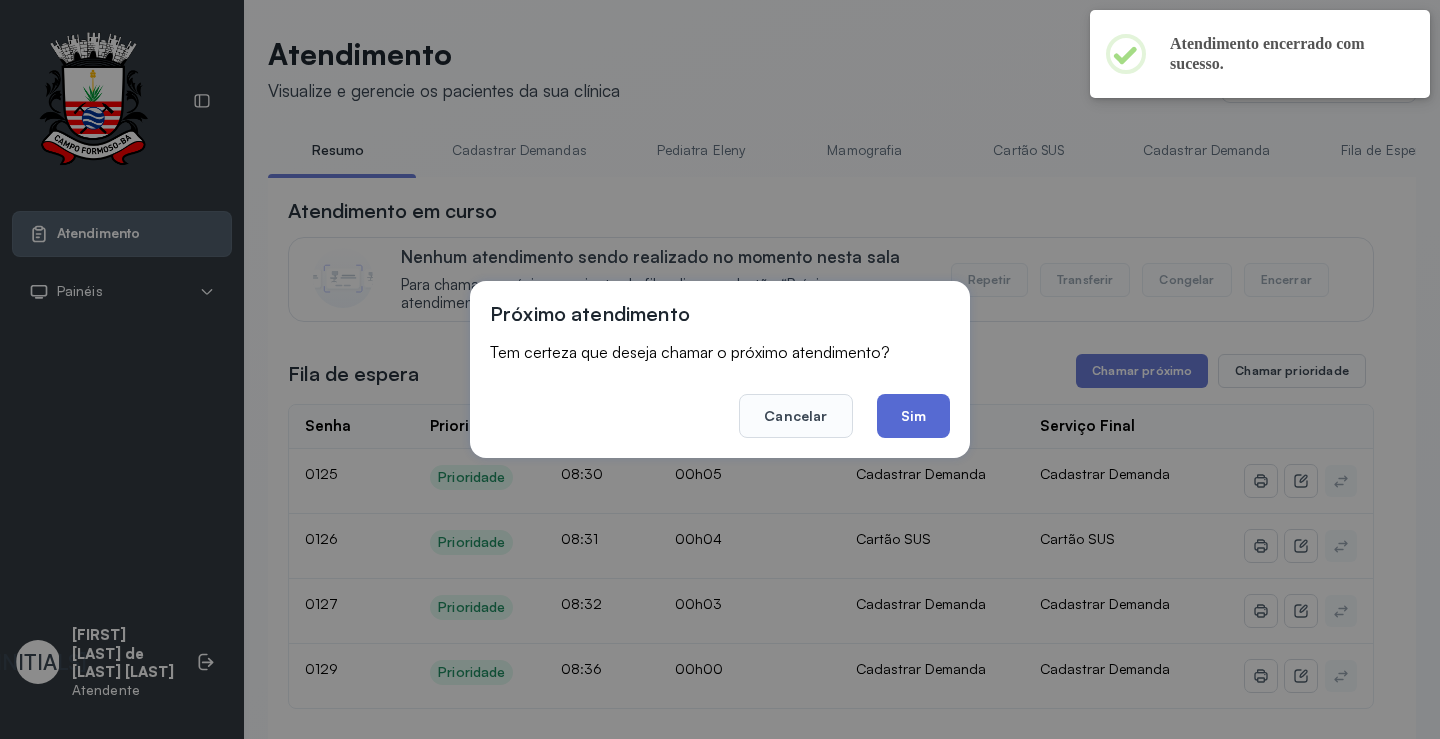 click on "Sim" 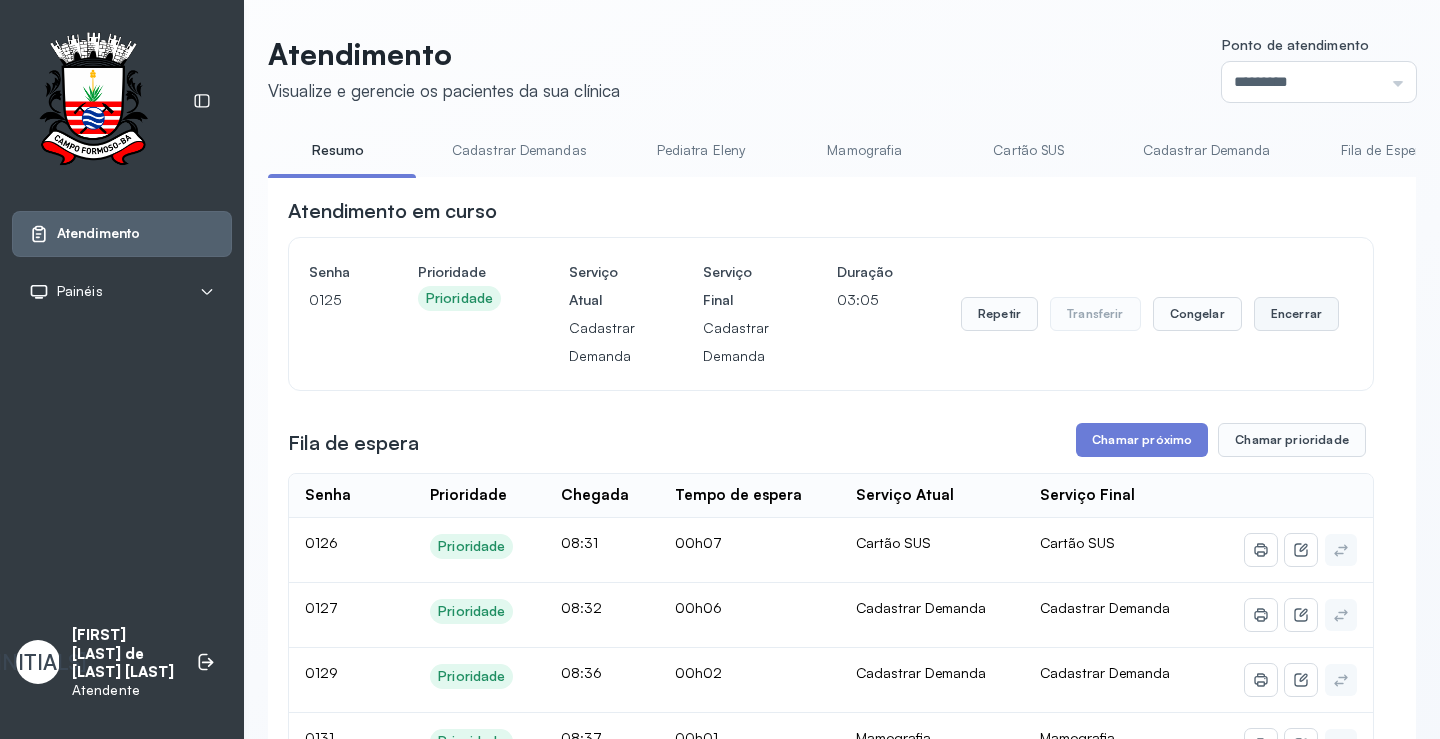 click on "Encerrar" at bounding box center [1296, 314] 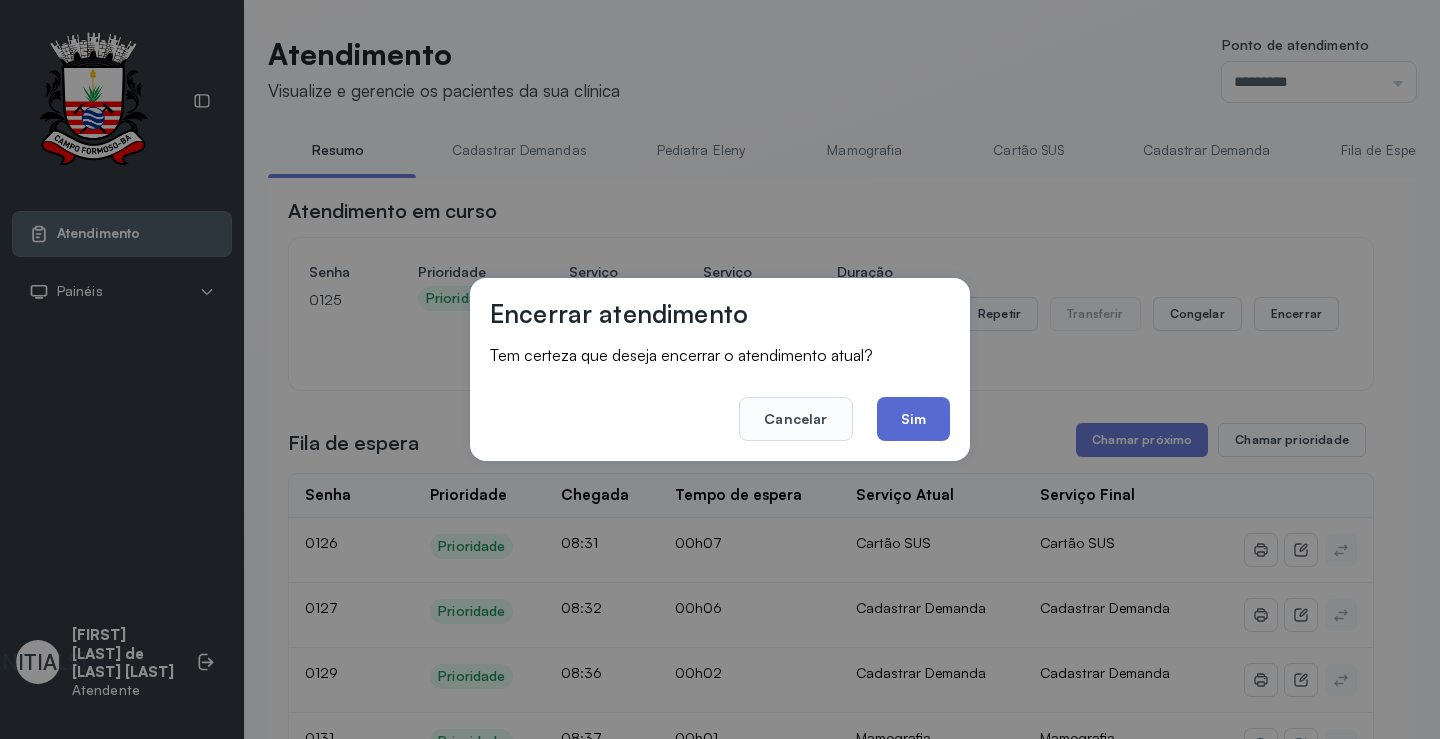 click on "Sim" 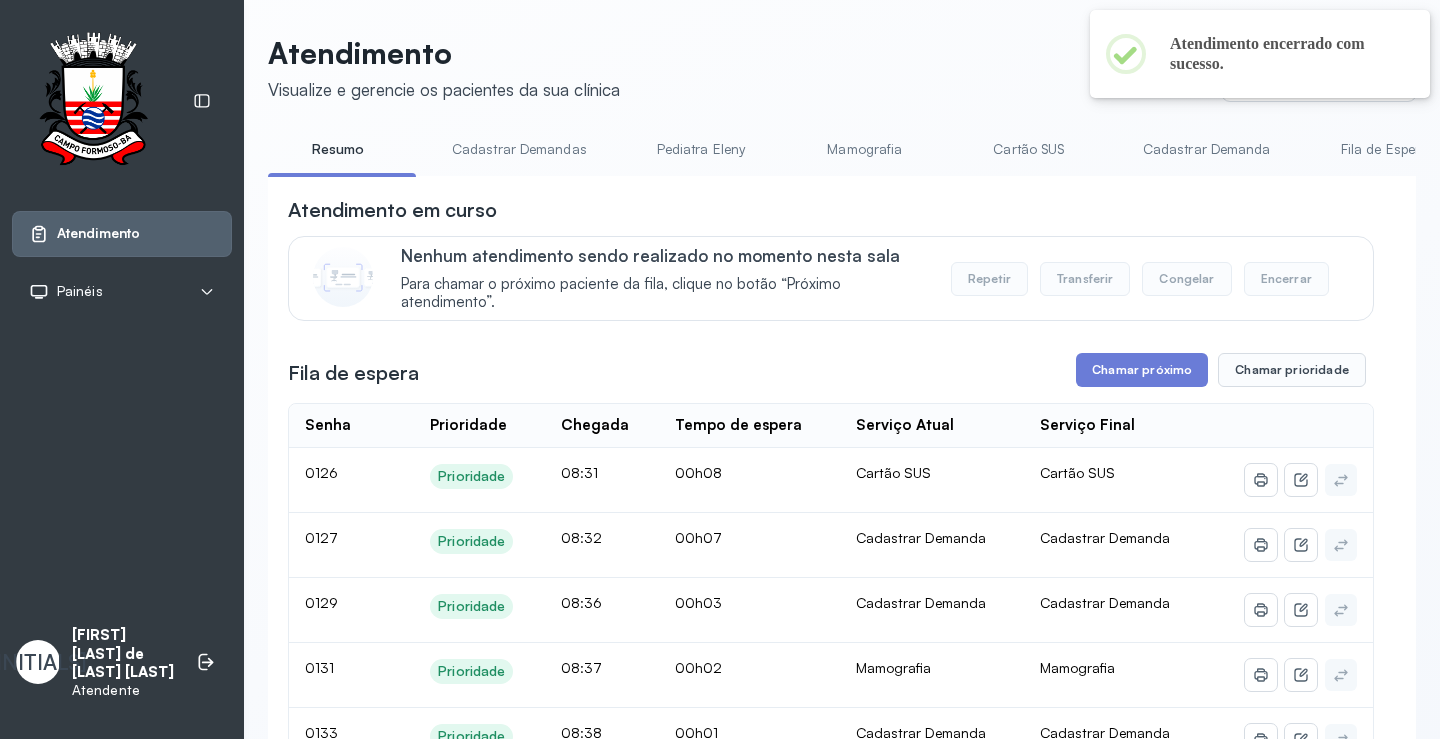 scroll, scrollTop: 0, scrollLeft: 0, axis: both 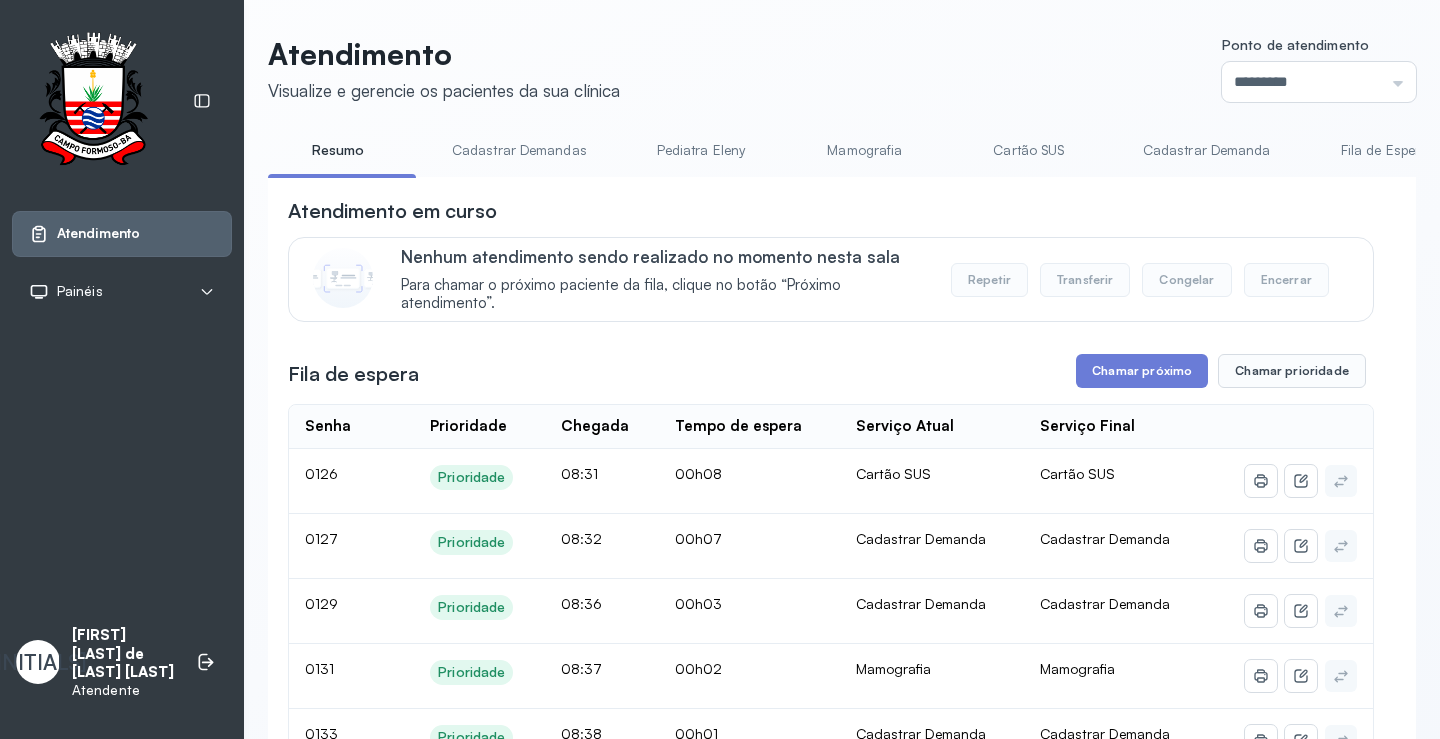 click on "Cadastrar Demandas" at bounding box center [519, 150] 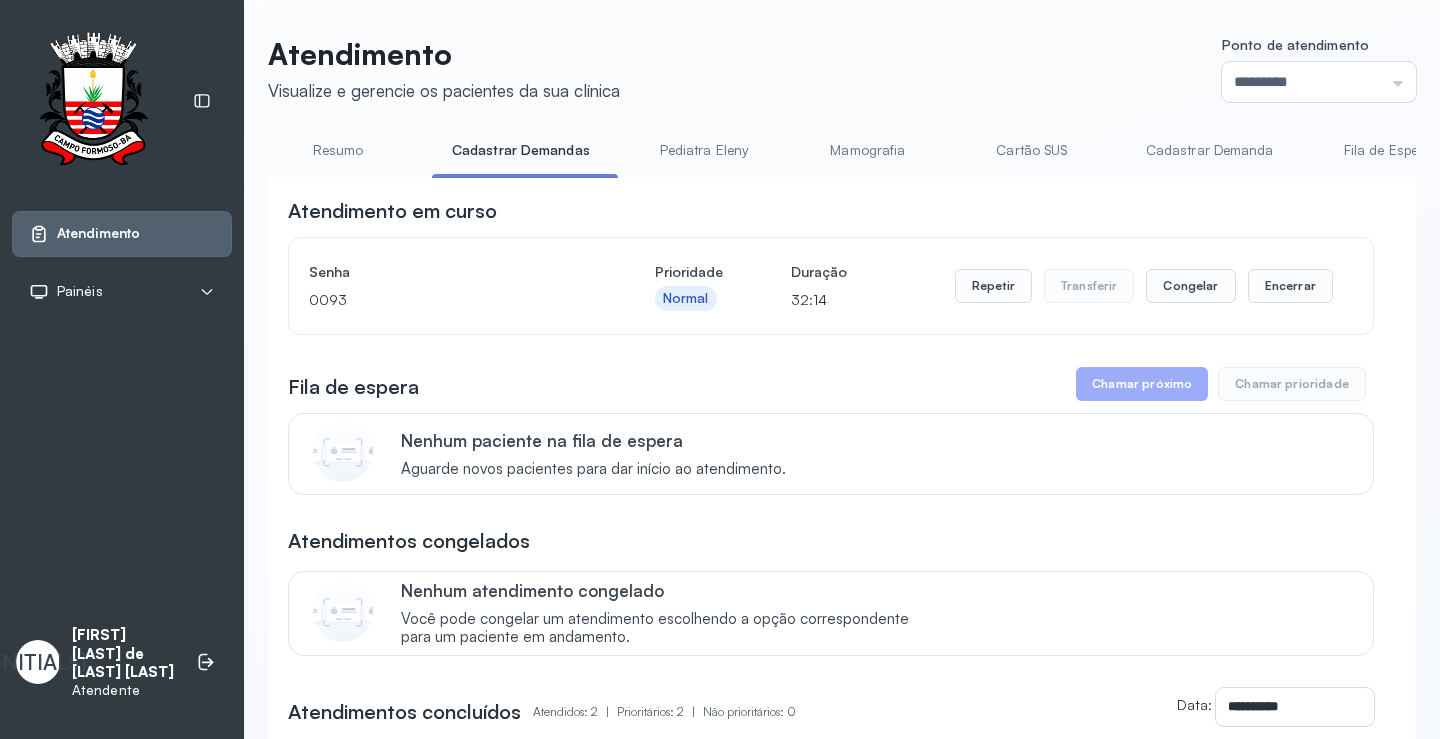click on "Cadastrar Demanda" at bounding box center (1210, 150) 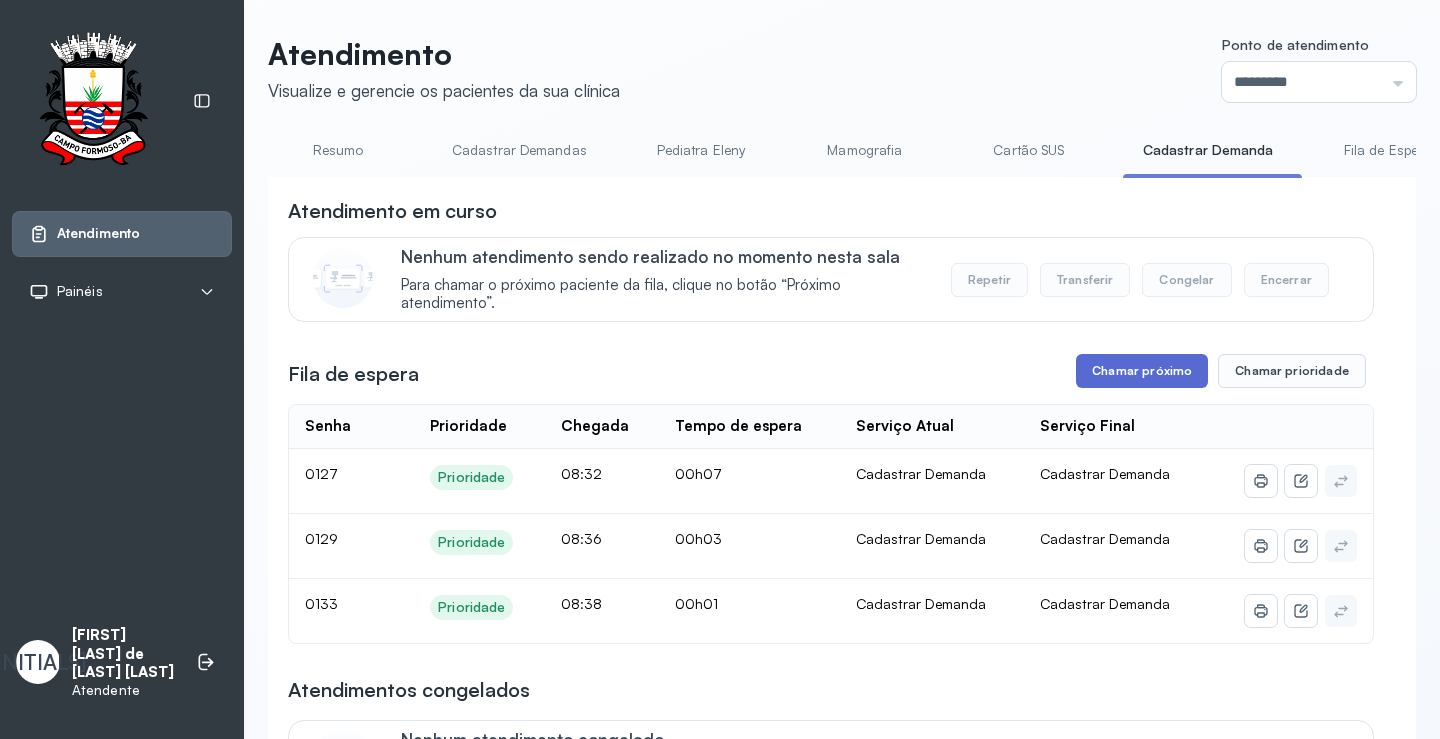 click on "Chamar próximo" at bounding box center (1142, 371) 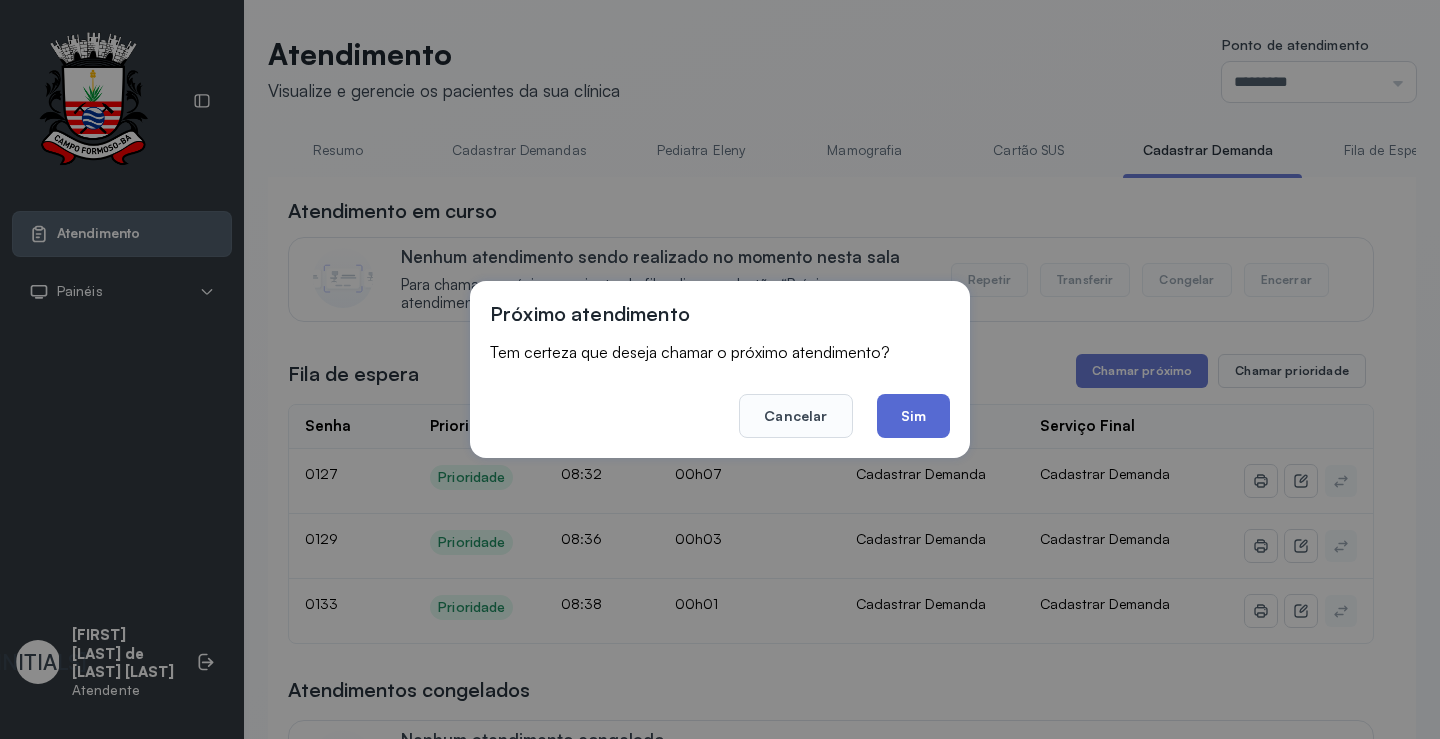 click on "Sim" 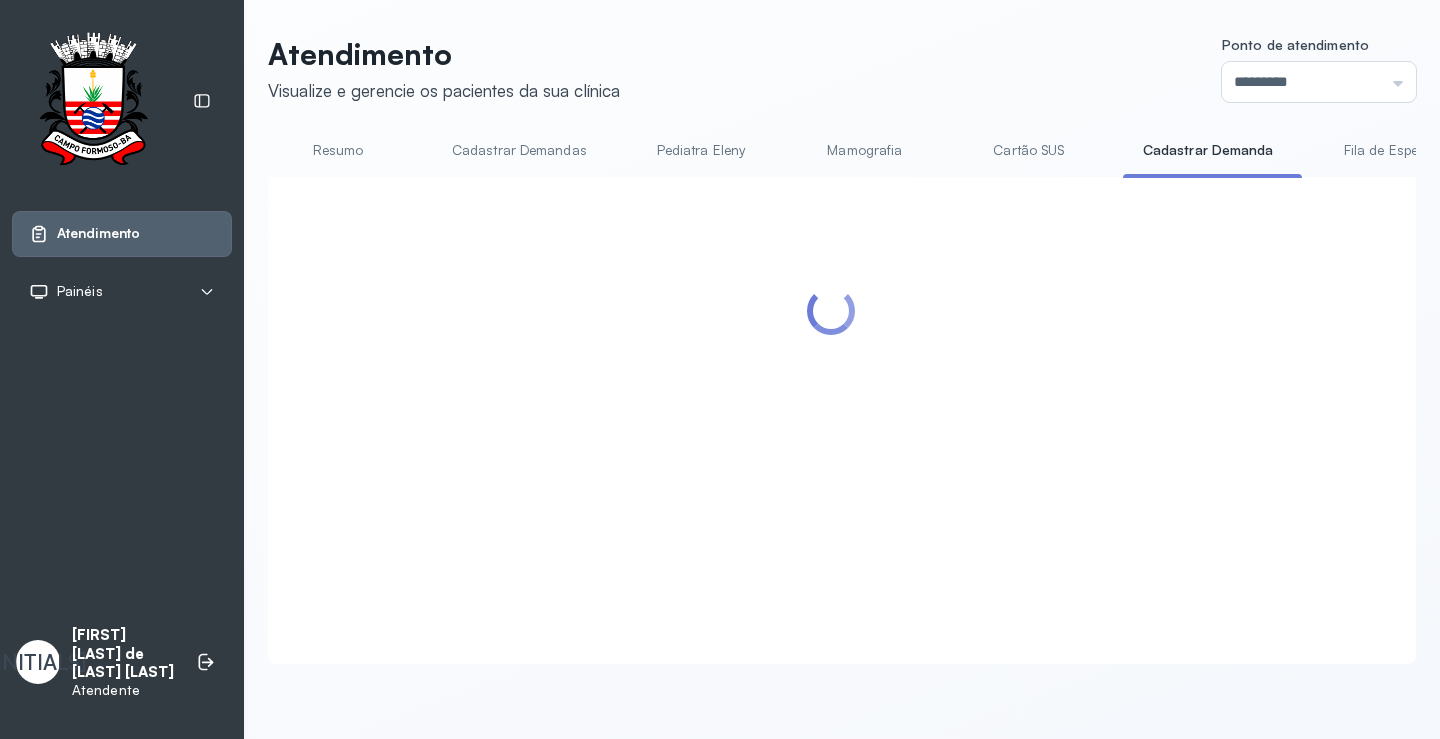 click on "Resumo" at bounding box center (338, 150) 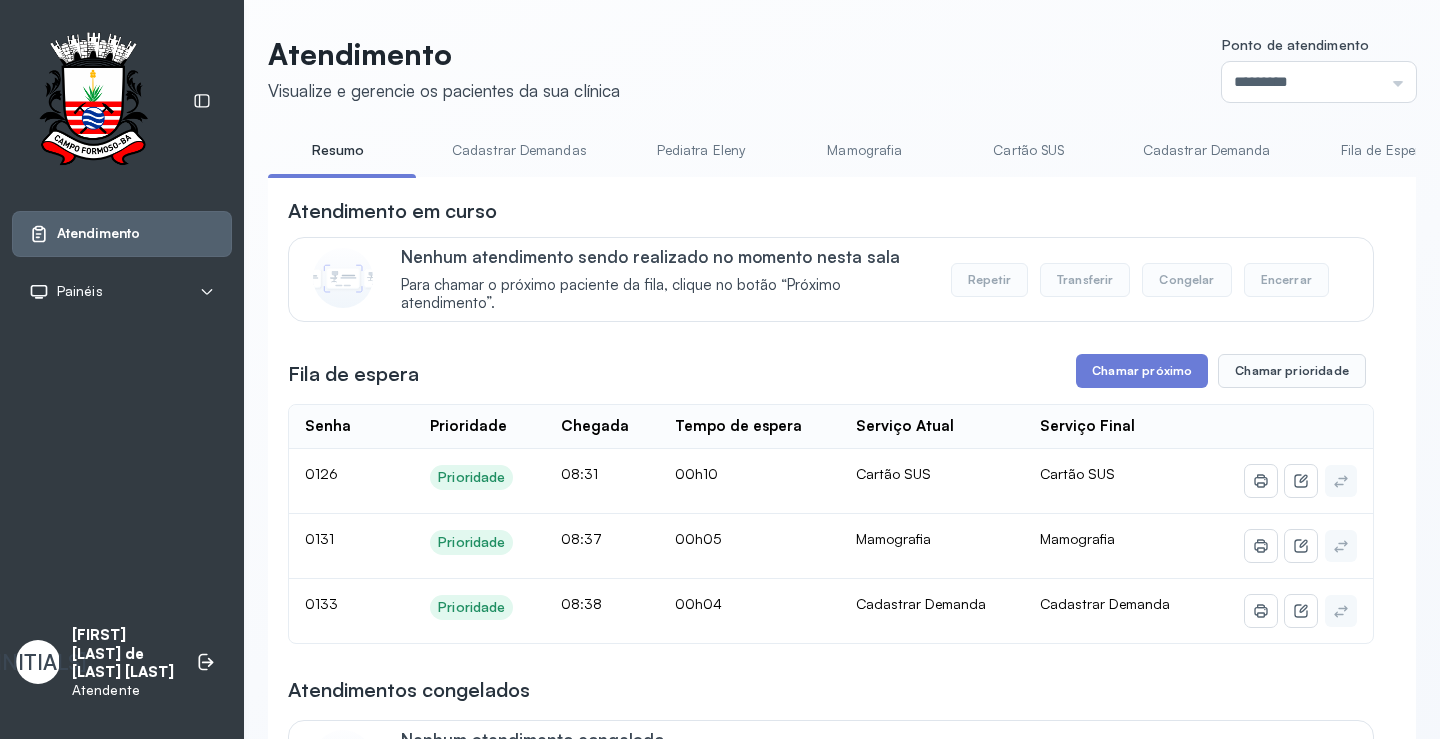 click on "Mamografia" at bounding box center [865, 150] 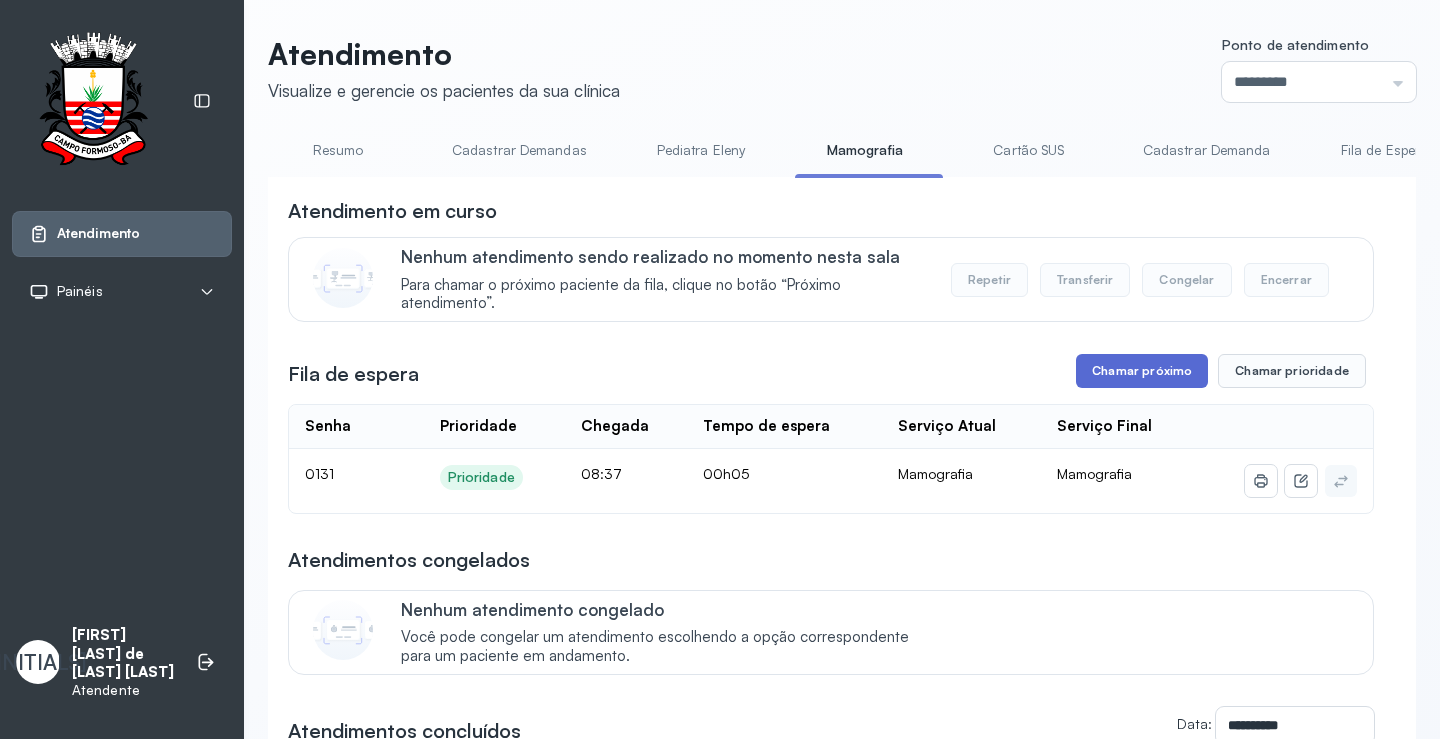 click on "Chamar próximo" at bounding box center (1142, 371) 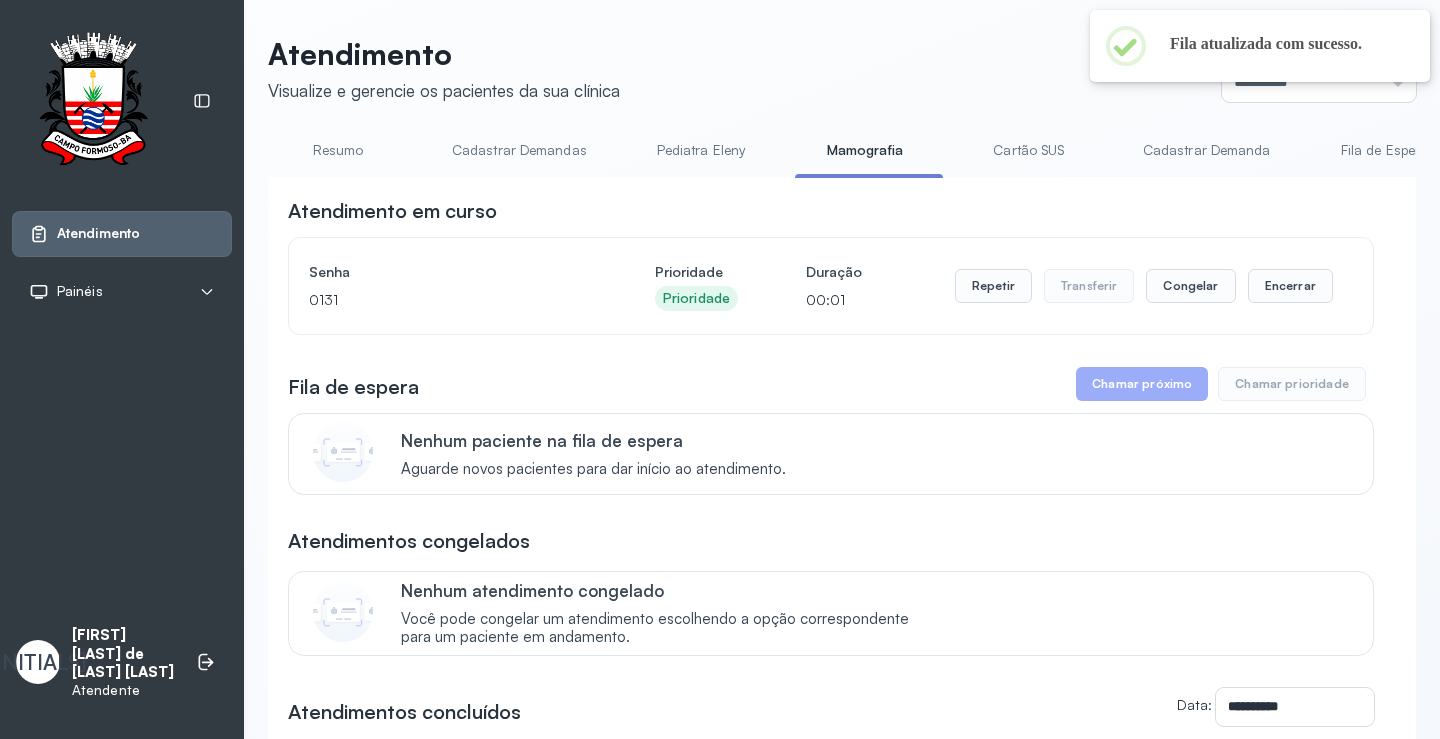 click on "Resumo" at bounding box center (338, 150) 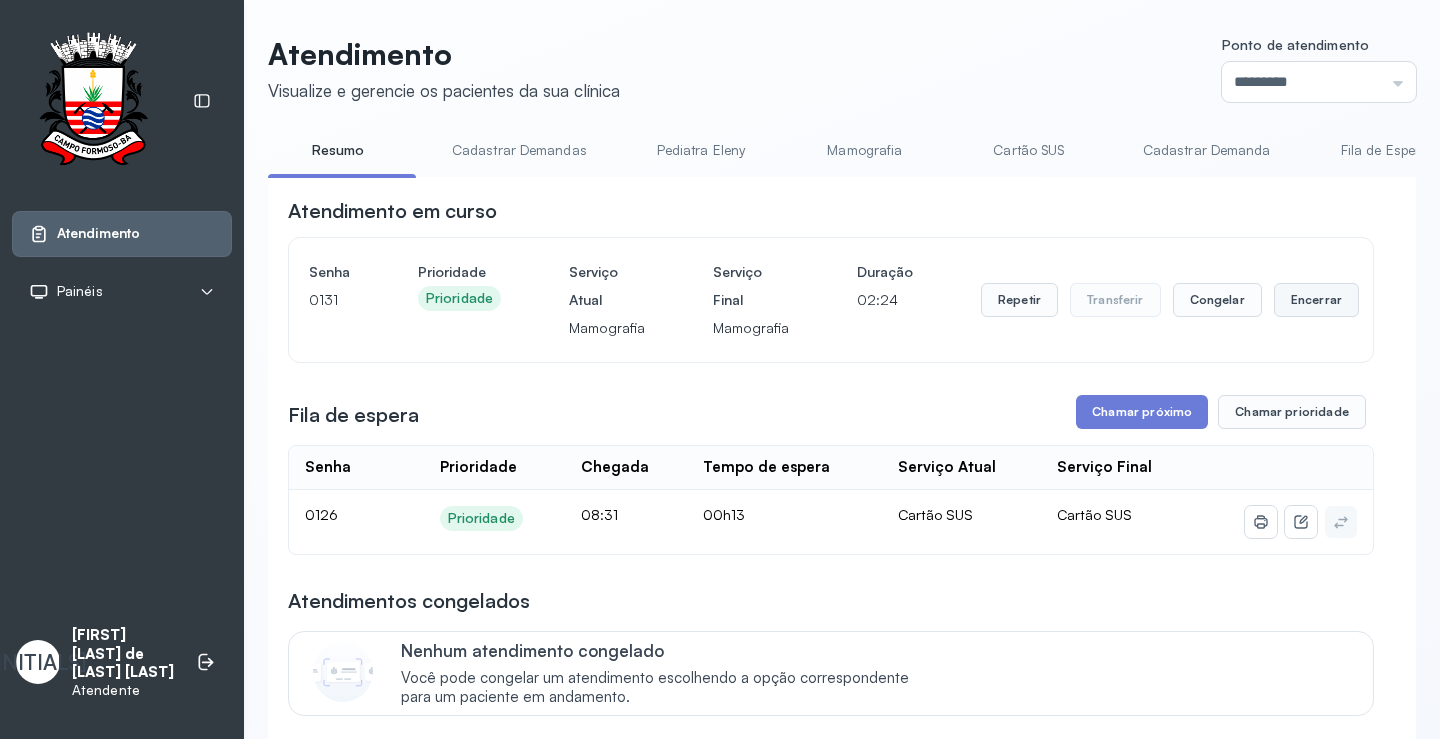 click on "Encerrar" at bounding box center (1316, 300) 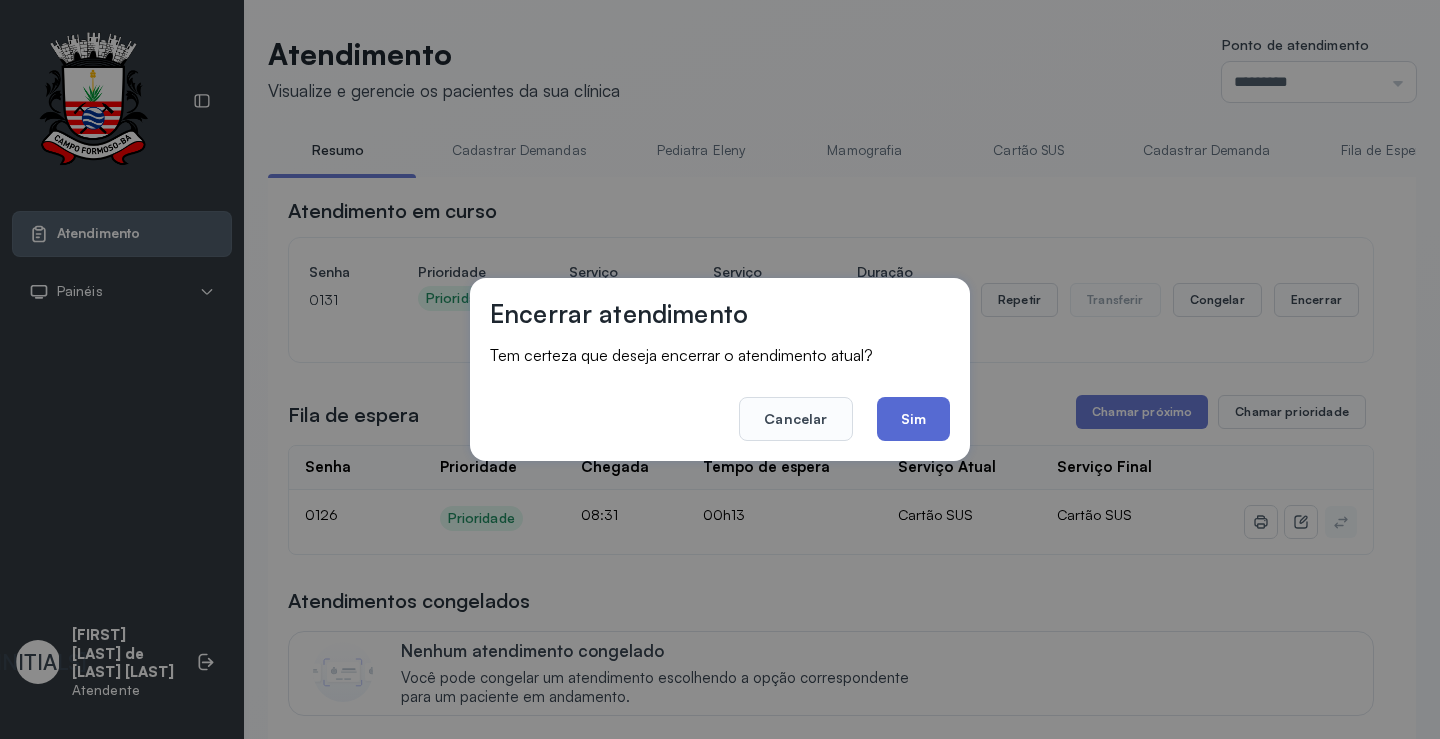 click on "Sim" 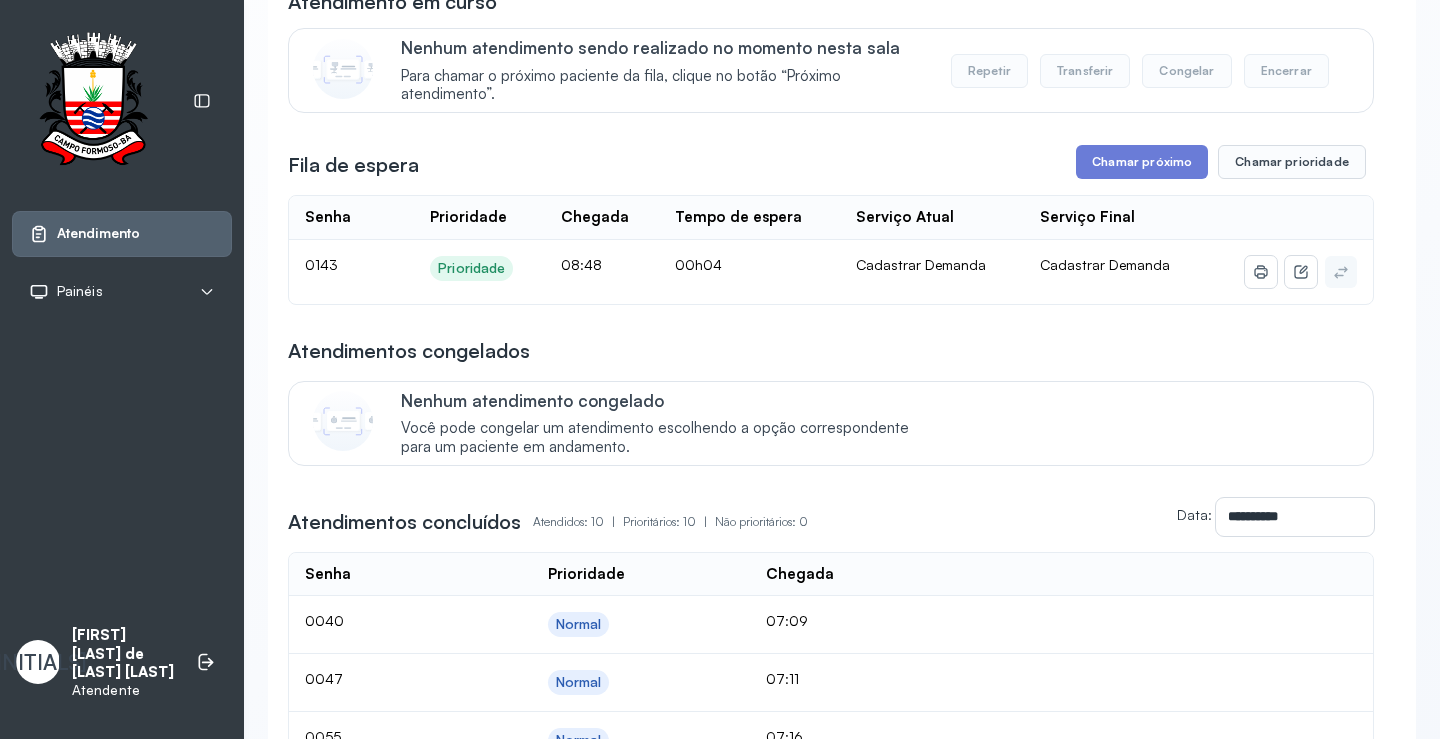 scroll, scrollTop: 0, scrollLeft: 0, axis: both 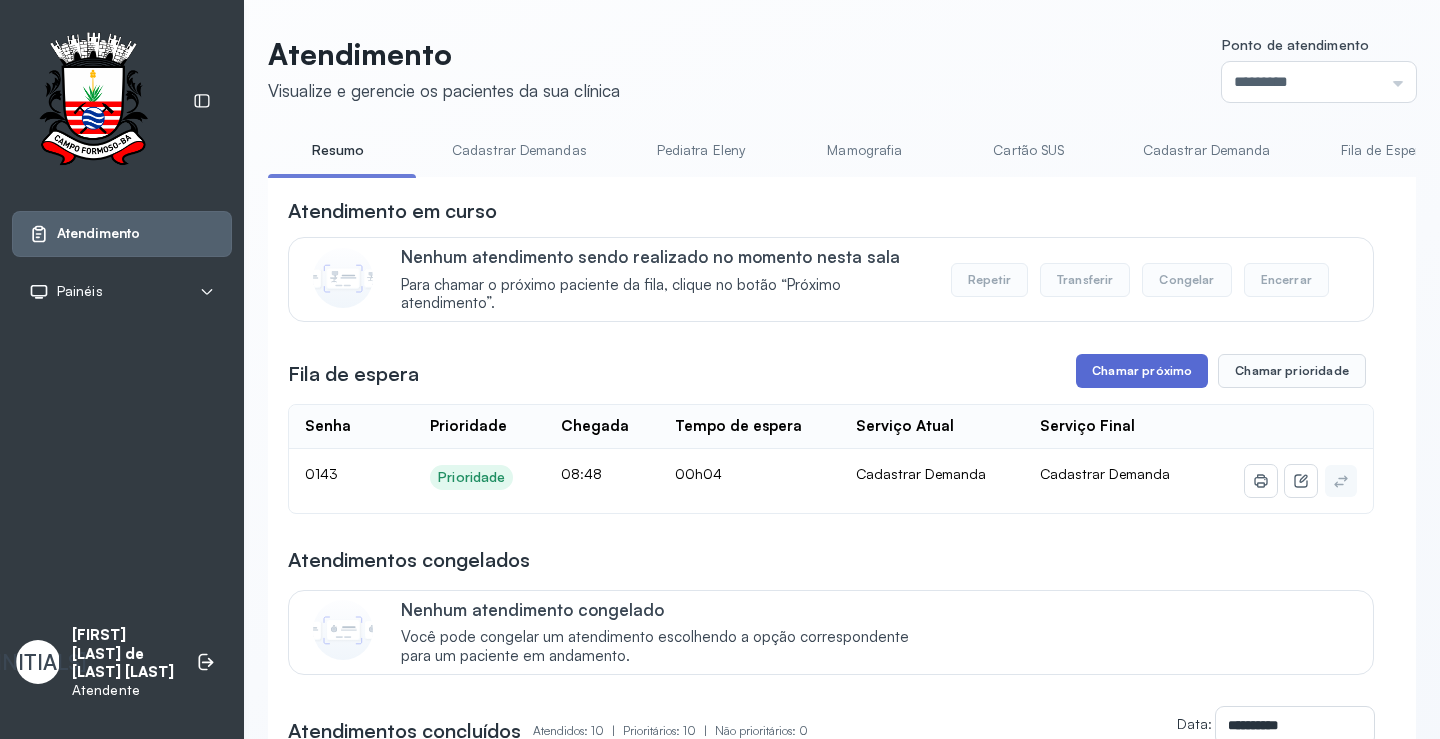 click on "Chamar próximo" at bounding box center (1142, 371) 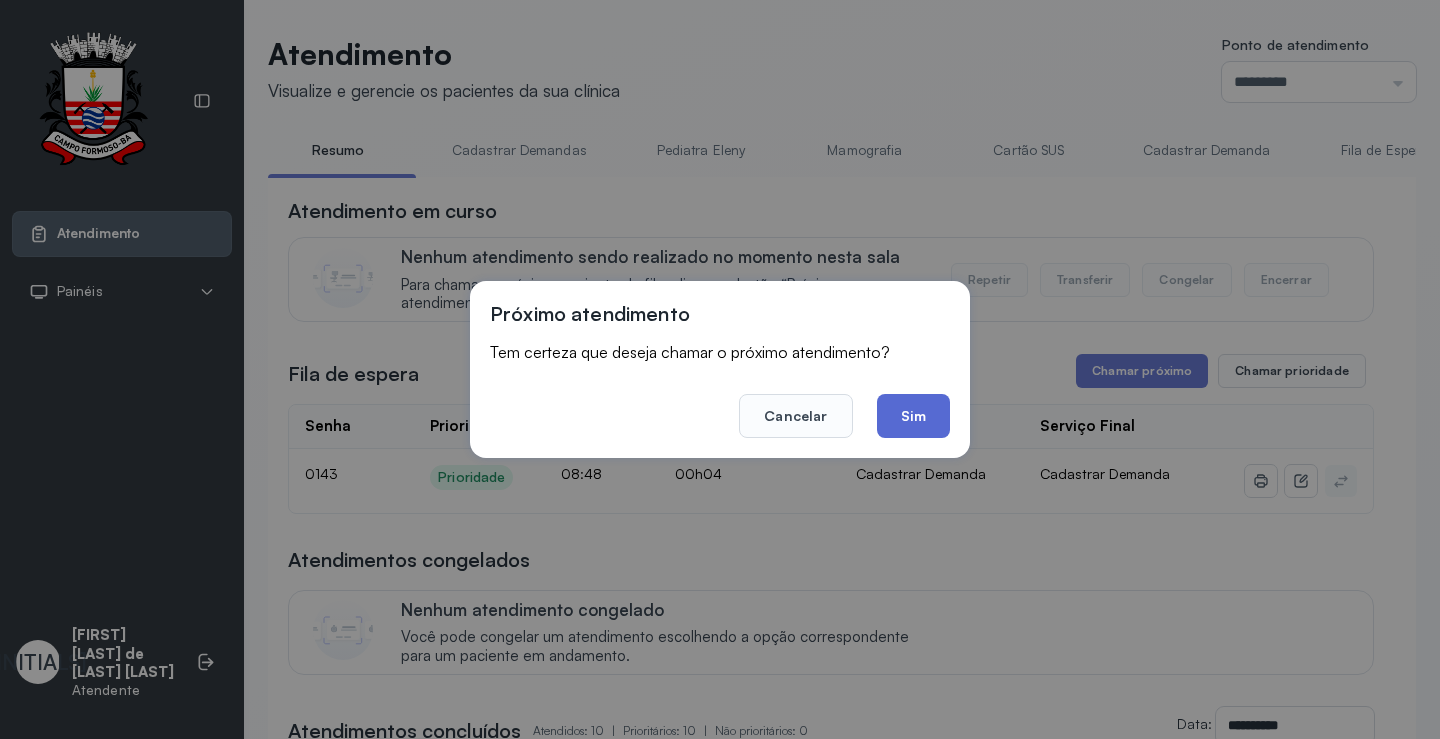 click on "Sim" 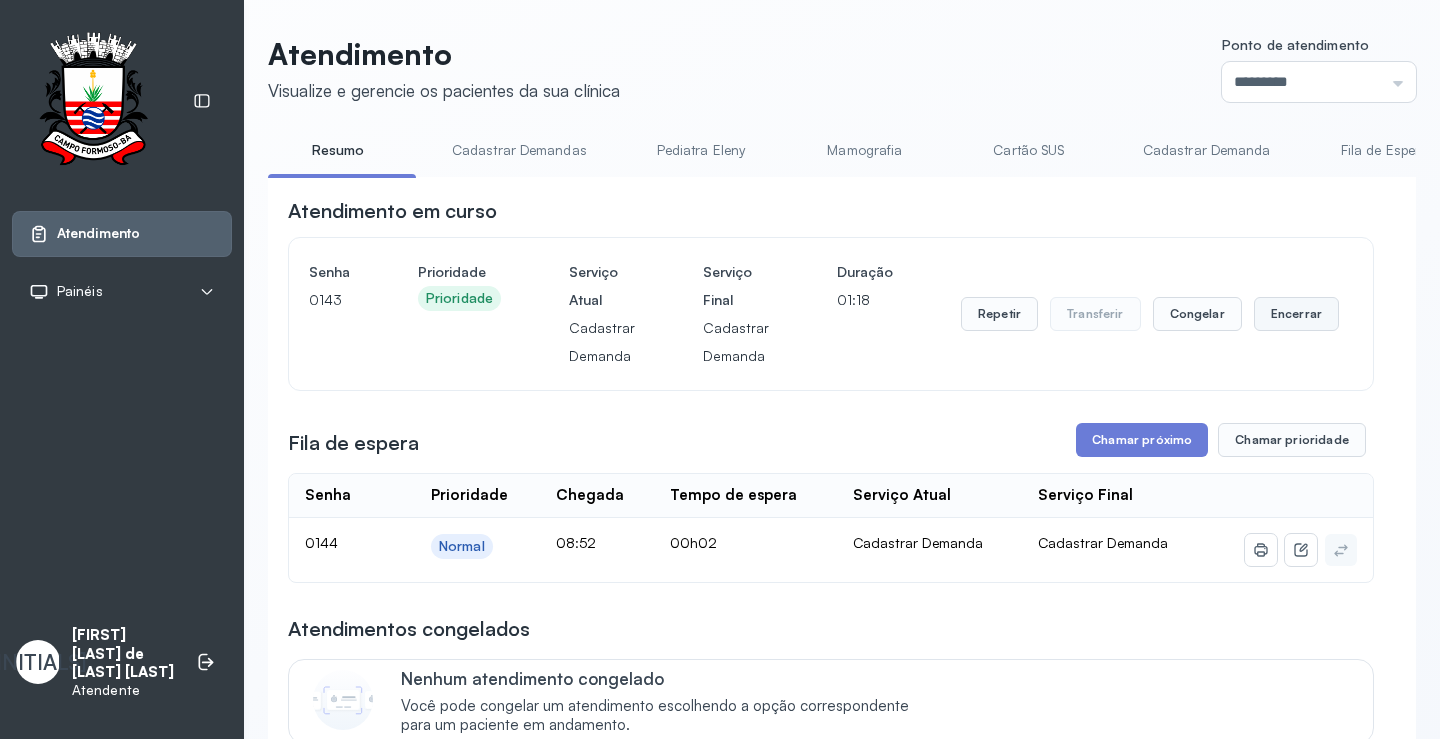 click on "Encerrar" at bounding box center [1296, 314] 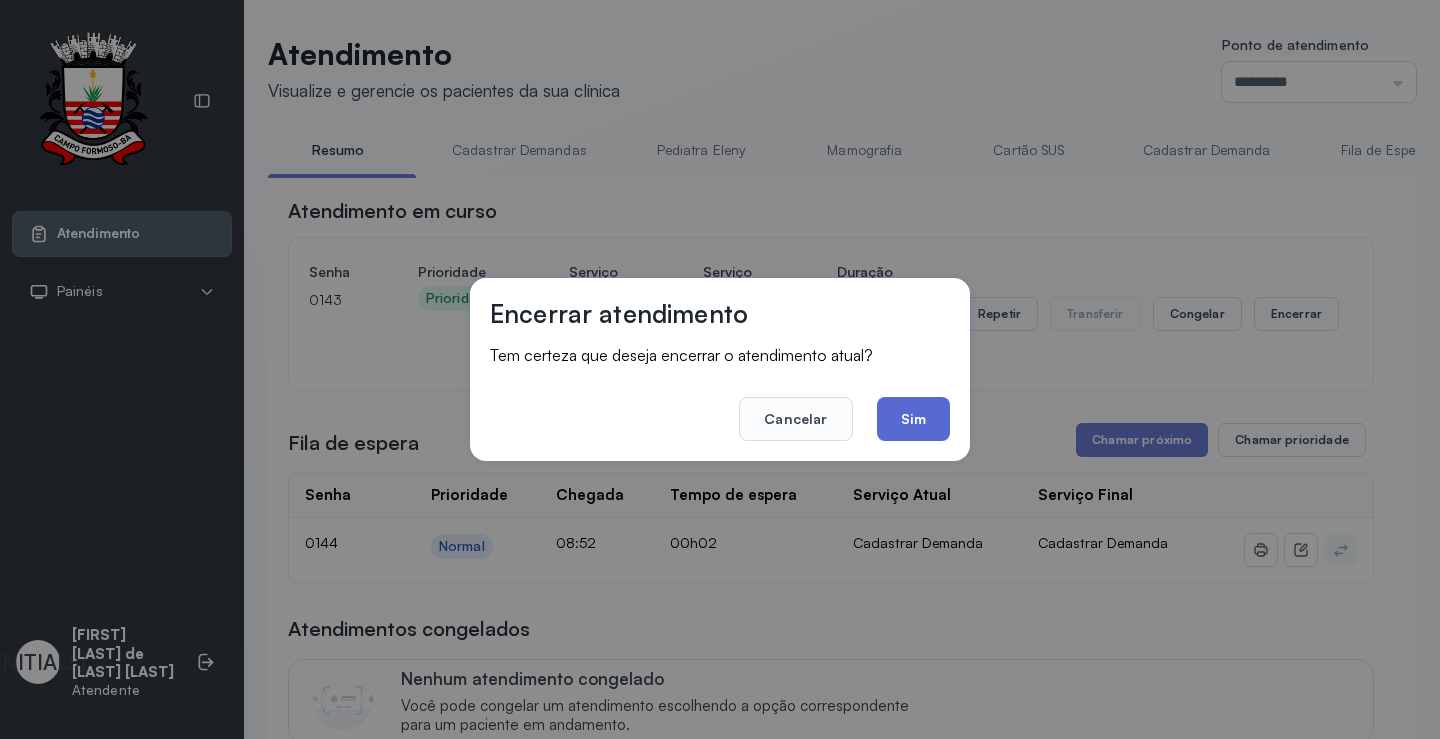 click on "Sim" 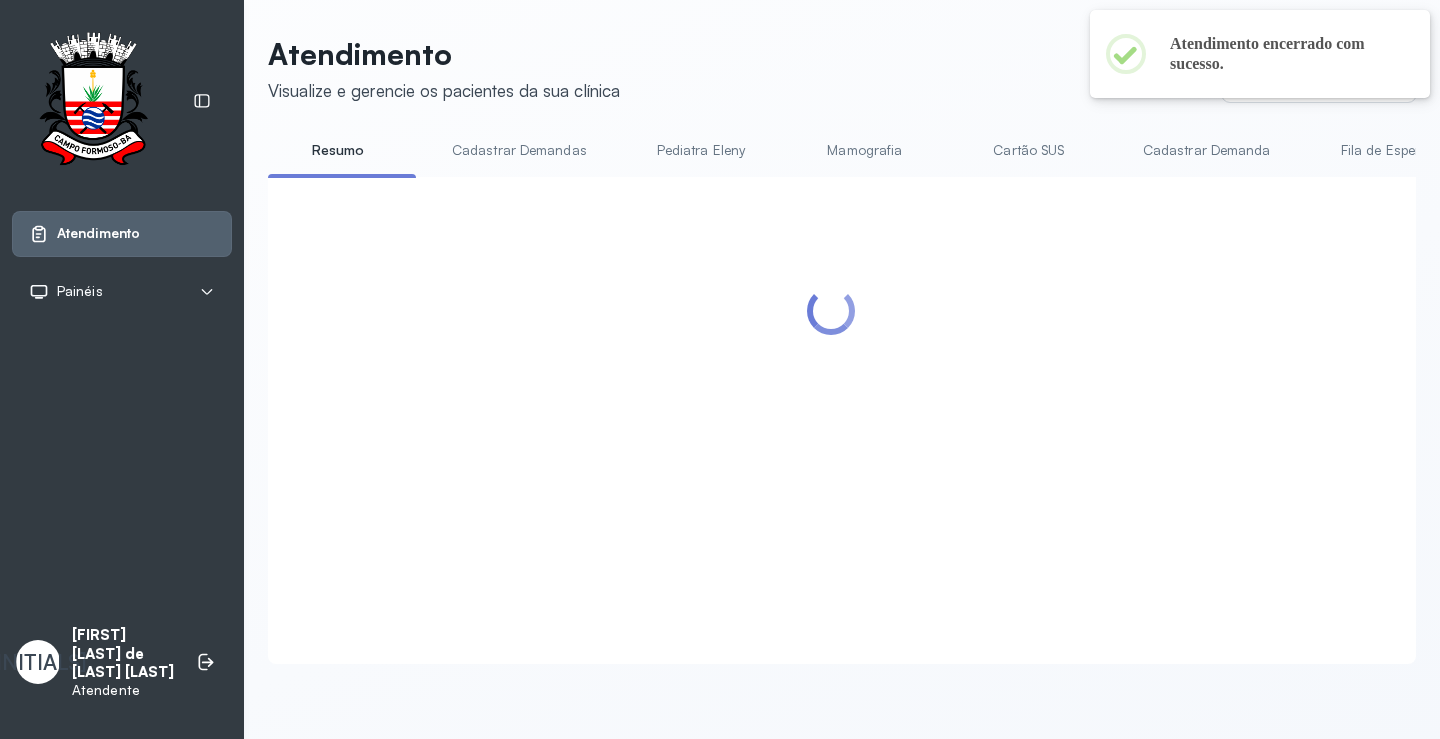 scroll, scrollTop: 0, scrollLeft: 0, axis: both 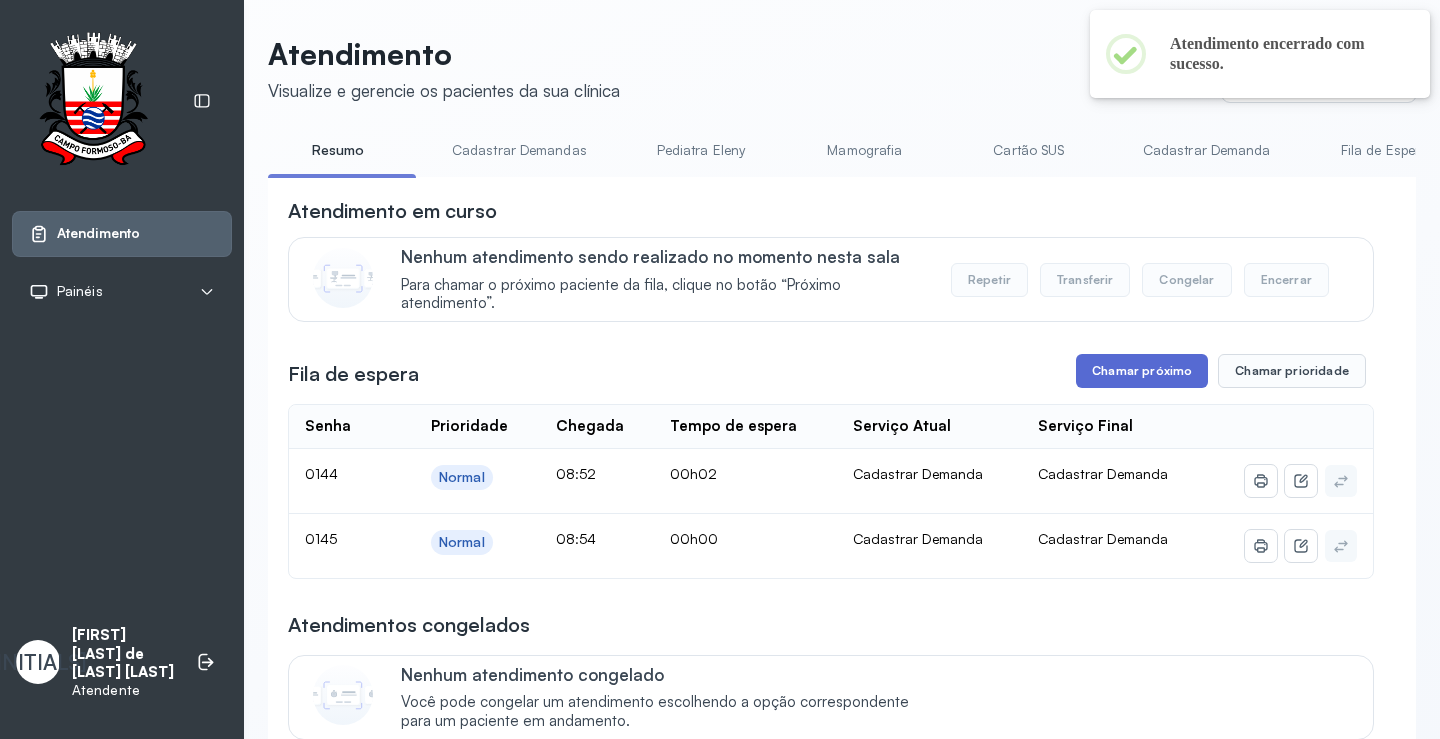 click on "Chamar próximo" at bounding box center (1142, 371) 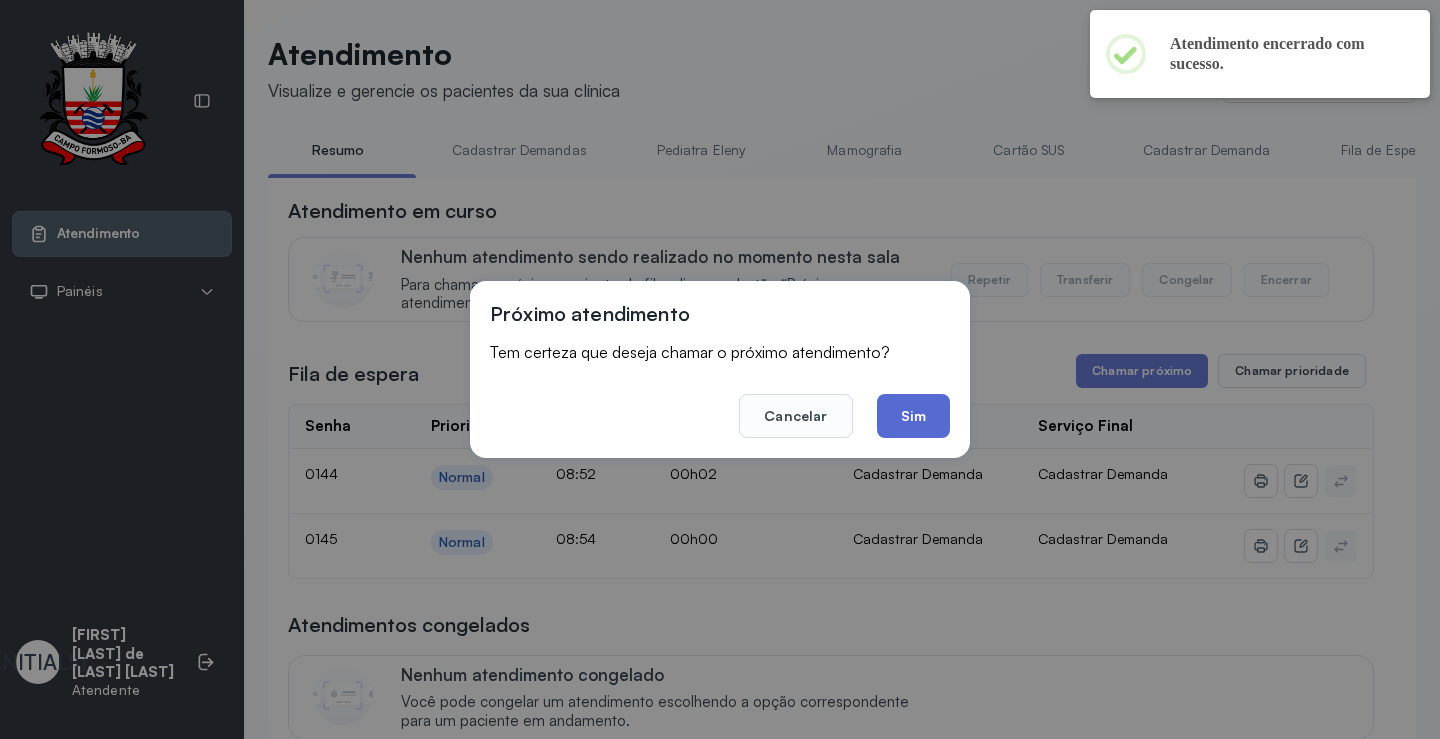 click on "Sim" 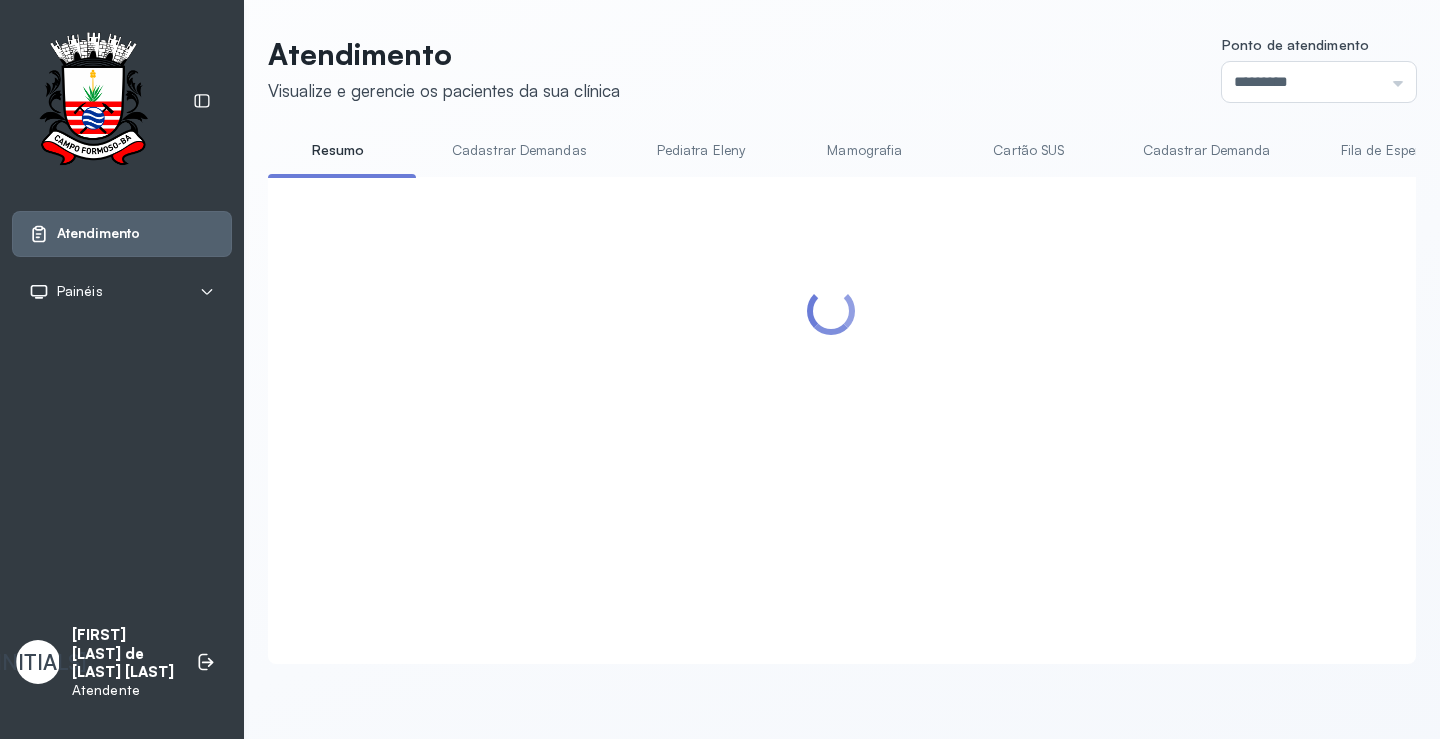 scroll, scrollTop: 0, scrollLeft: 0, axis: both 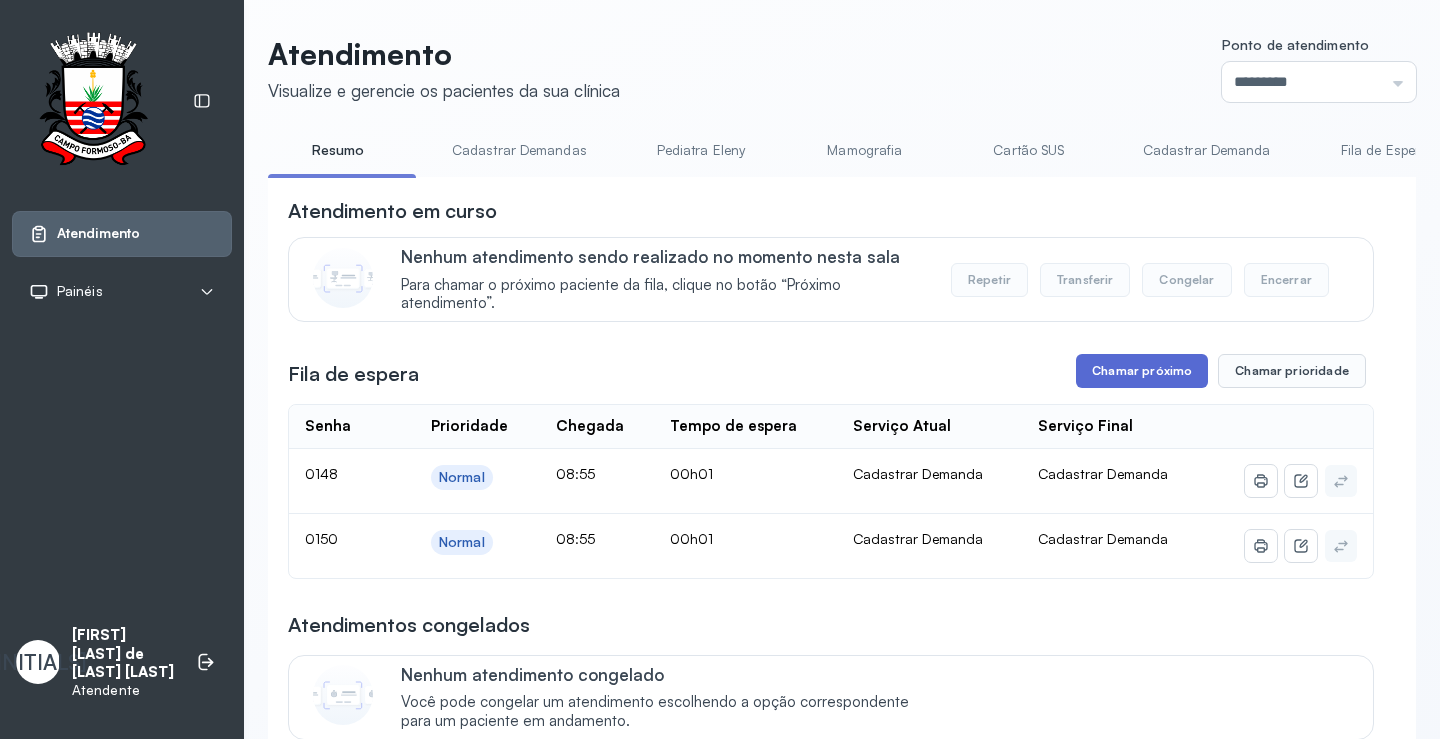 click on "Chamar próximo" at bounding box center (1142, 371) 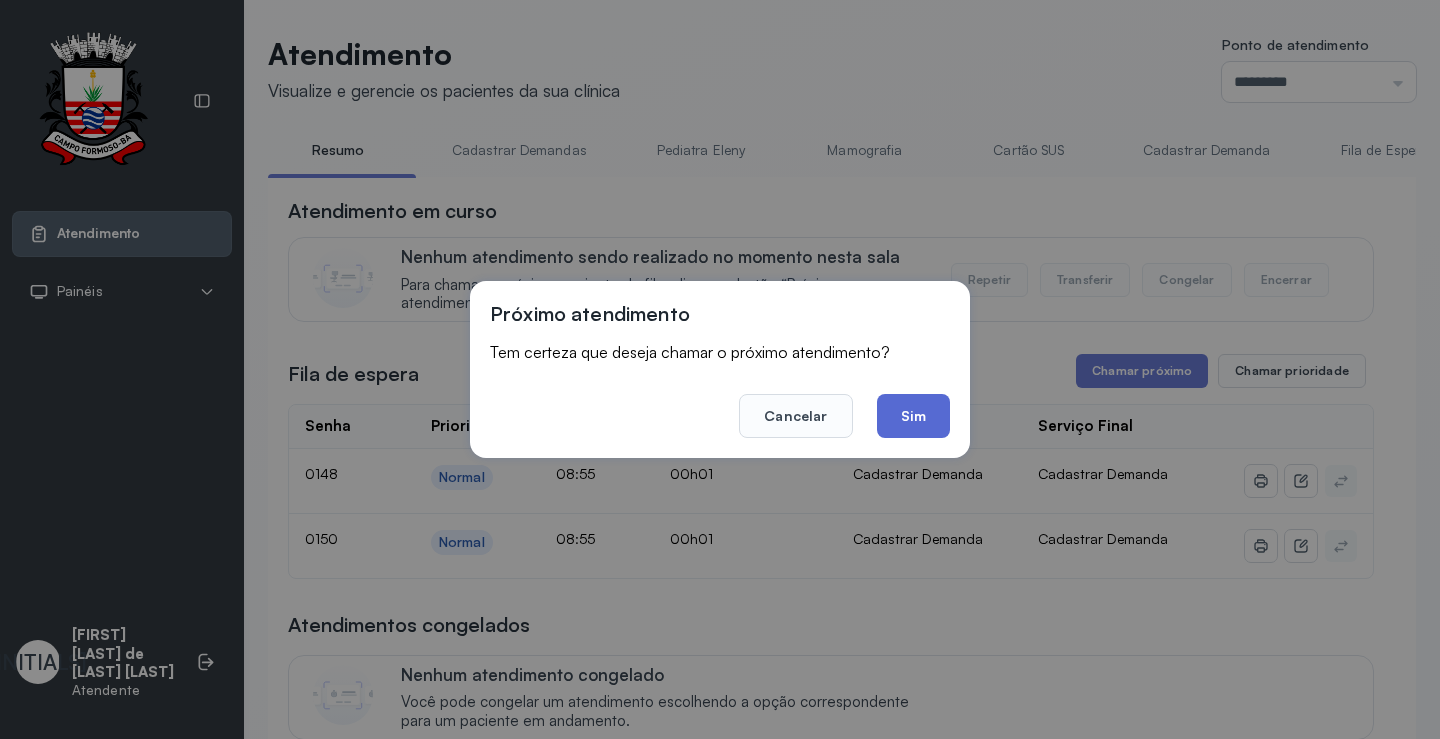 click on "Sim" 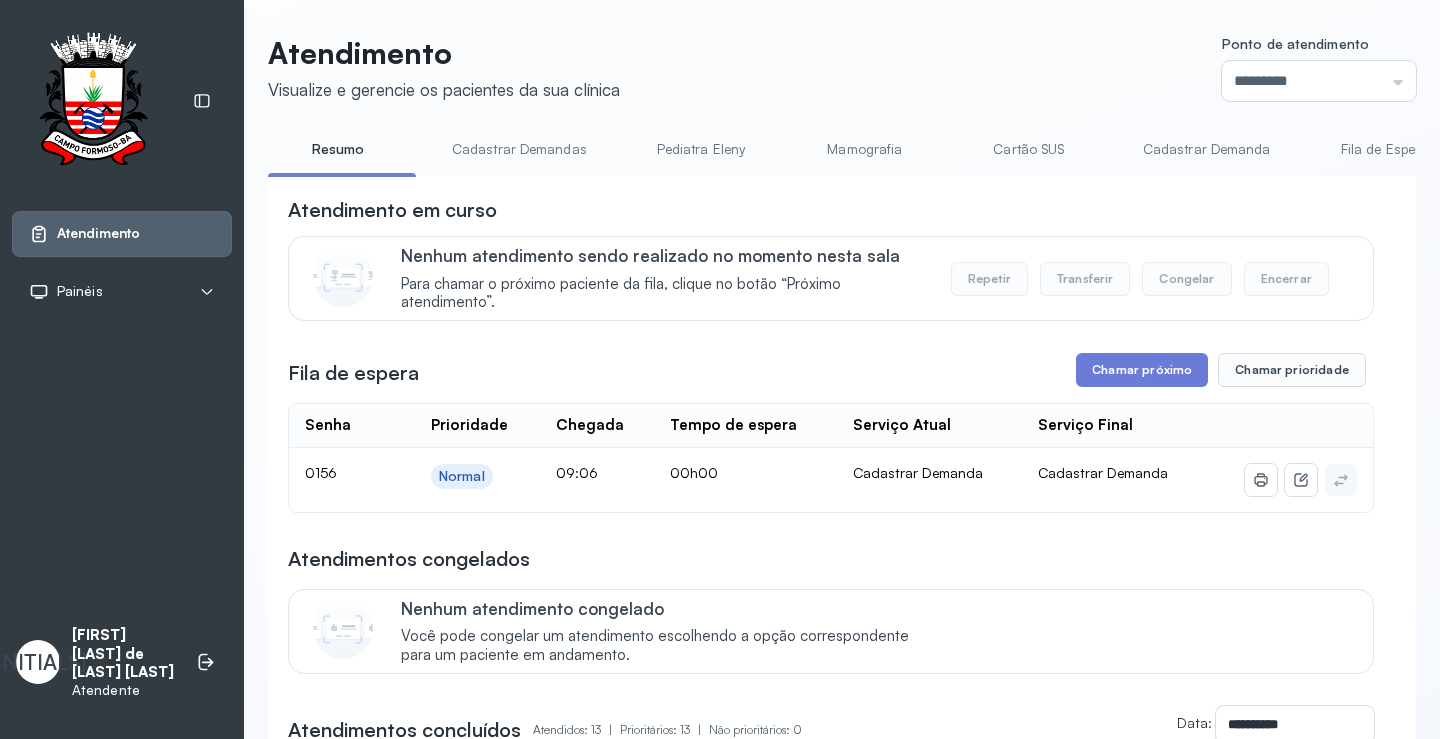 scroll, scrollTop: 0, scrollLeft: 0, axis: both 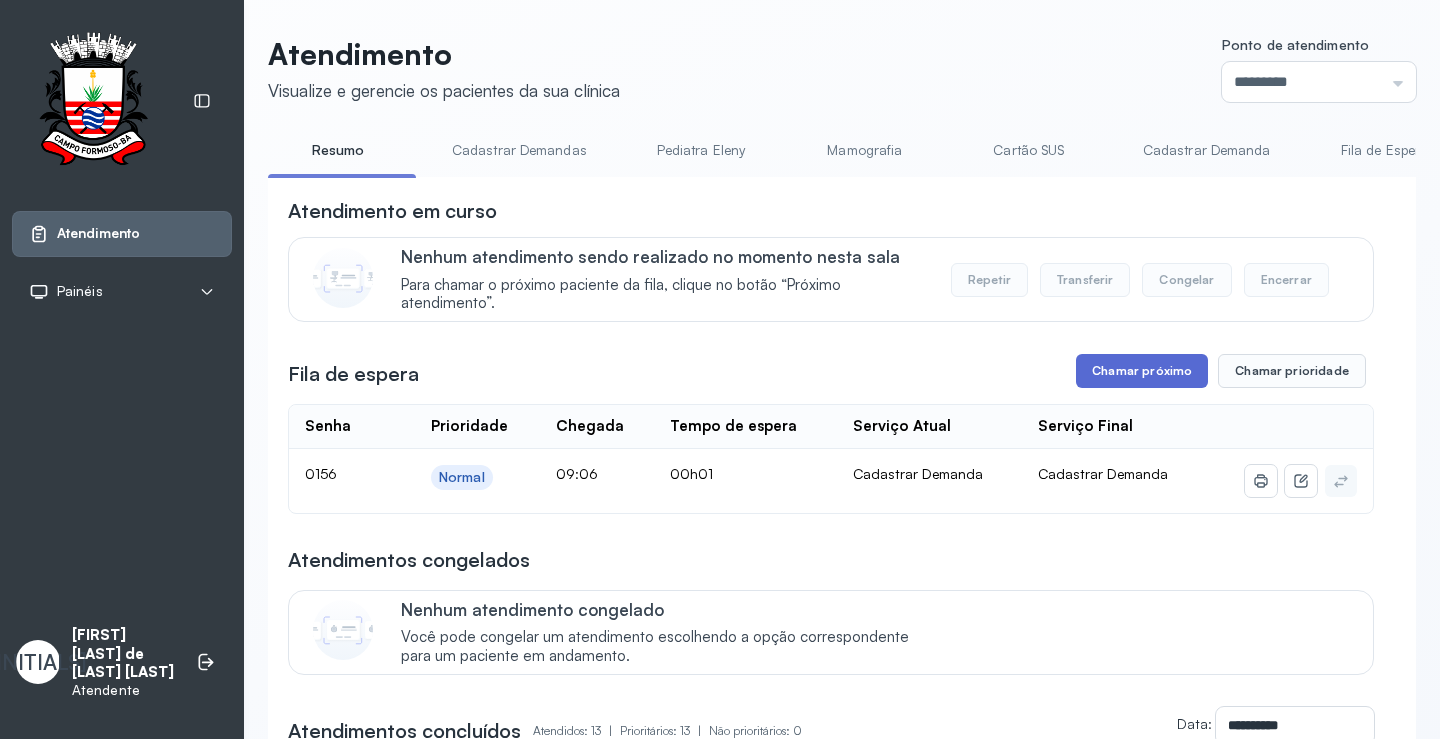 click on "Chamar próximo" at bounding box center (1142, 371) 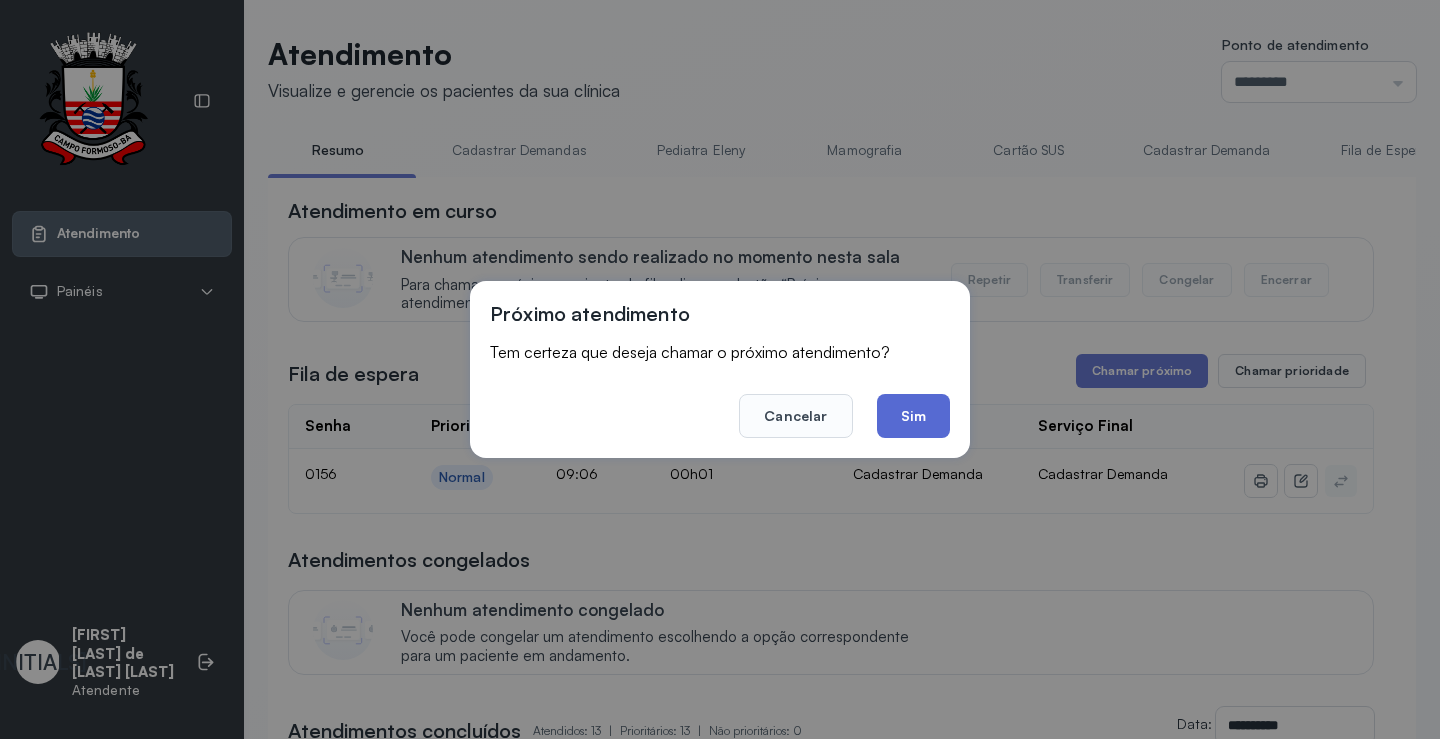 click on "Sim" 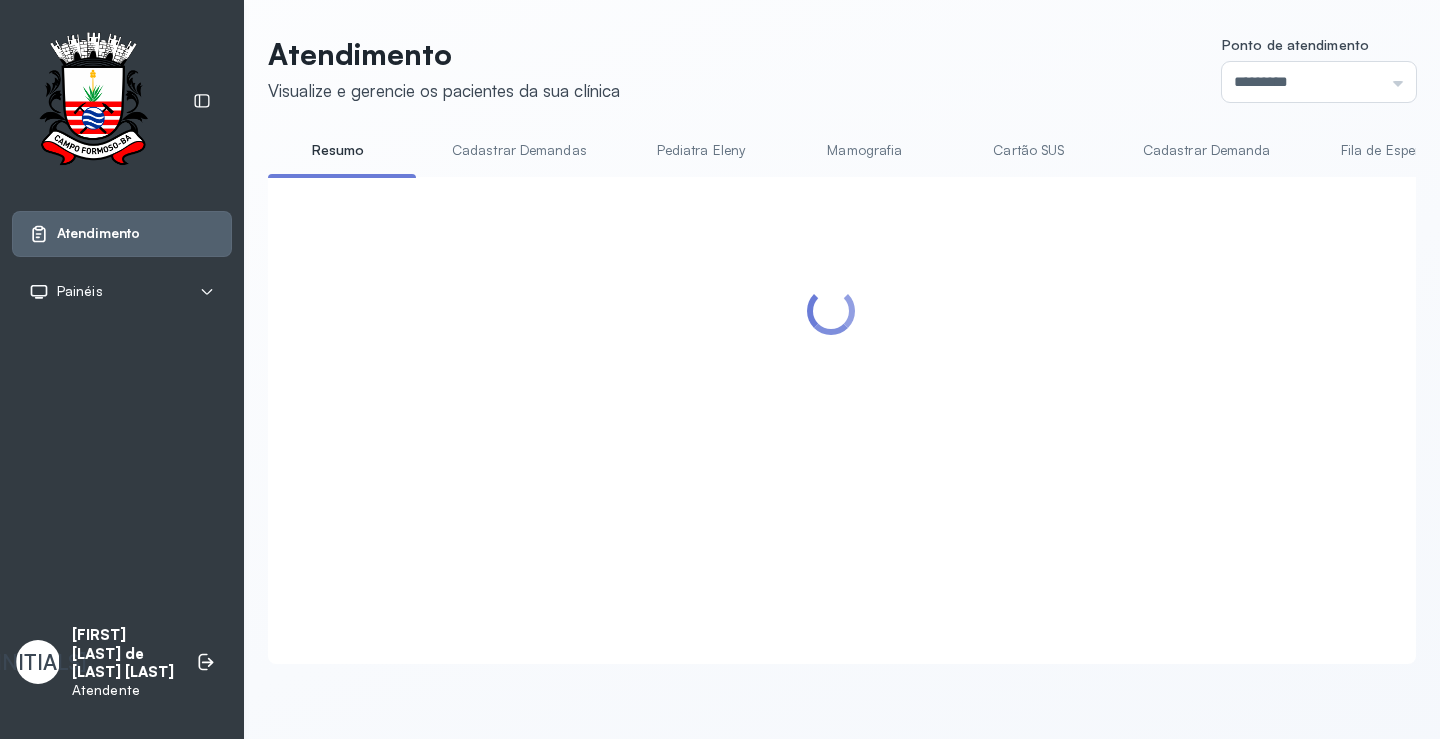 scroll, scrollTop: 1, scrollLeft: 0, axis: vertical 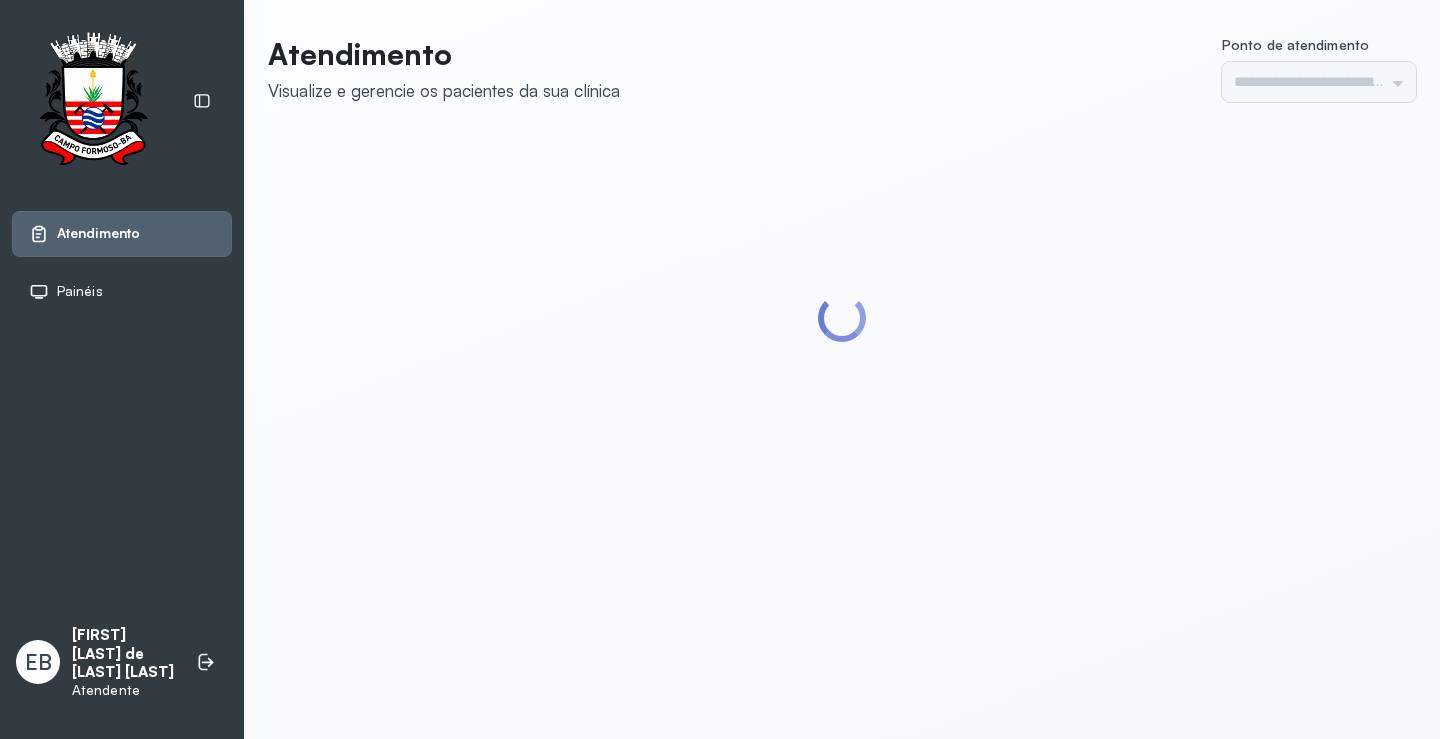 type on "*********" 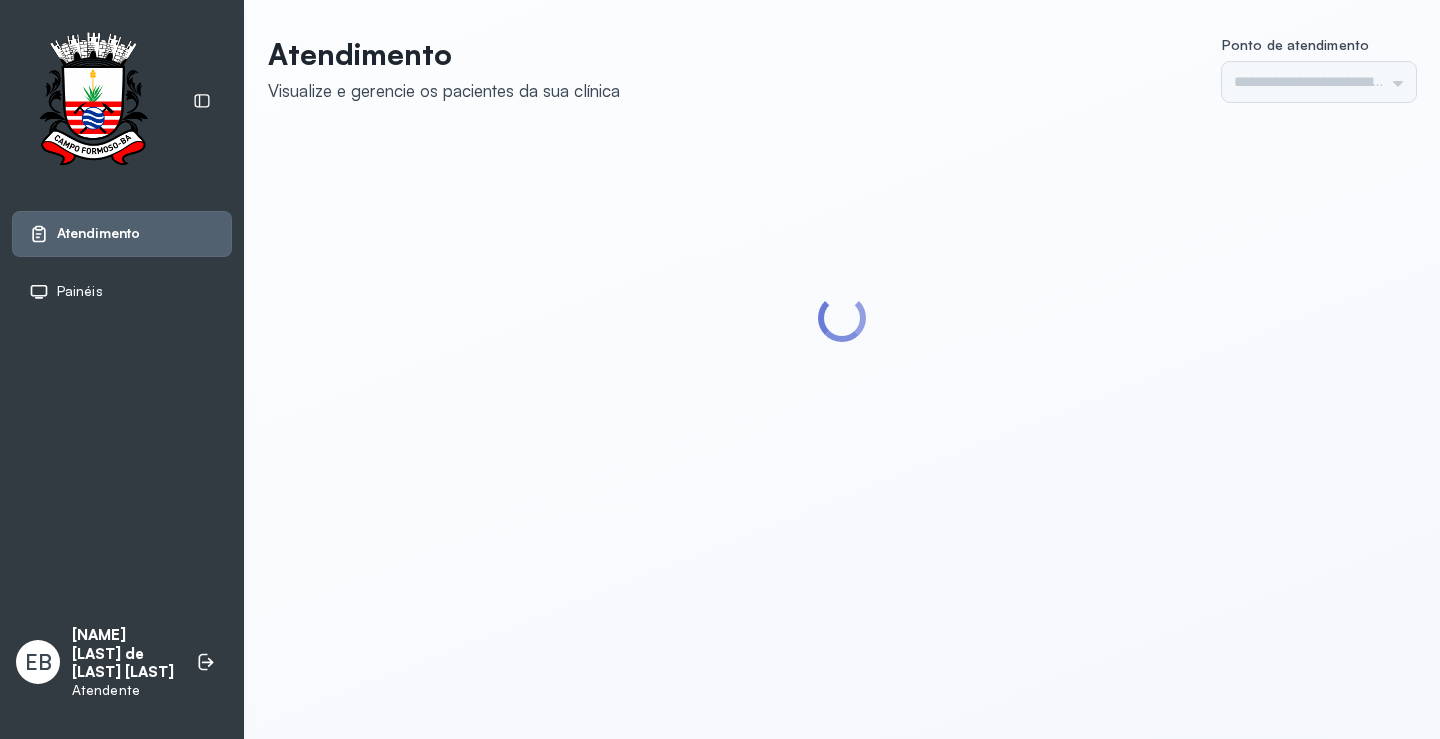 scroll, scrollTop: 0, scrollLeft: 0, axis: both 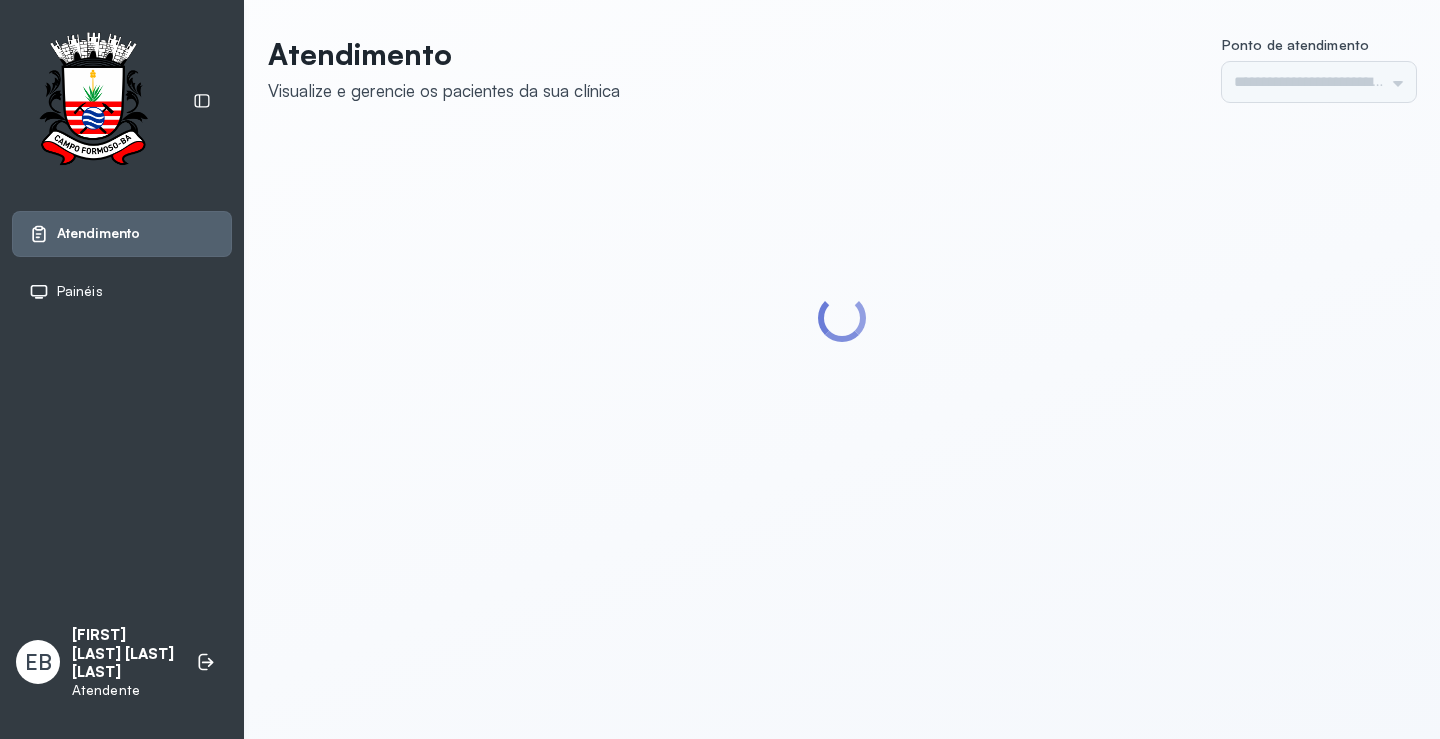 type on "*********" 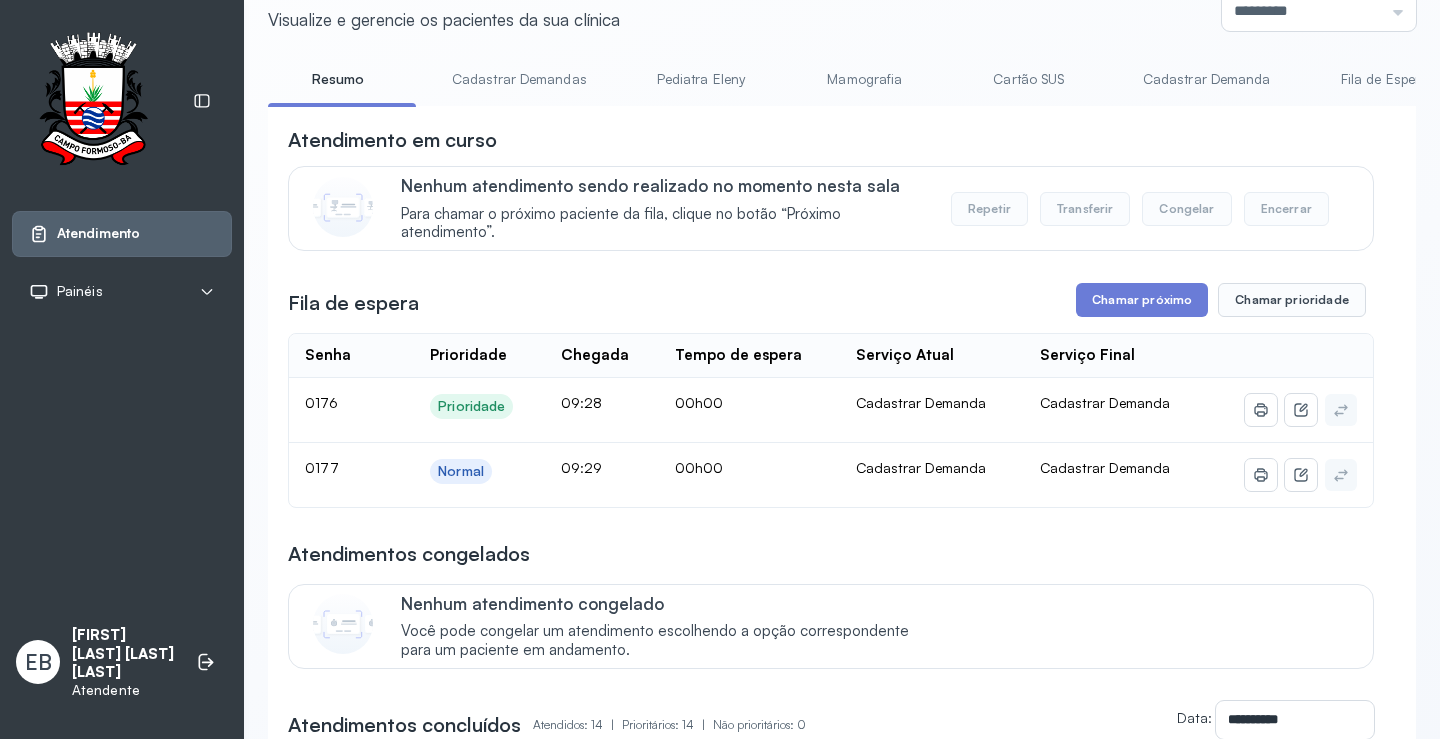 scroll, scrollTop: 0, scrollLeft: 0, axis: both 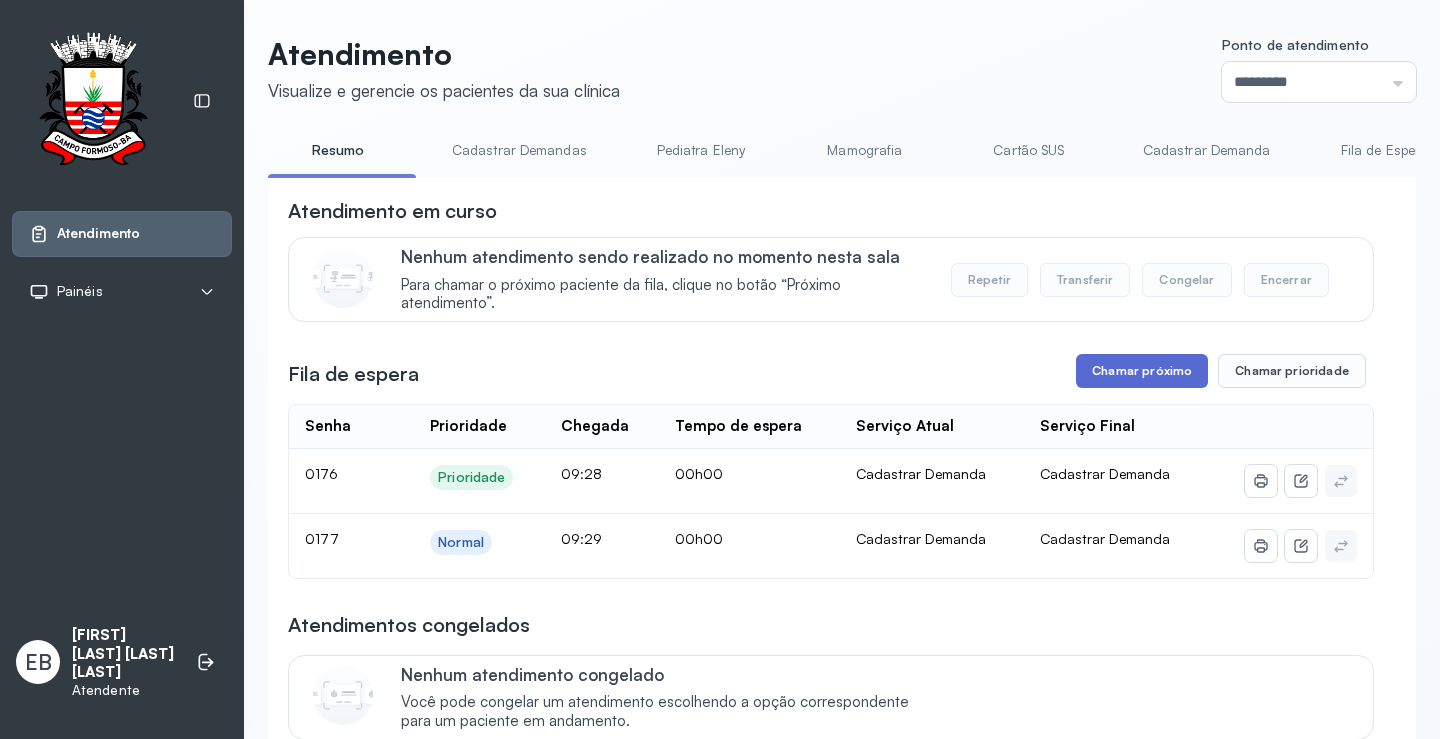 click on "Chamar próximo" at bounding box center (1142, 371) 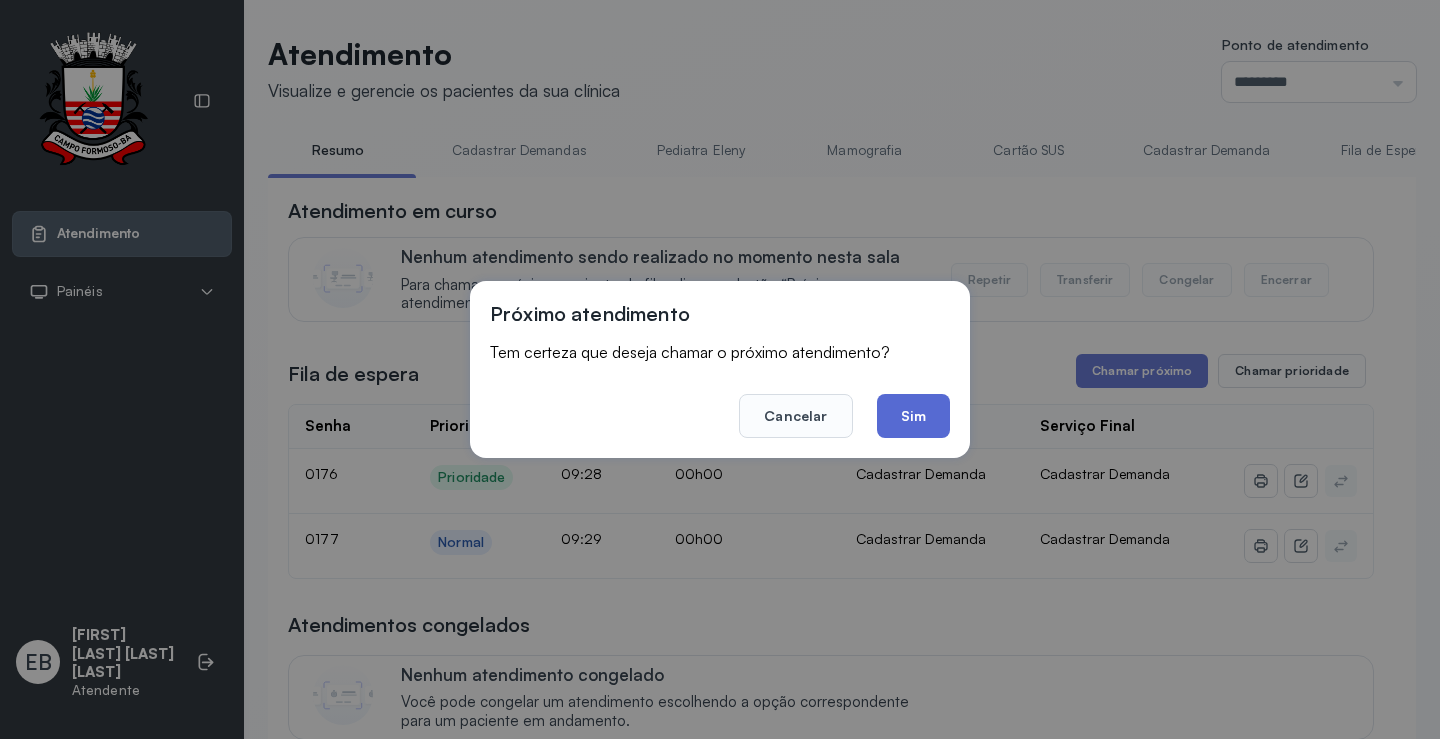 click on "Sim" 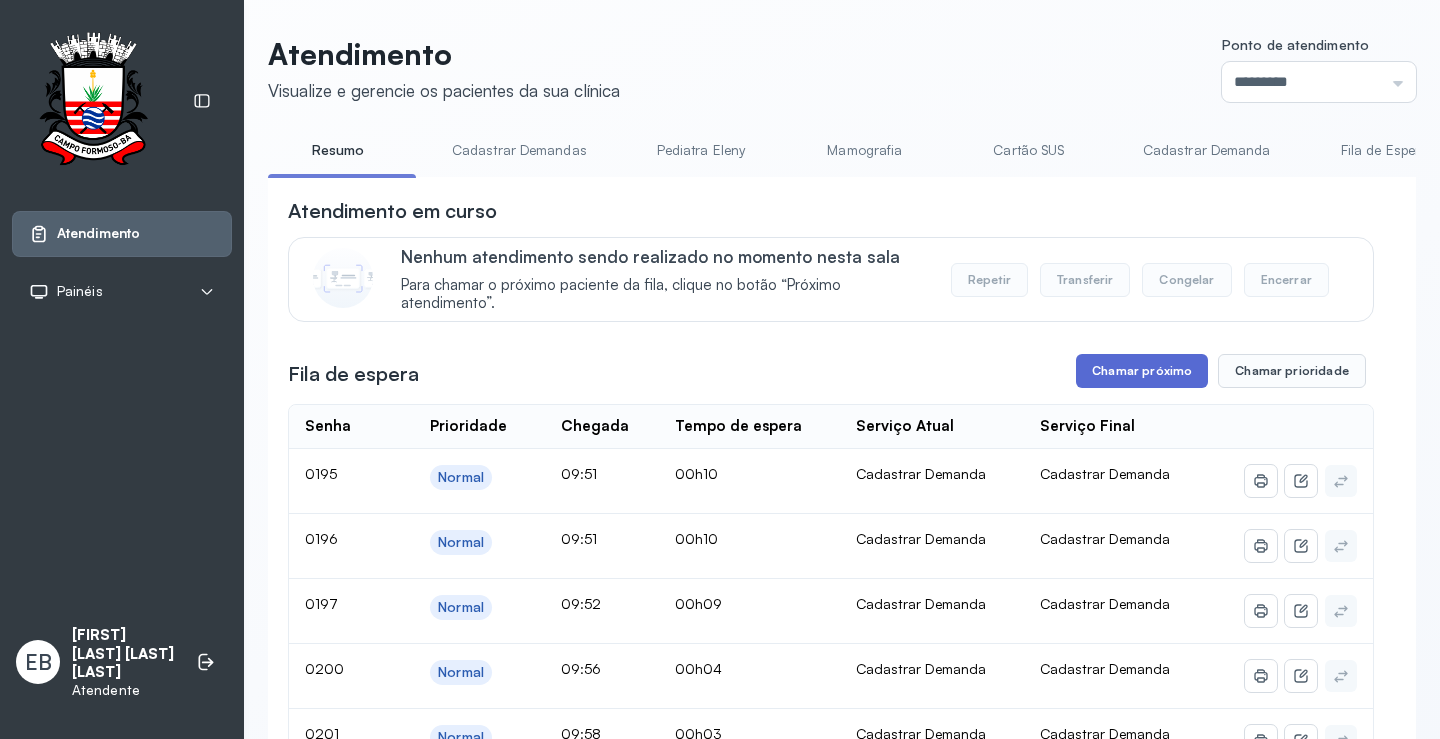 click on "Chamar próximo" at bounding box center (1142, 371) 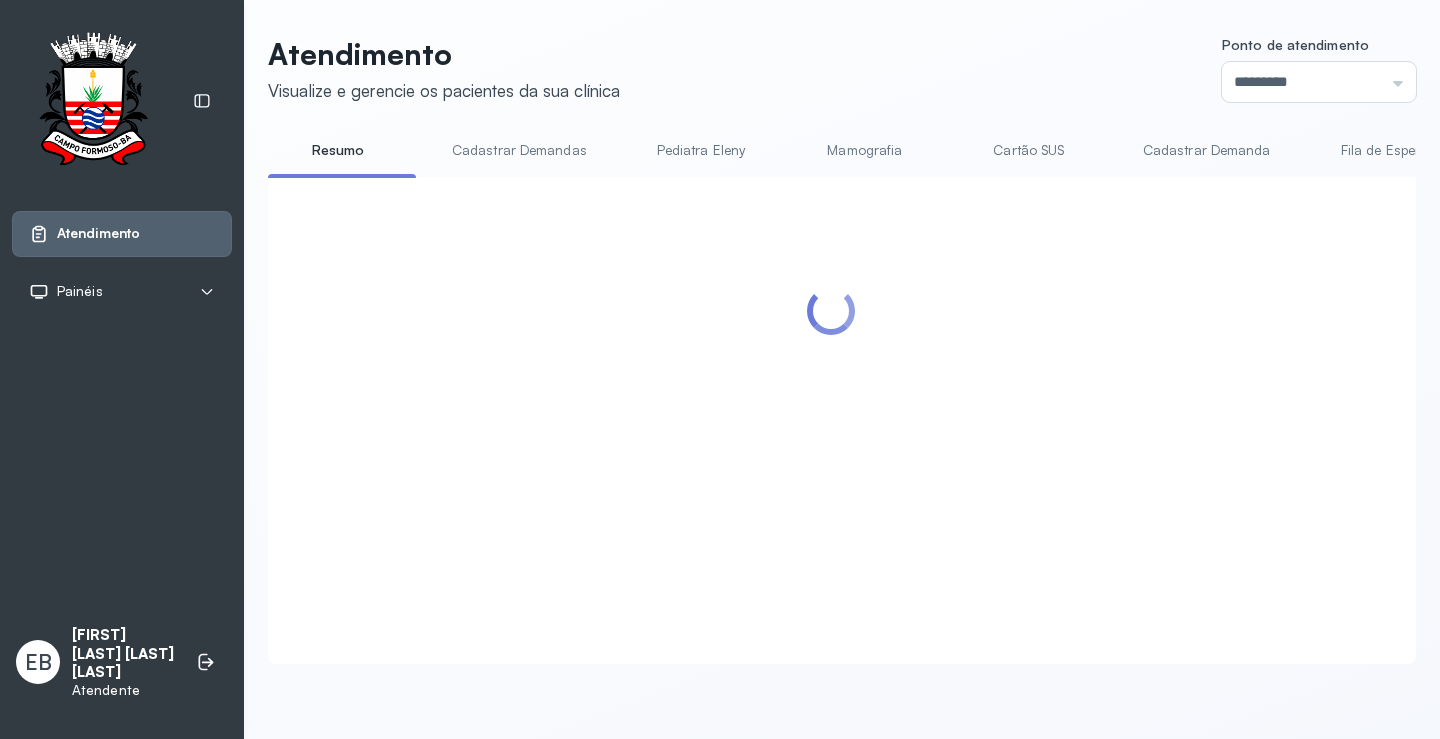 click at bounding box center (831, 396) 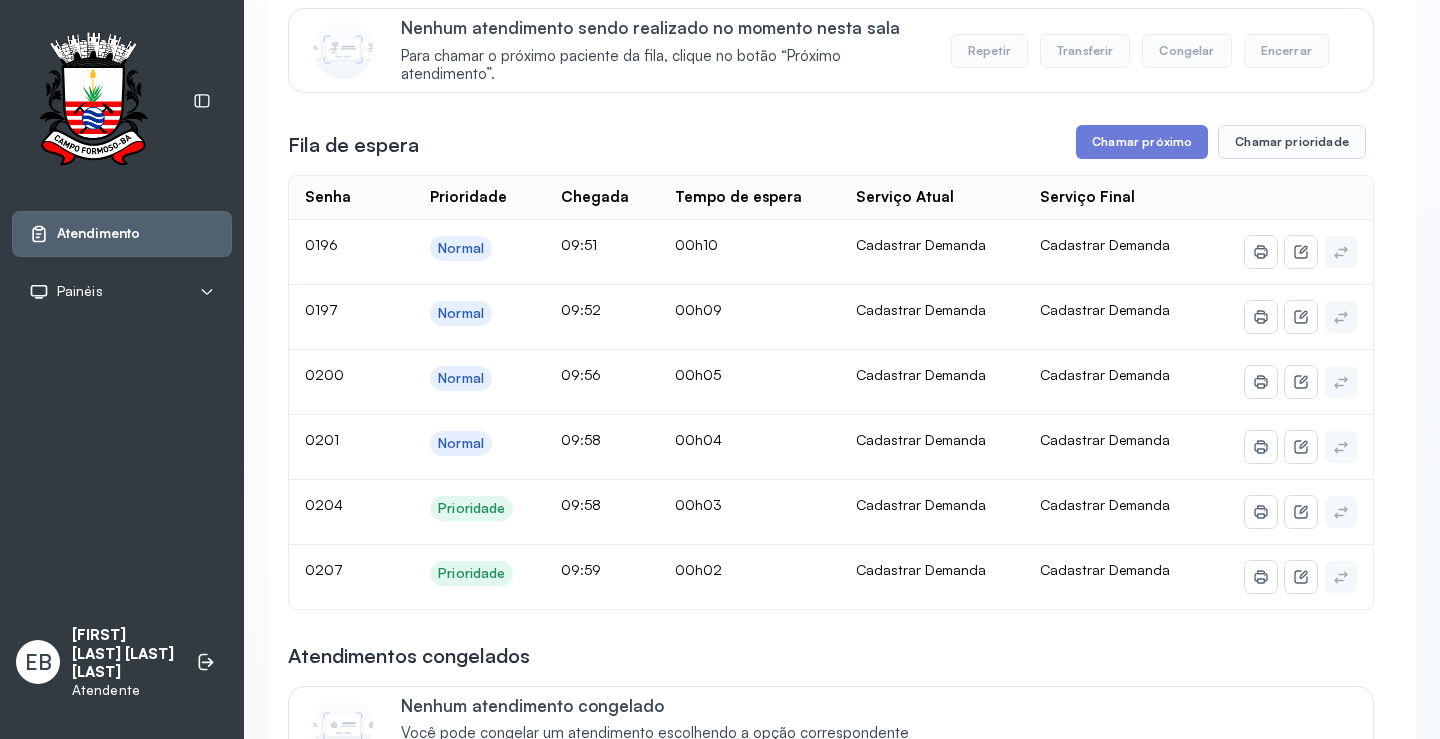 scroll, scrollTop: 0, scrollLeft: 0, axis: both 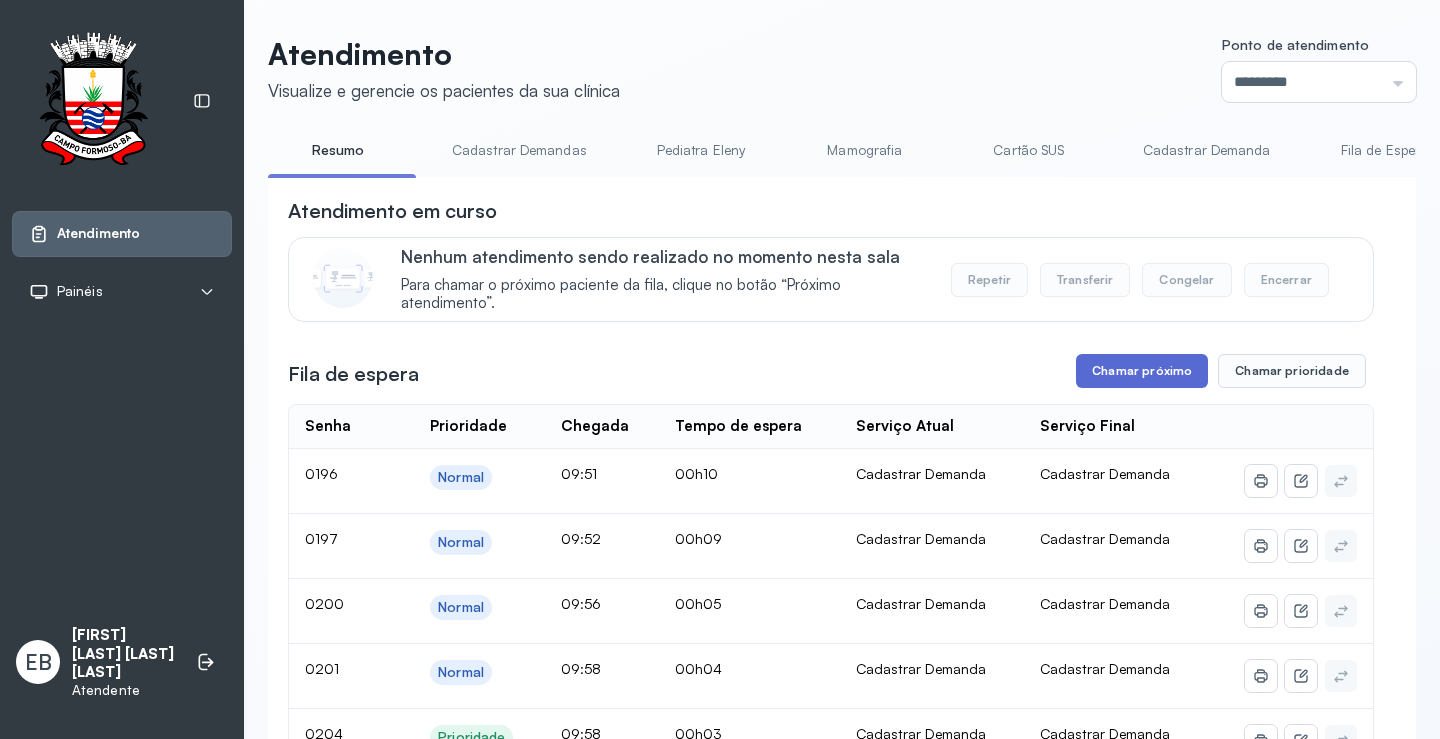 click on "Chamar próximo" at bounding box center (1142, 371) 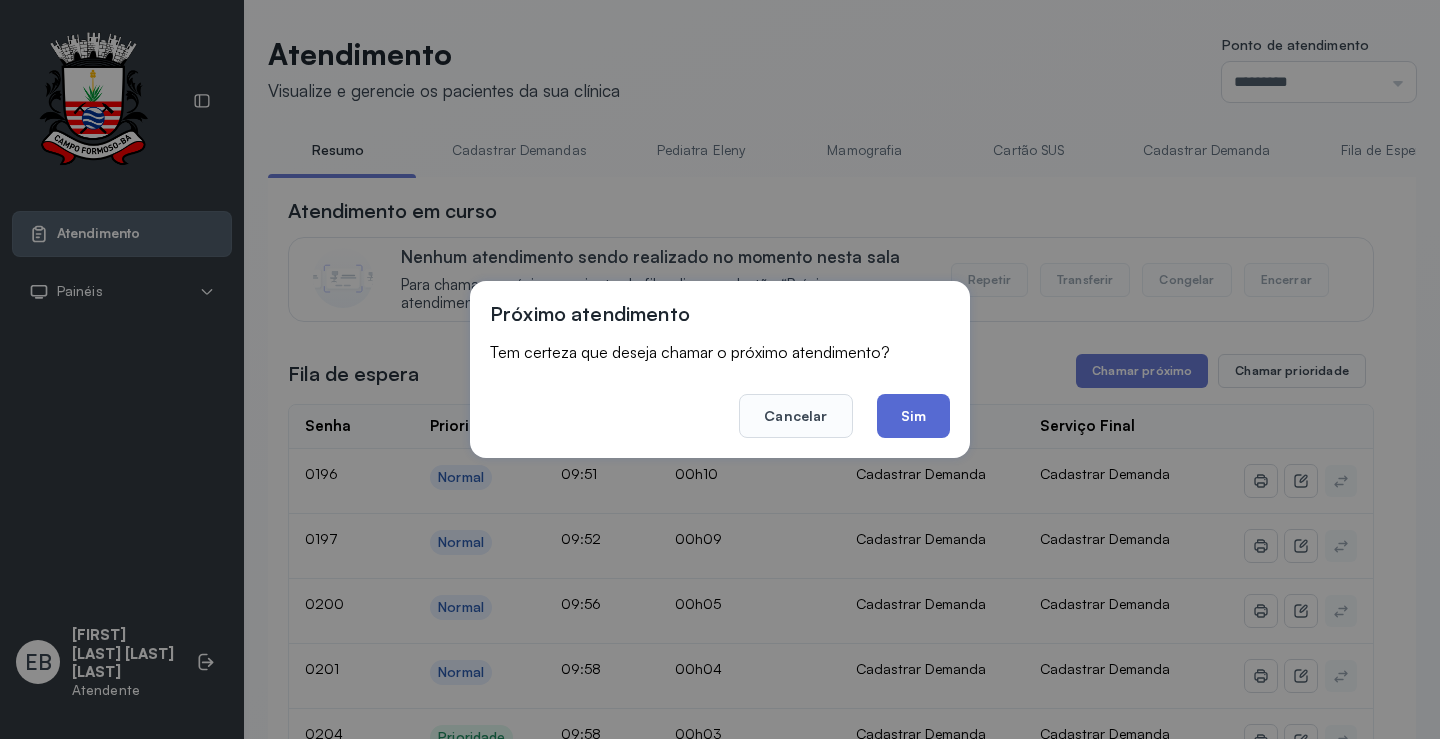 click on "Sim" 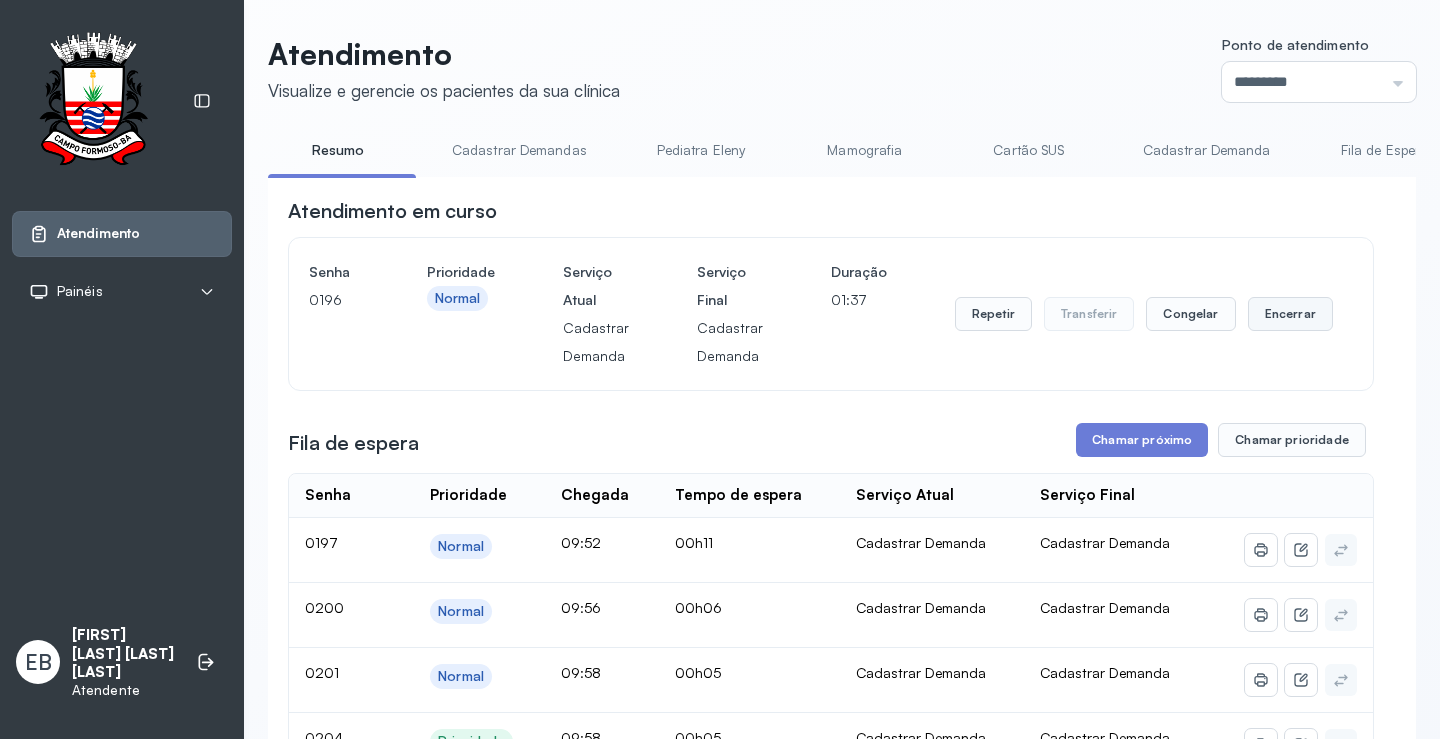 click on "Encerrar" at bounding box center (1290, 314) 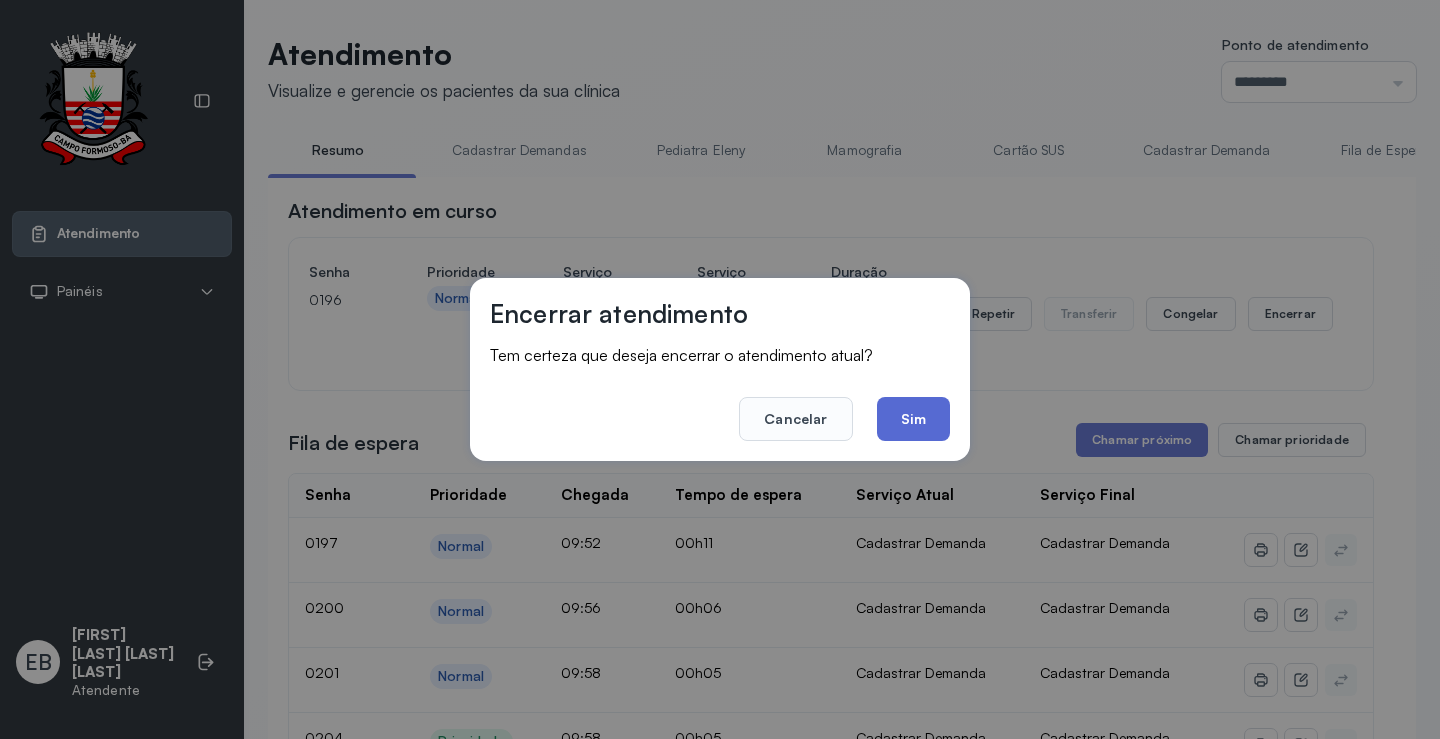 click on "Sim" 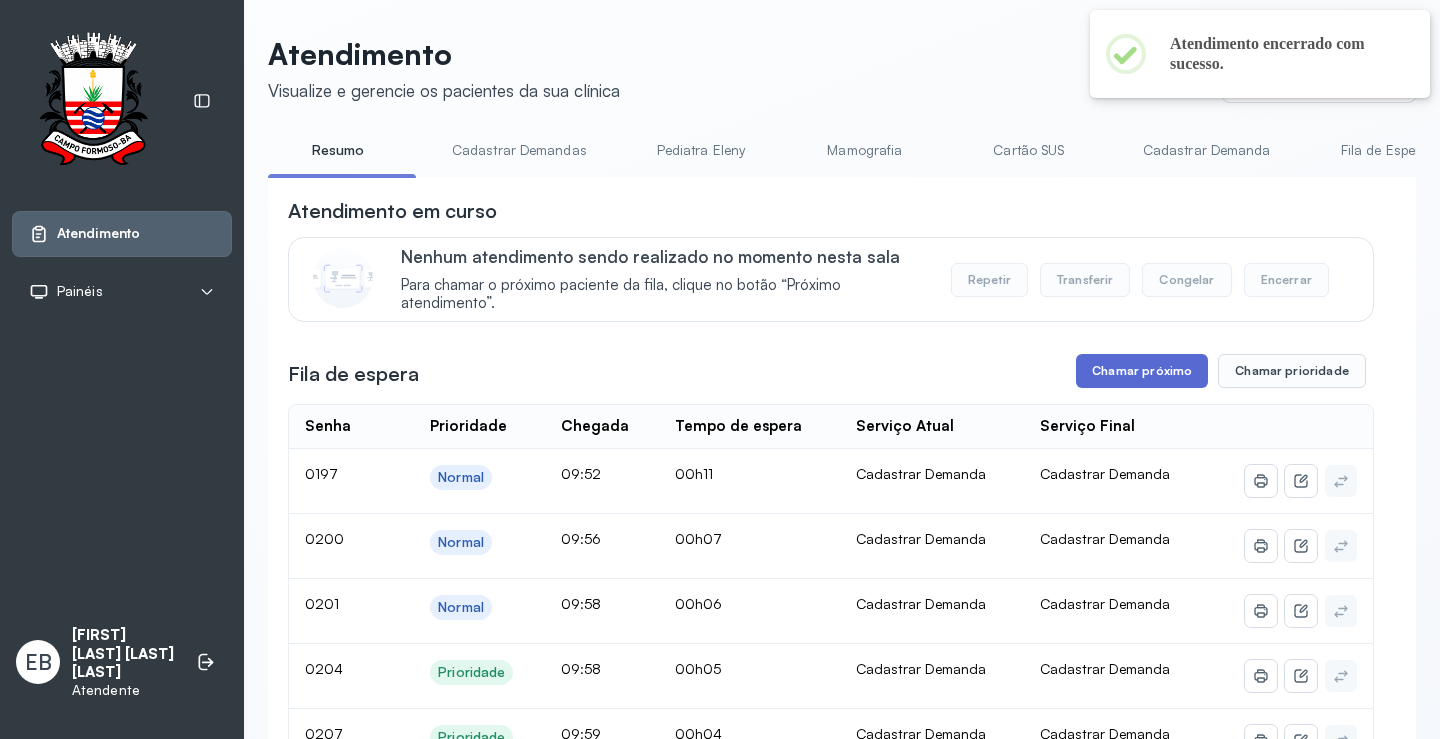 click on "Chamar próximo" at bounding box center [1142, 371] 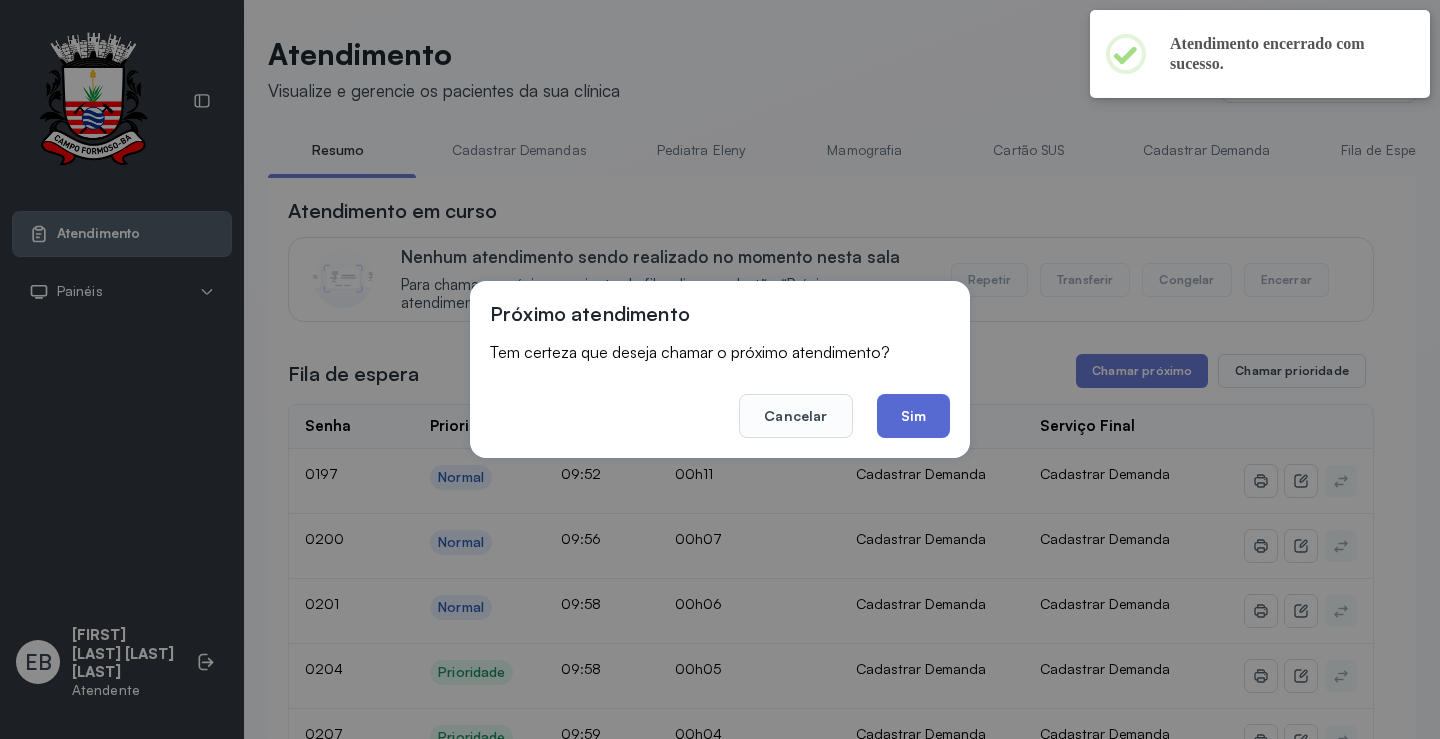 click on "Sim" 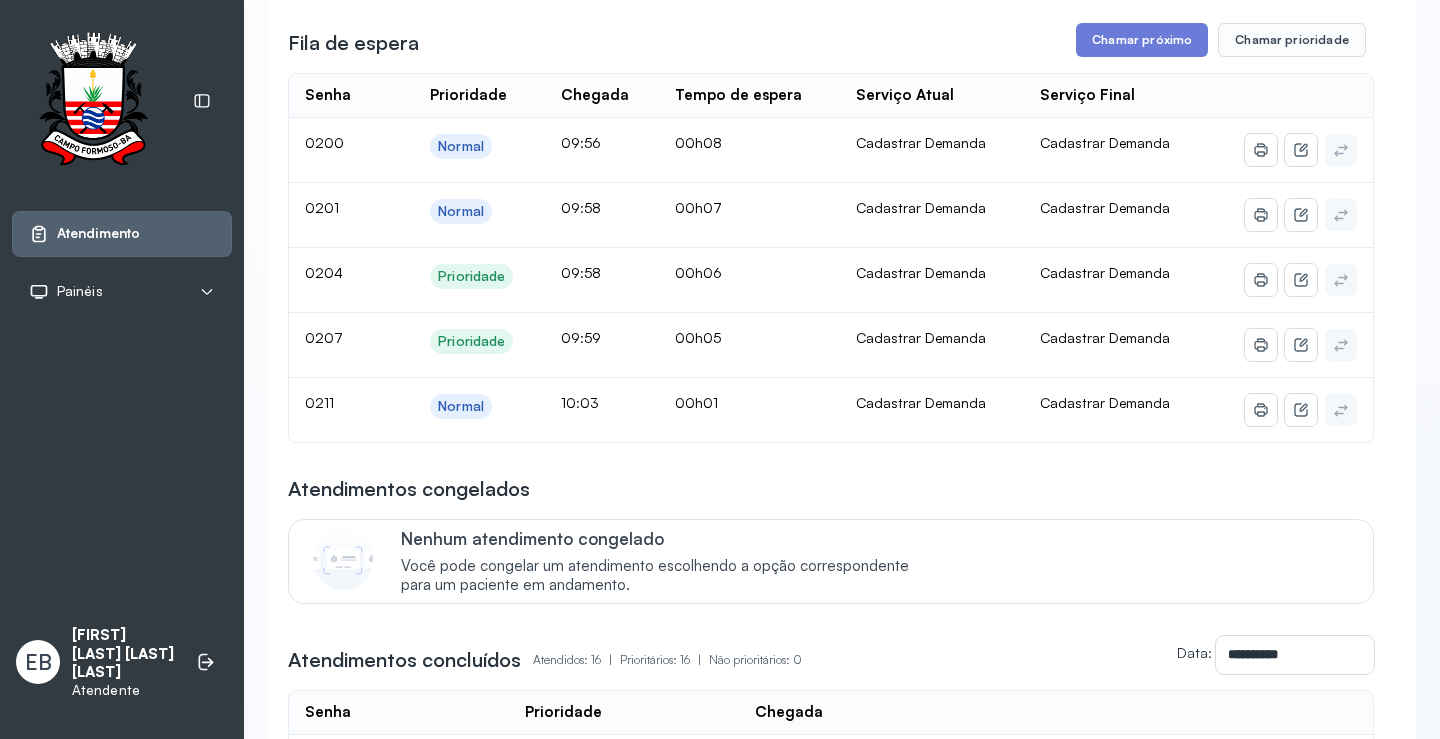 scroll, scrollTop: 0, scrollLeft: 0, axis: both 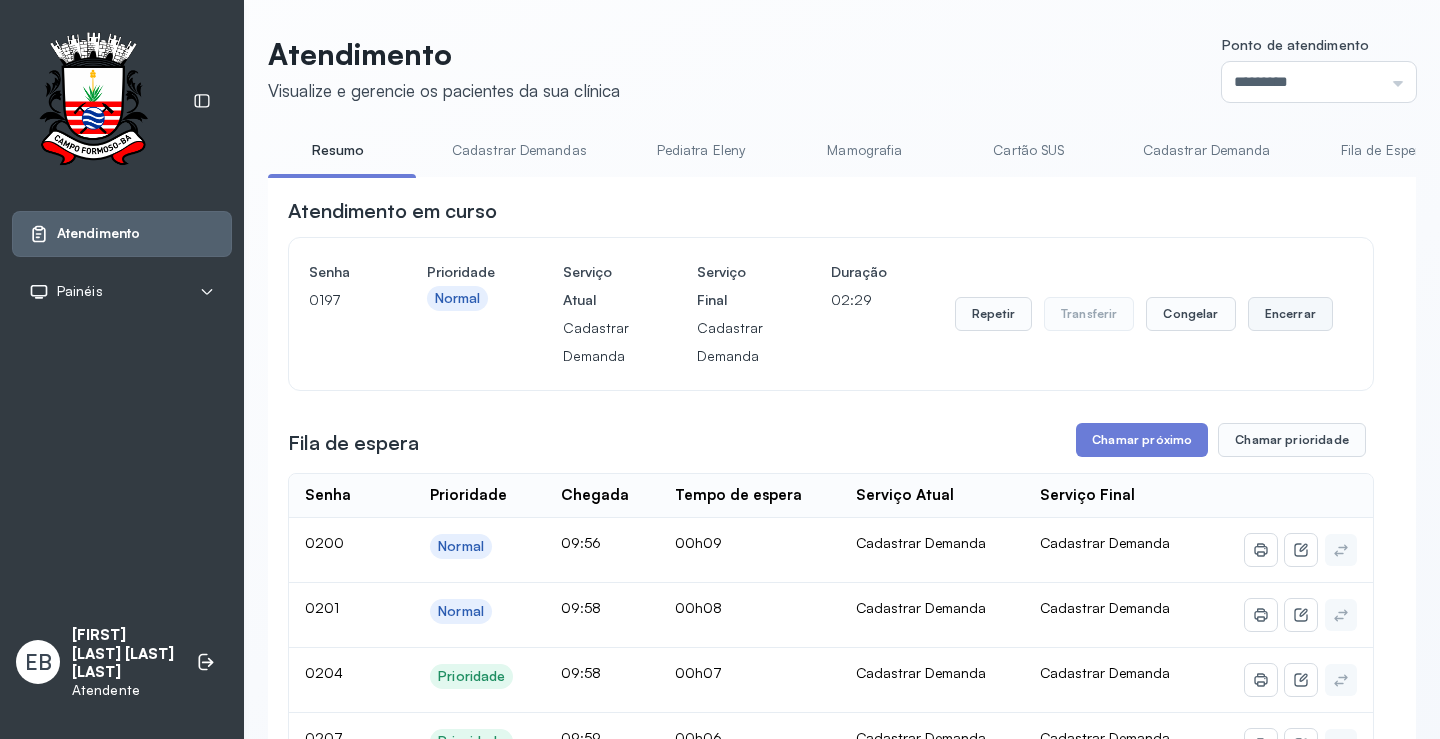 click on "Encerrar" at bounding box center [1290, 314] 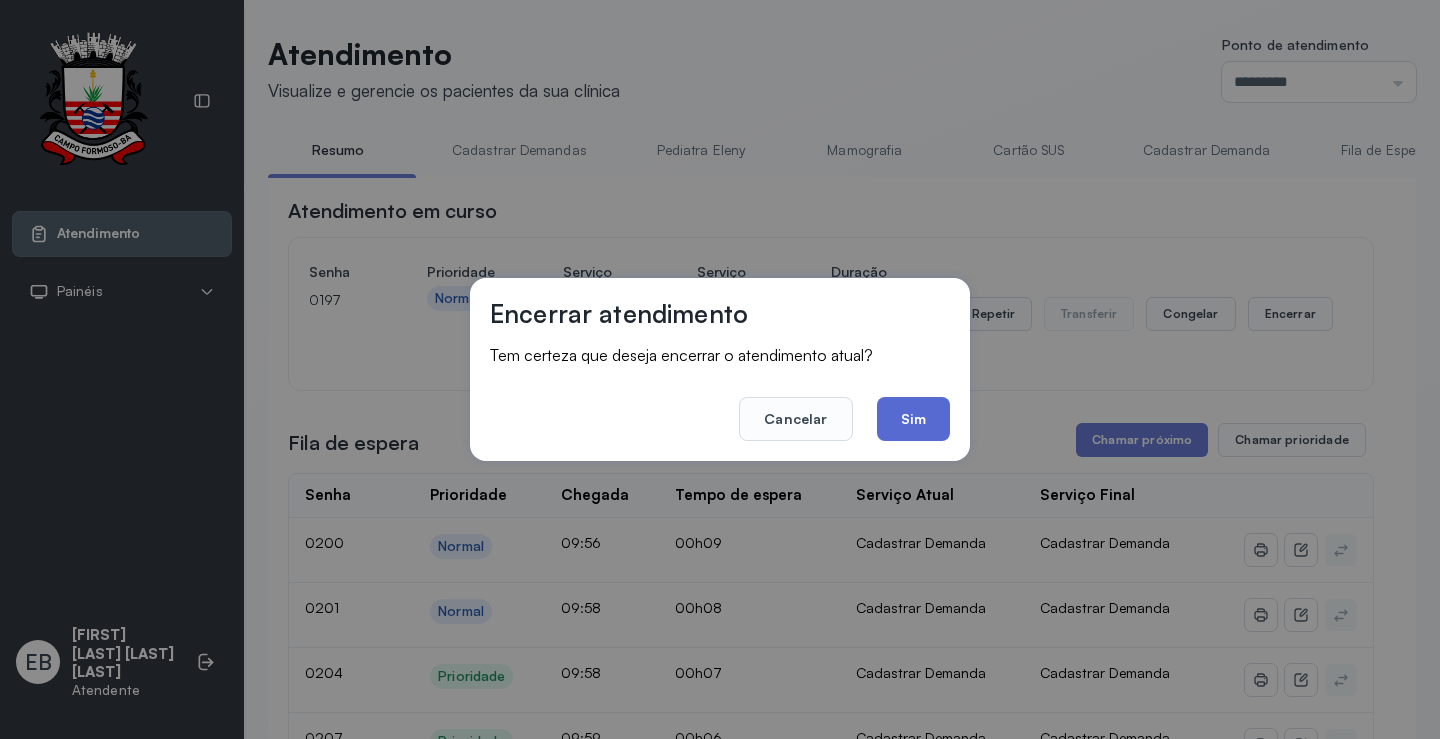 click on "Sim" 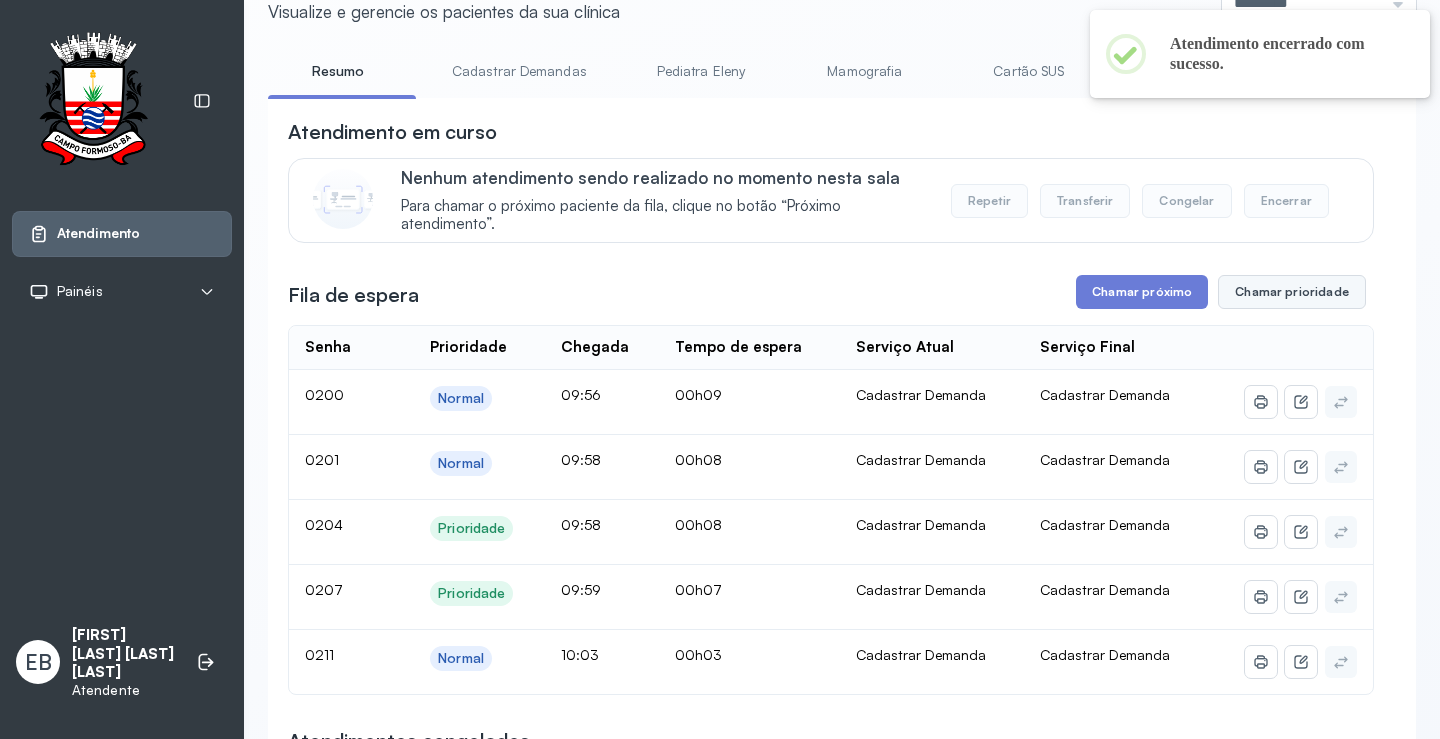 scroll, scrollTop: 200, scrollLeft: 0, axis: vertical 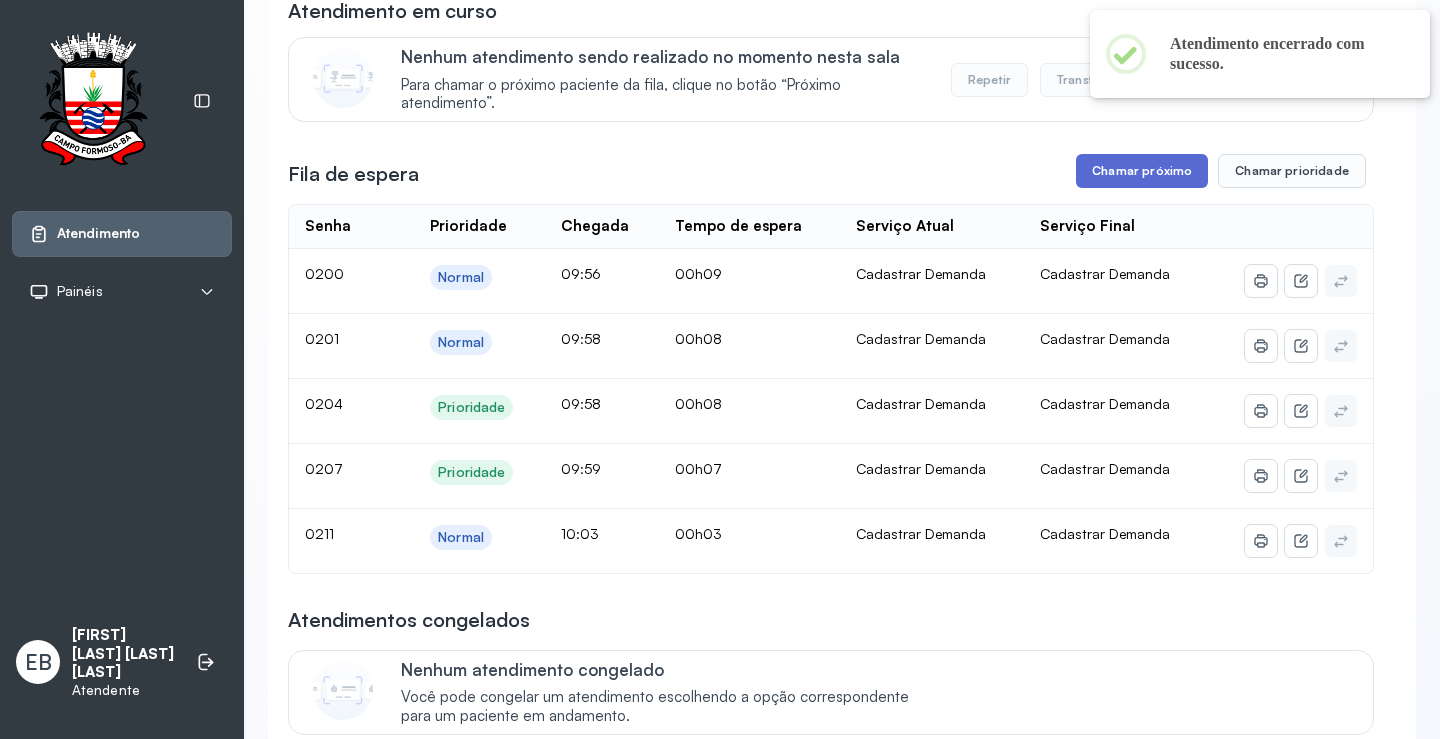 click on "Chamar próximo" at bounding box center (1142, 171) 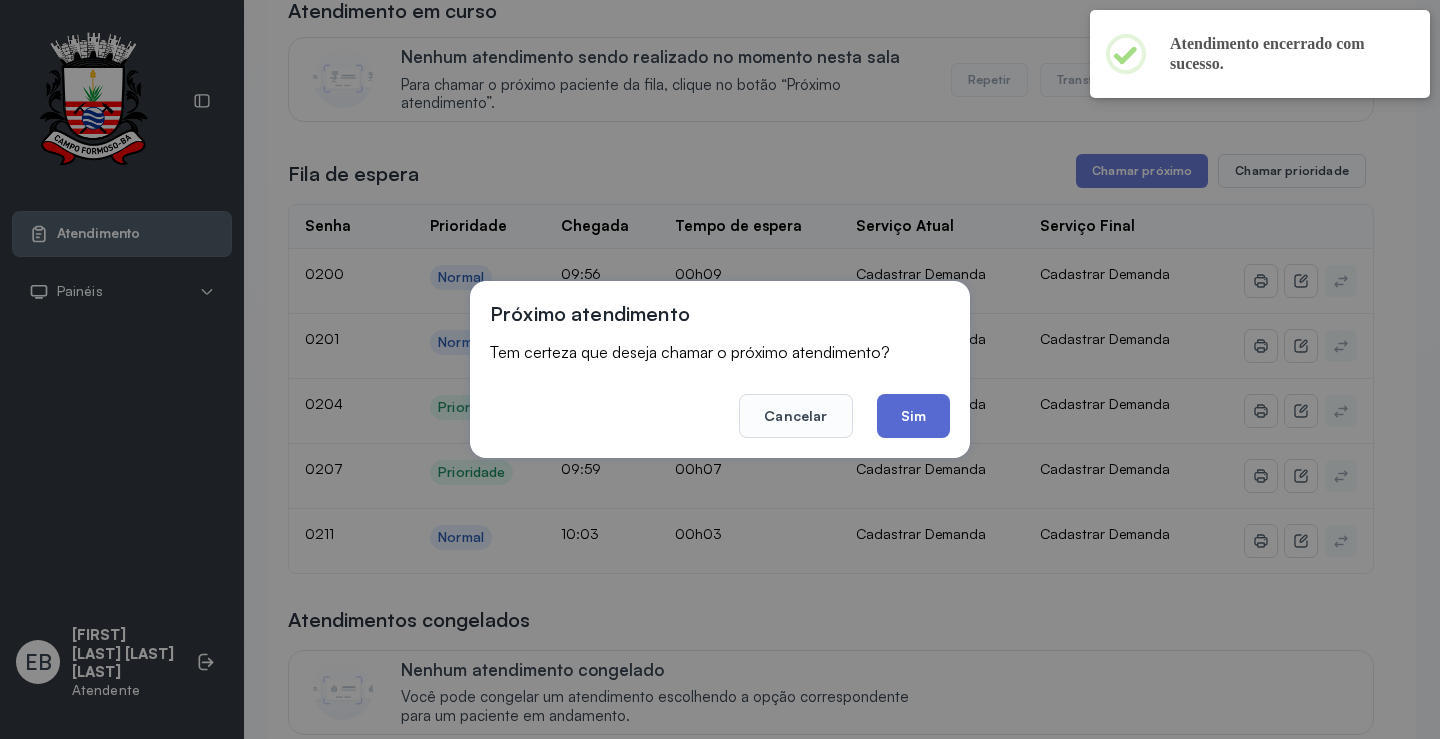 click on "Sim" 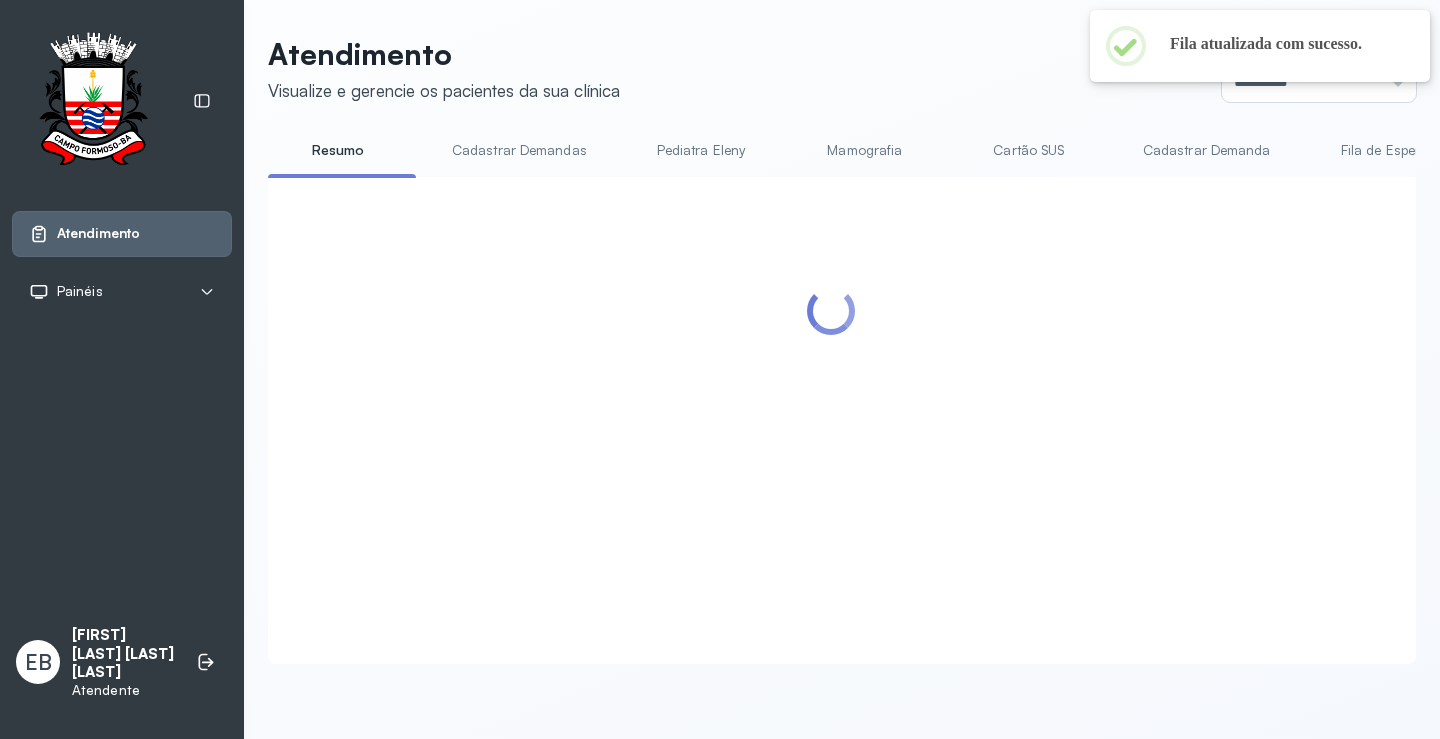 scroll, scrollTop: 200, scrollLeft: 0, axis: vertical 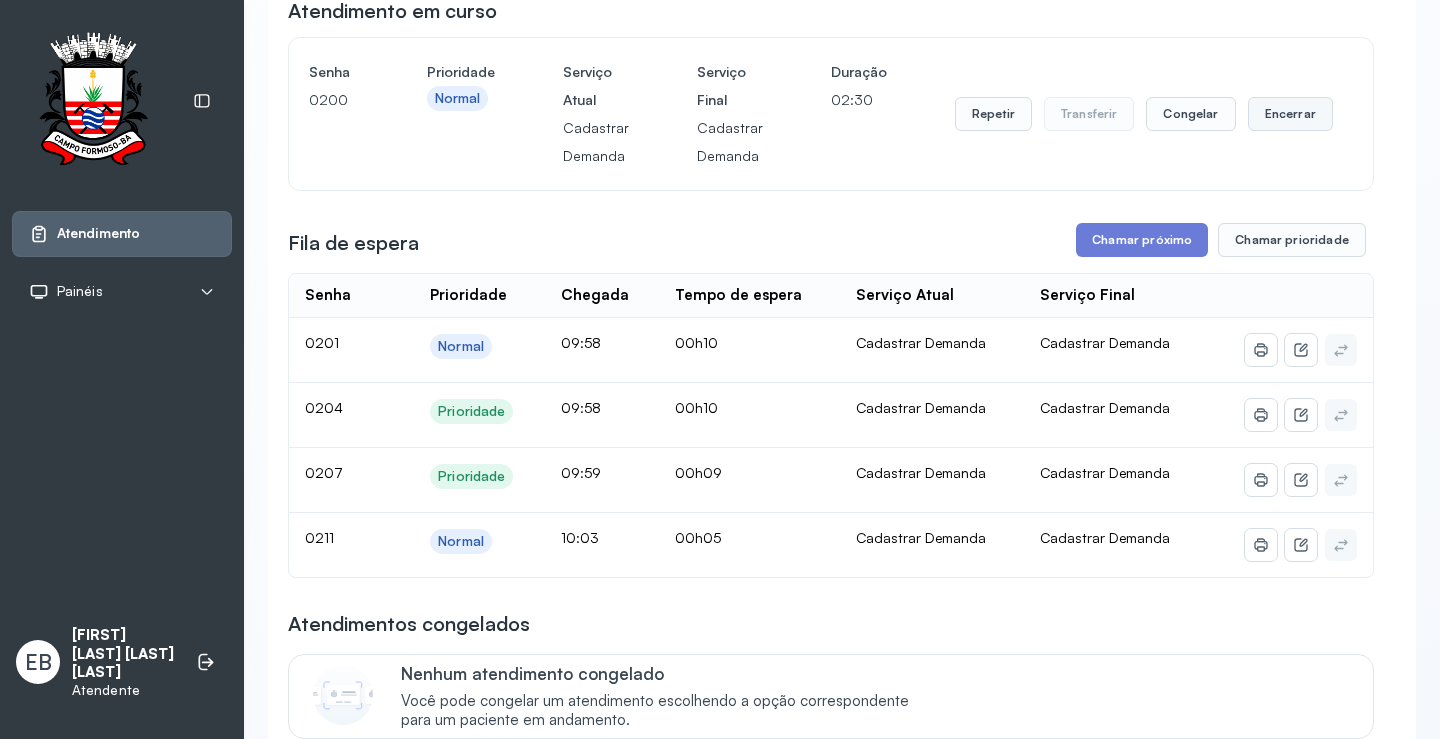 click on "Encerrar" at bounding box center [1290, 114] 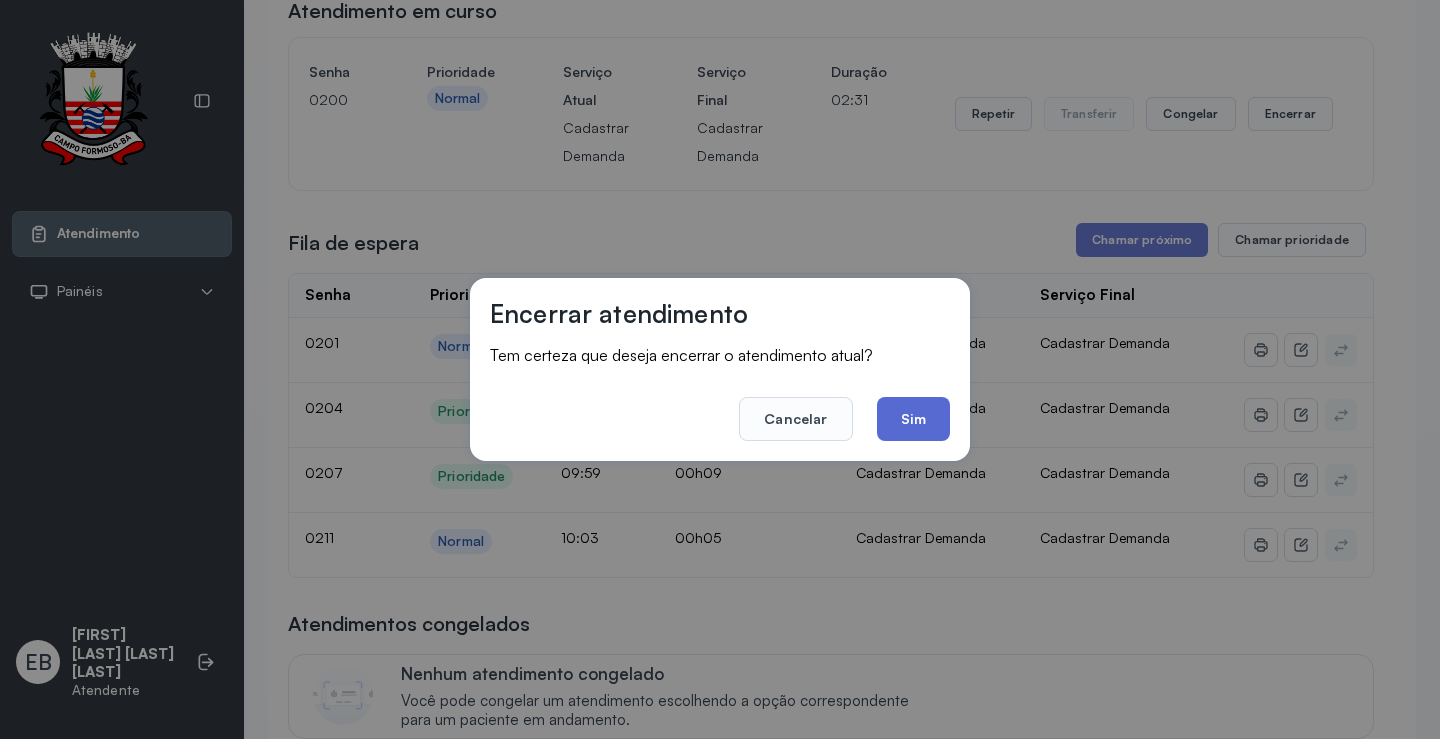 click on "Sim" 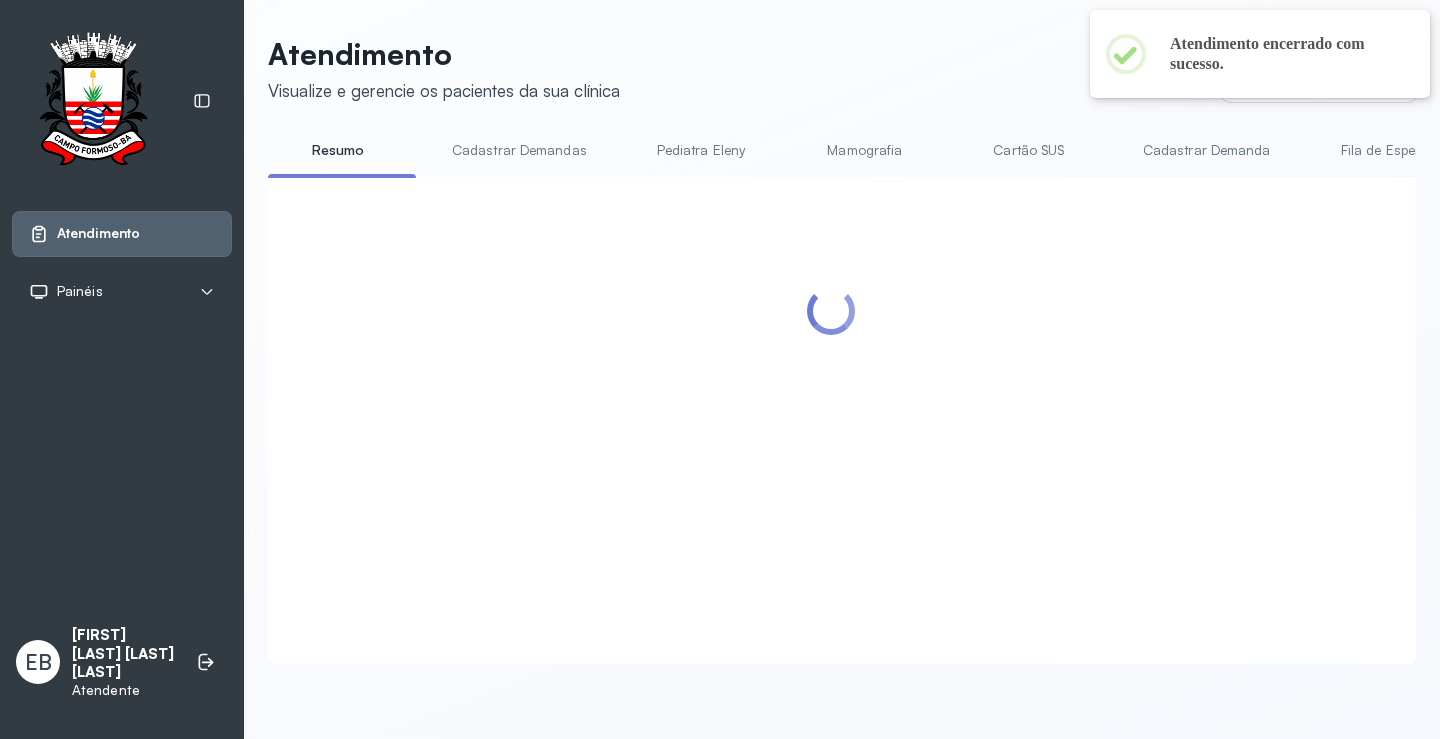 scroll, scrollTop: 200, scrollLeft: 0, axis: vertical 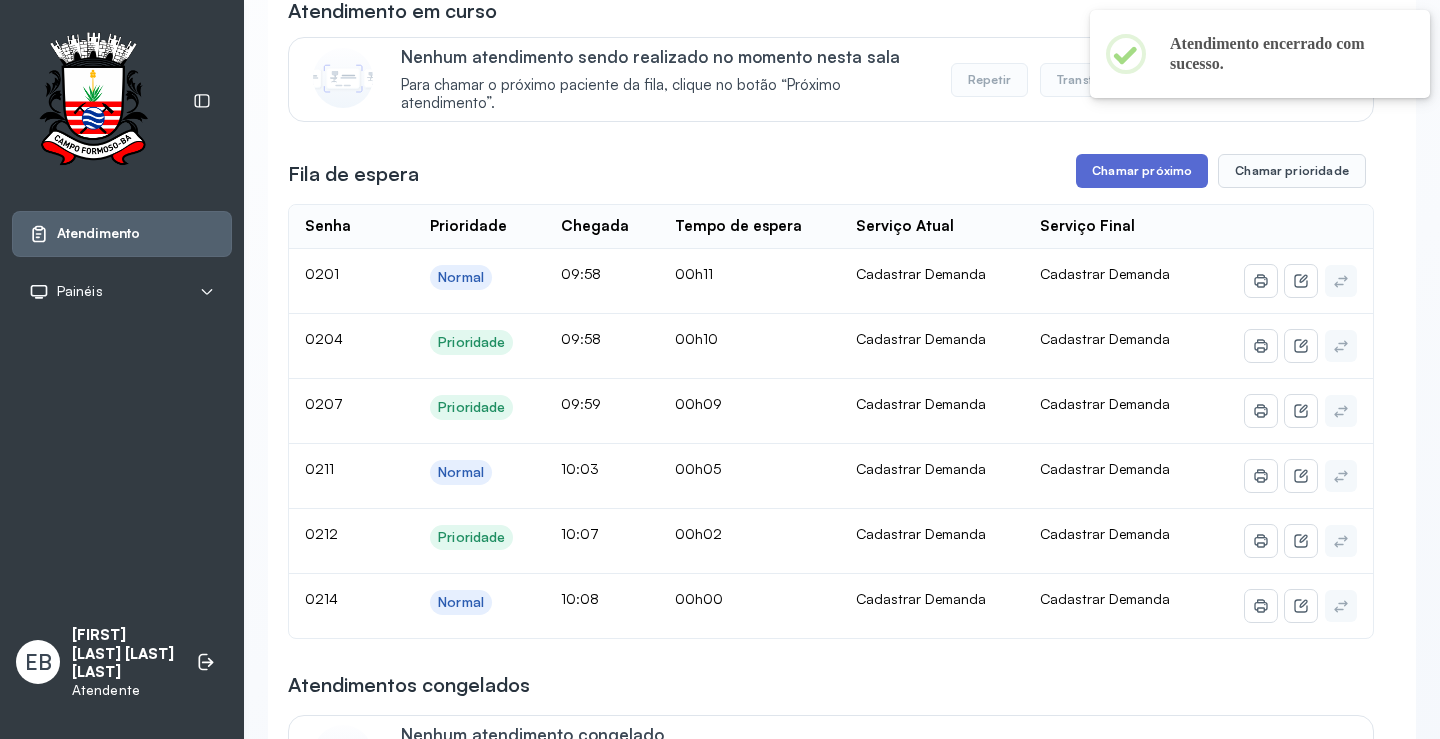 click on "Chamar próximo" at bounding box center (1142, 171) 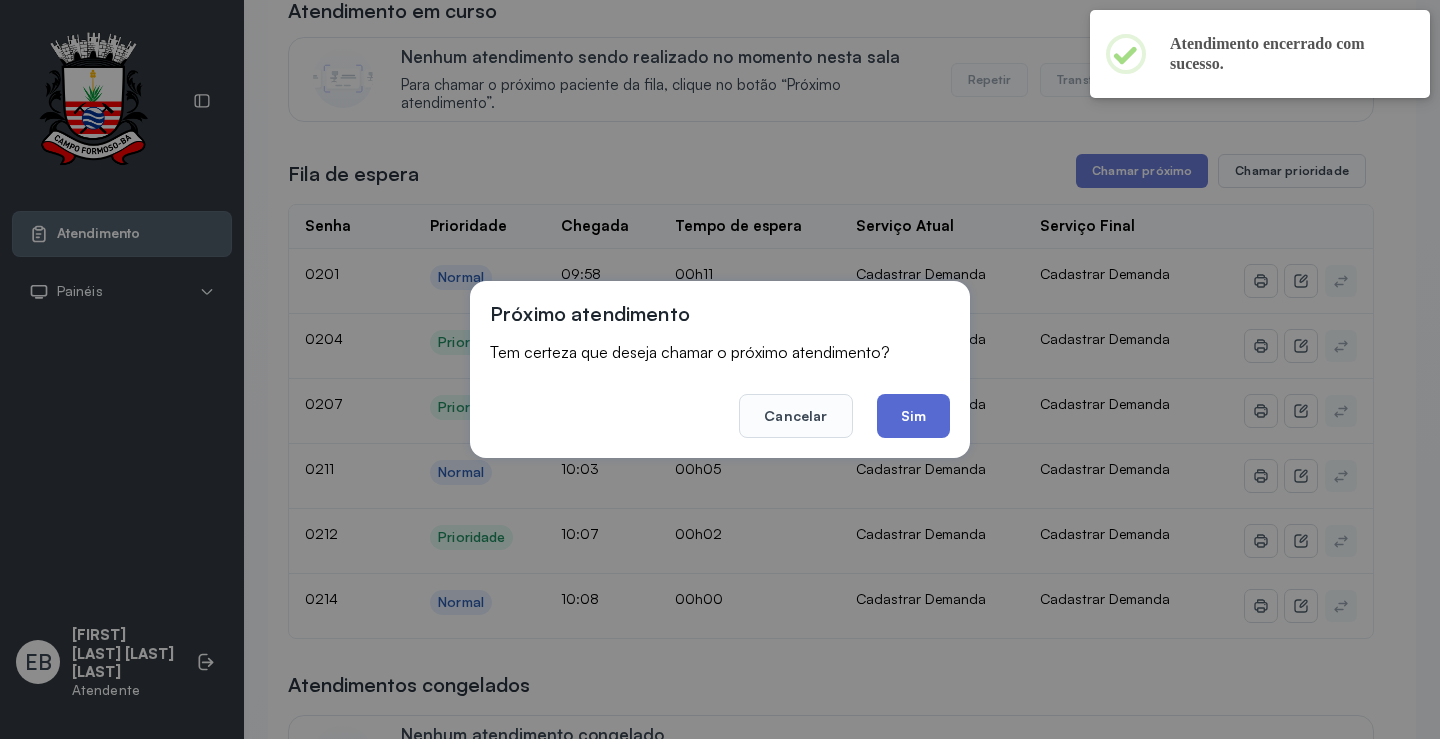 click on "Sim" 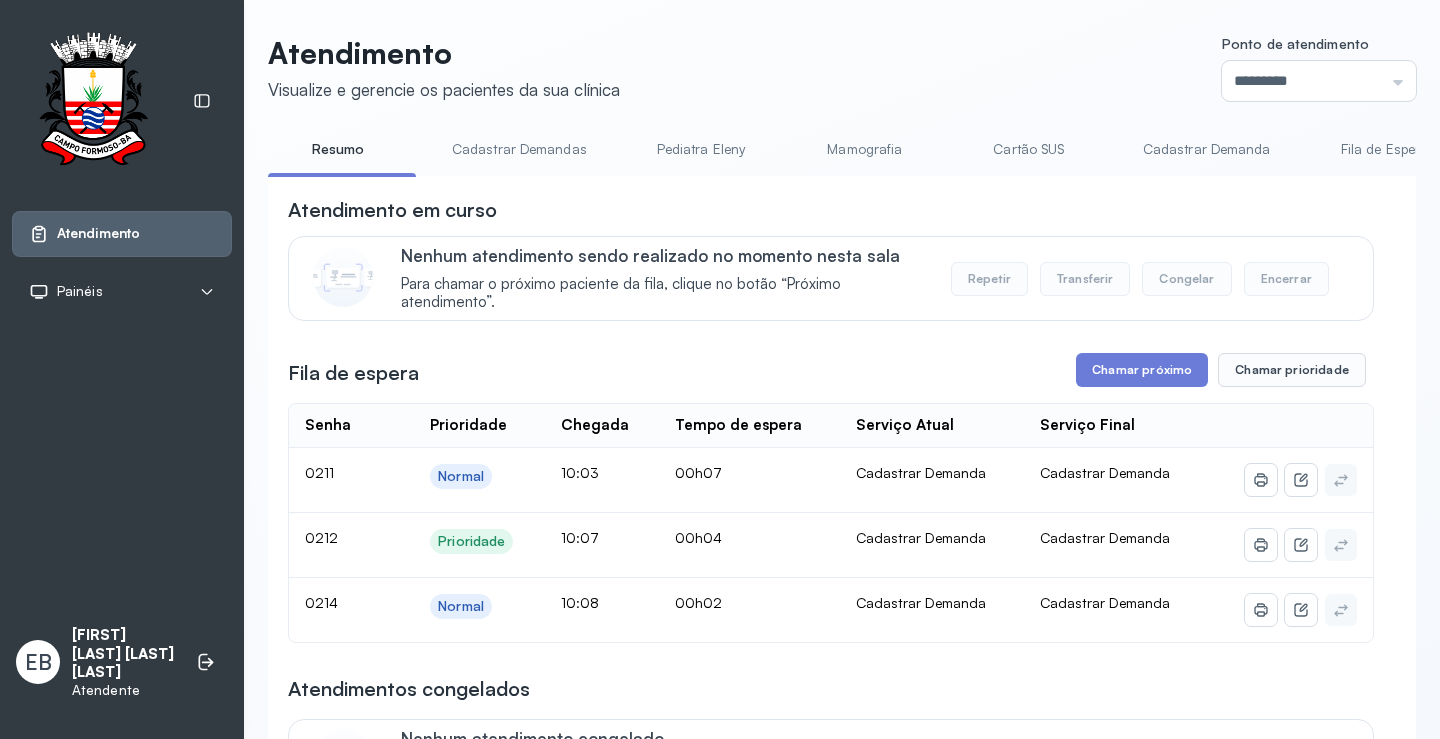 scroll, scrollTop: 200, scrollLeft: 0, axis: vertical 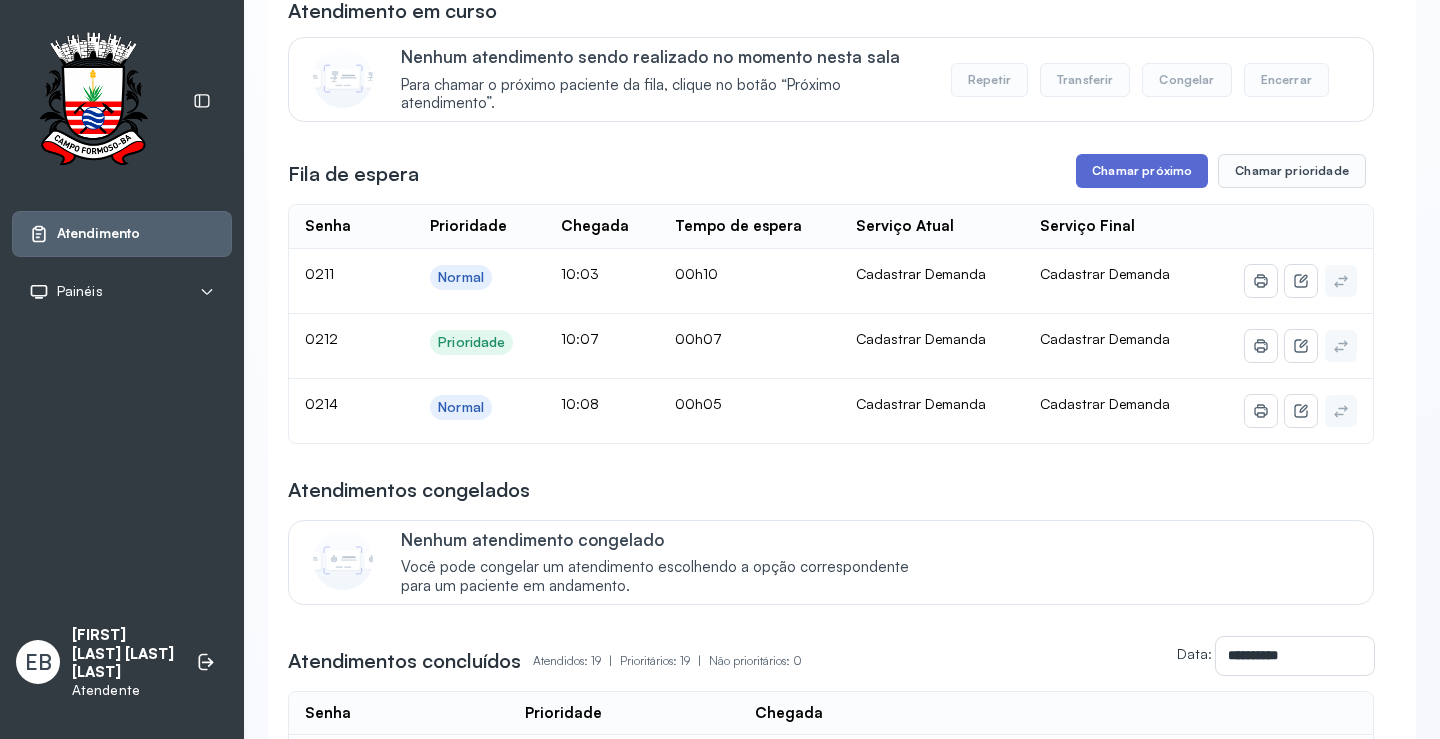 click on "Chamar próximo" at bounding box center (1142, 171) 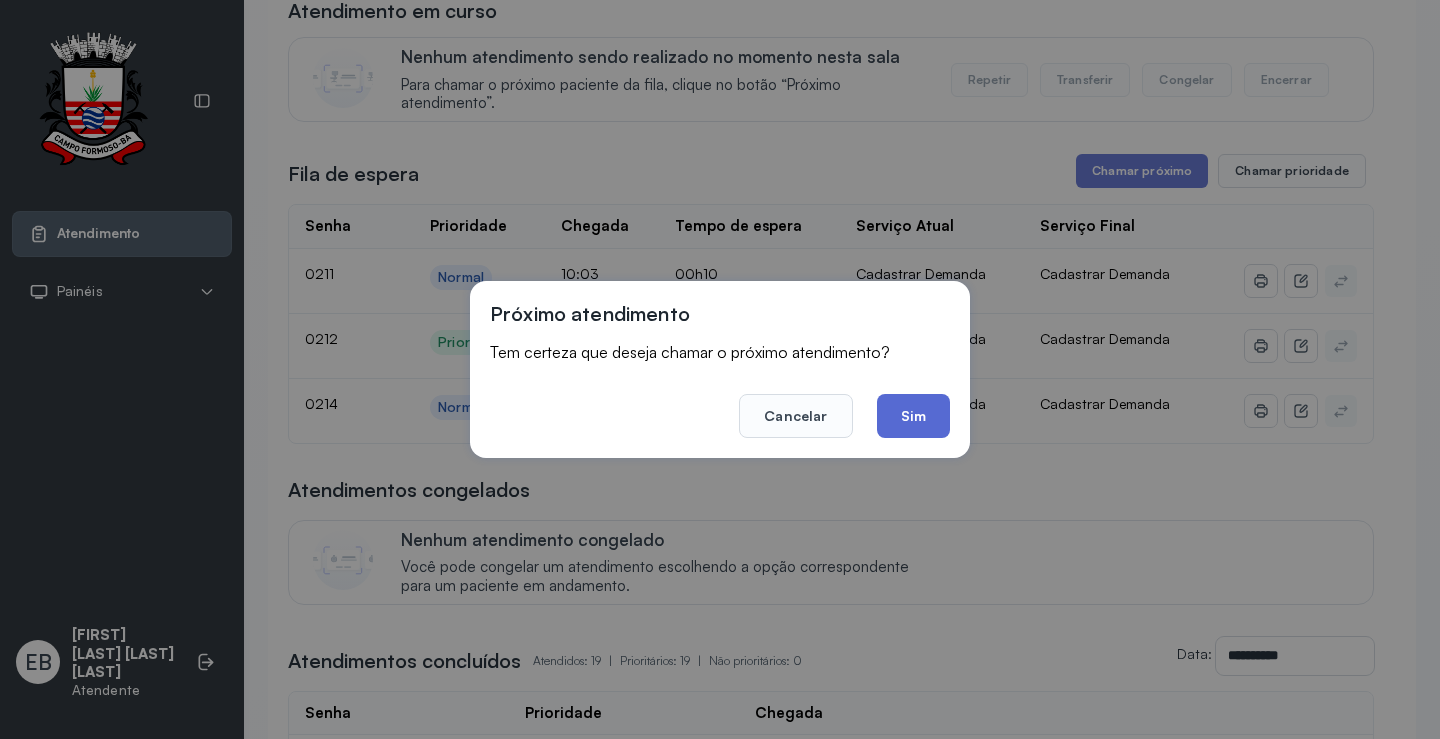 click on "Sim" 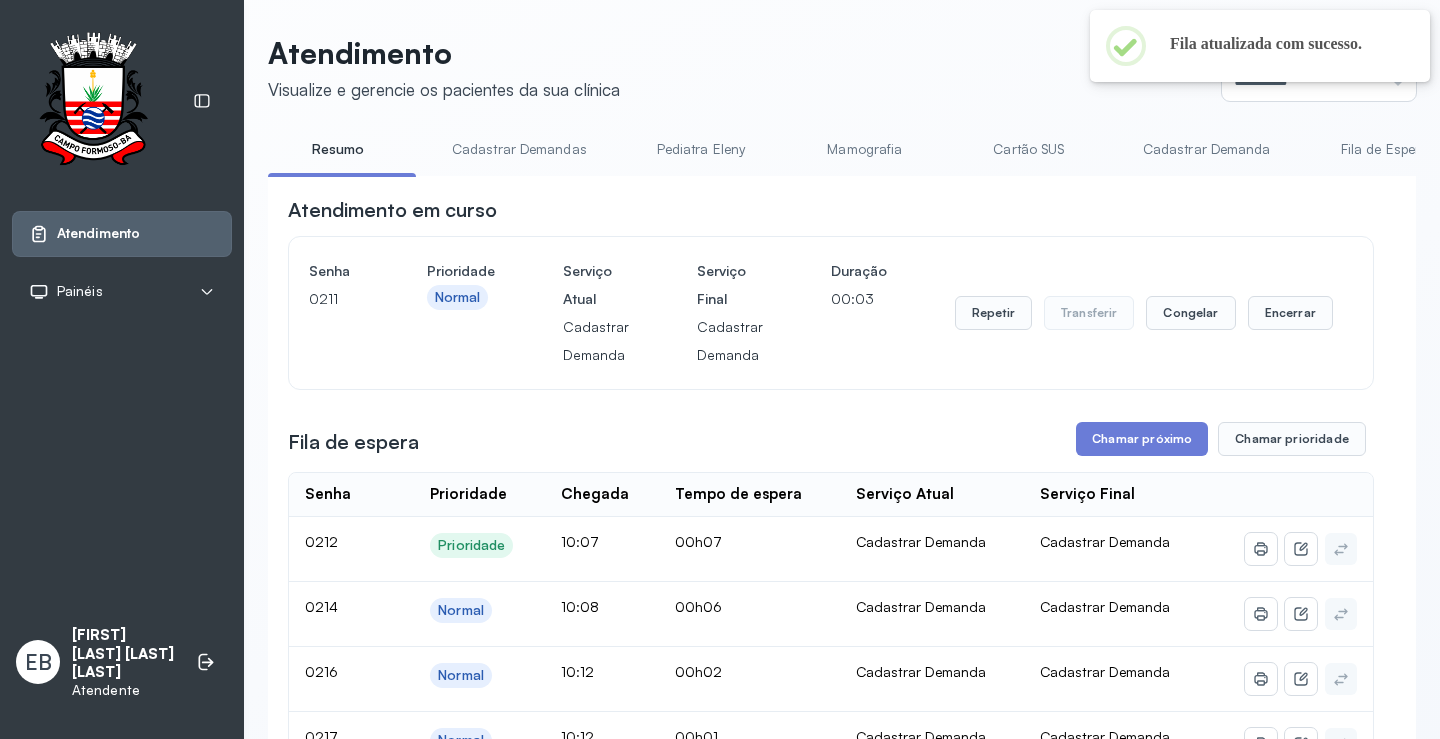 scroll, scrollTop: 200, scrollLeft: 0, axis: vertical 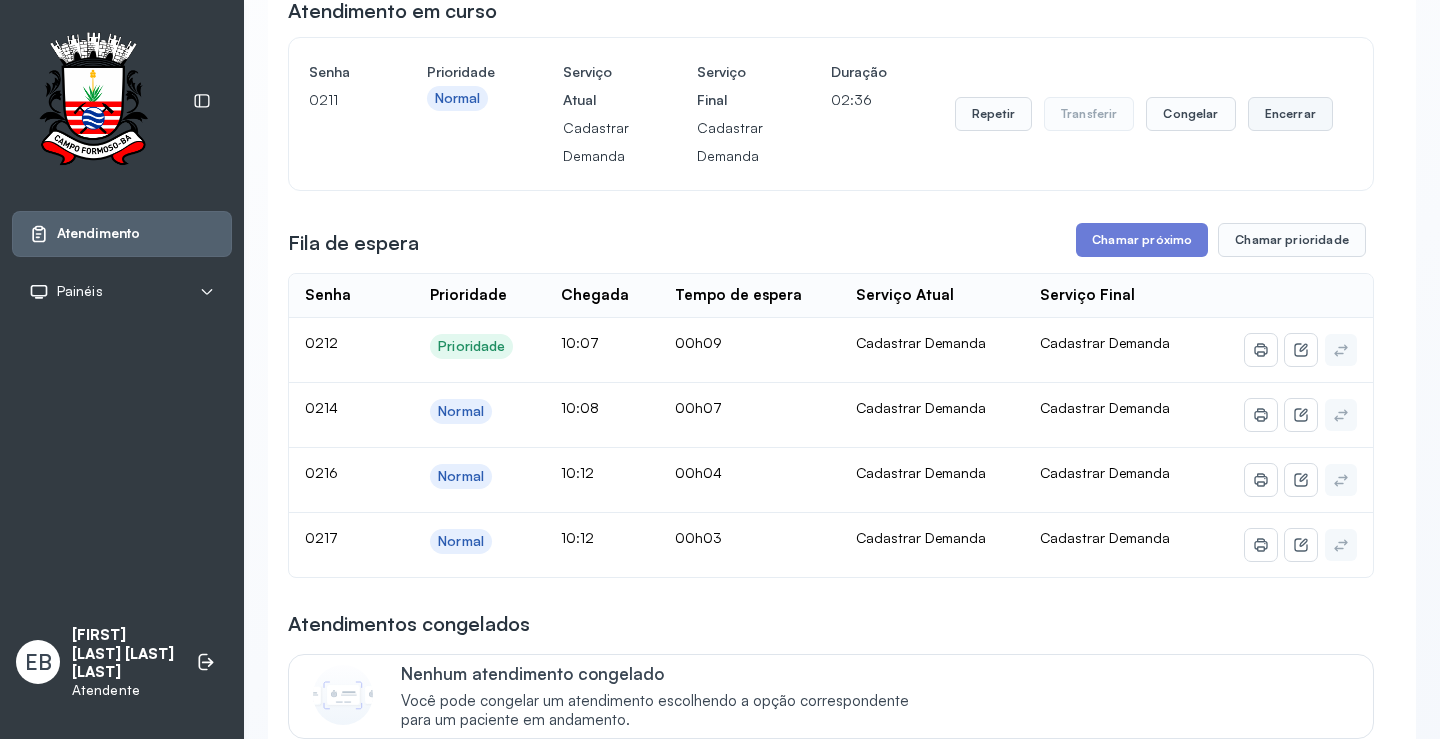 click on "Encerrar" at bounding box center (1290, 114) 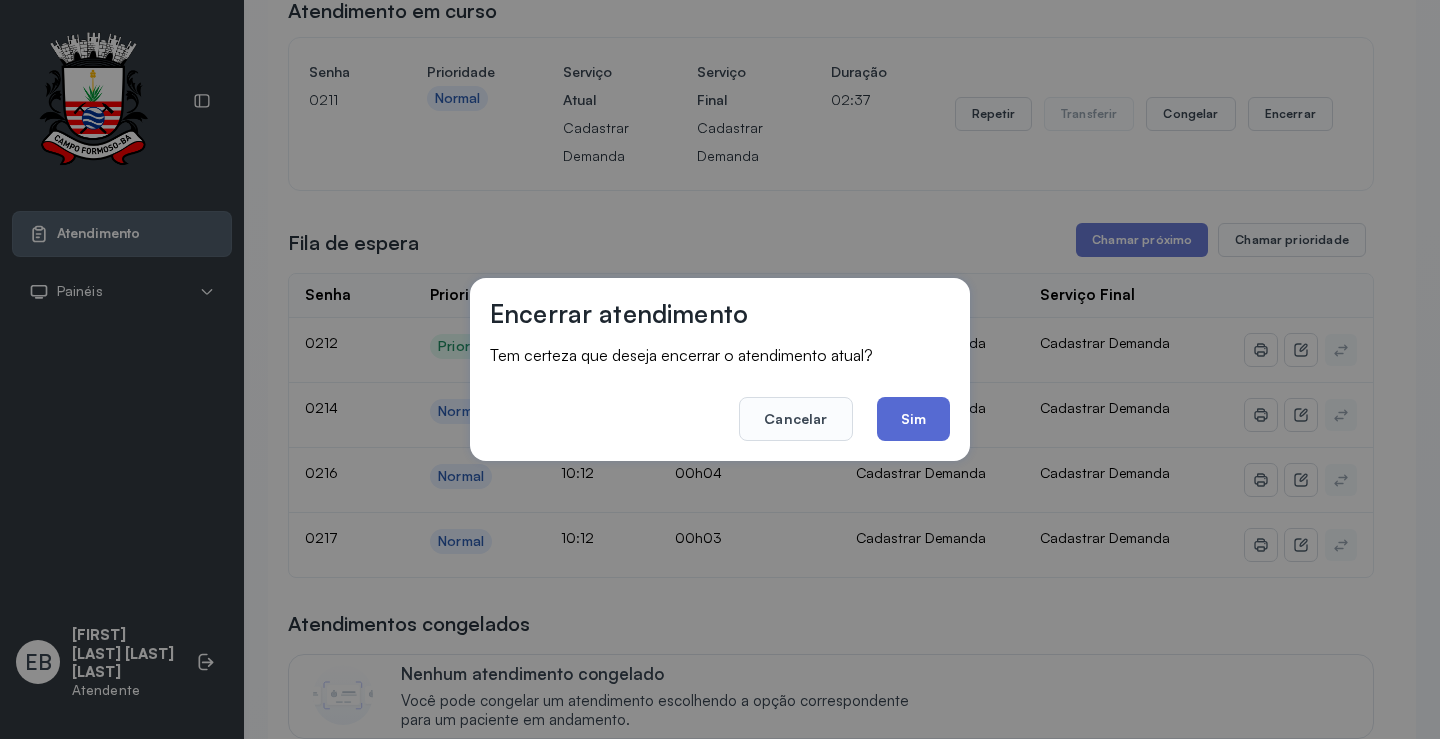 click on "Sim" 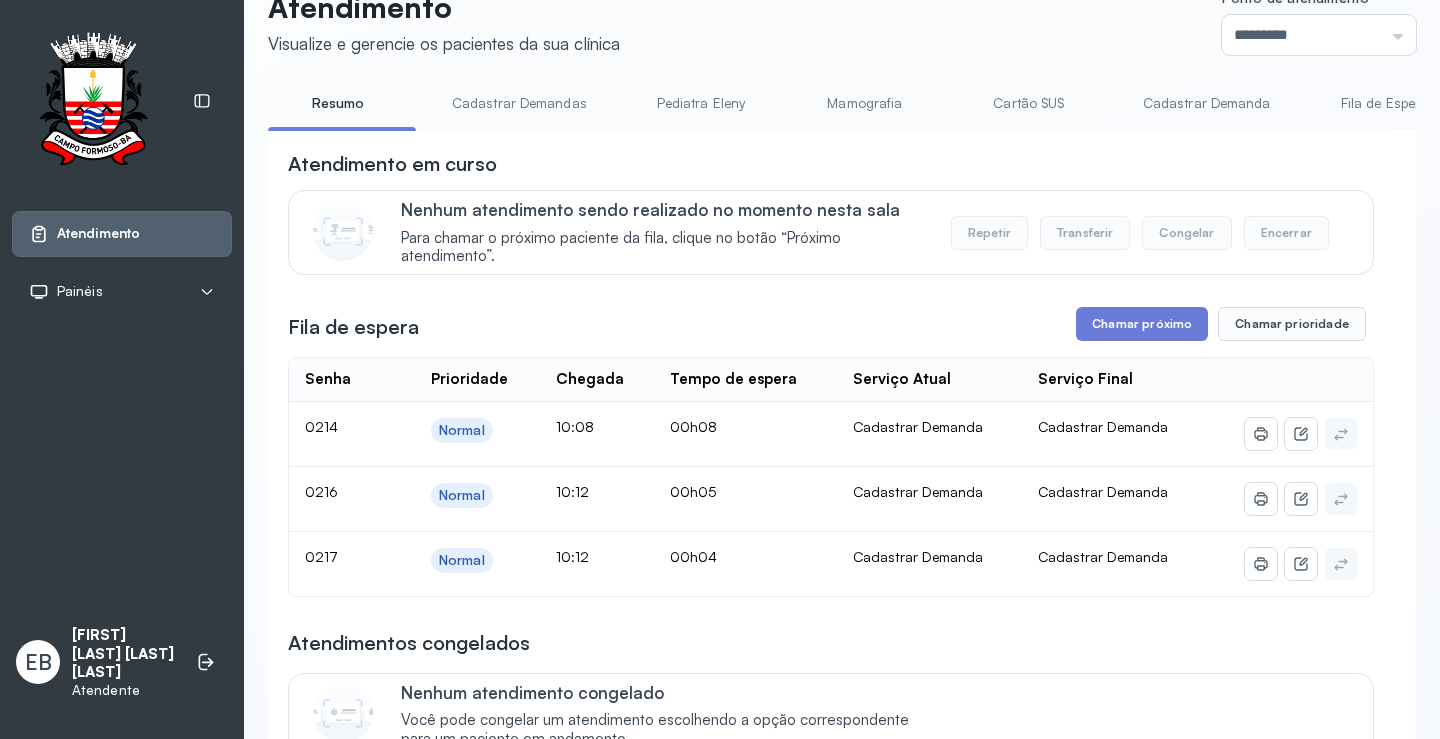 scroll, scrollTop: 0, scrollLeft: 0, axis: both 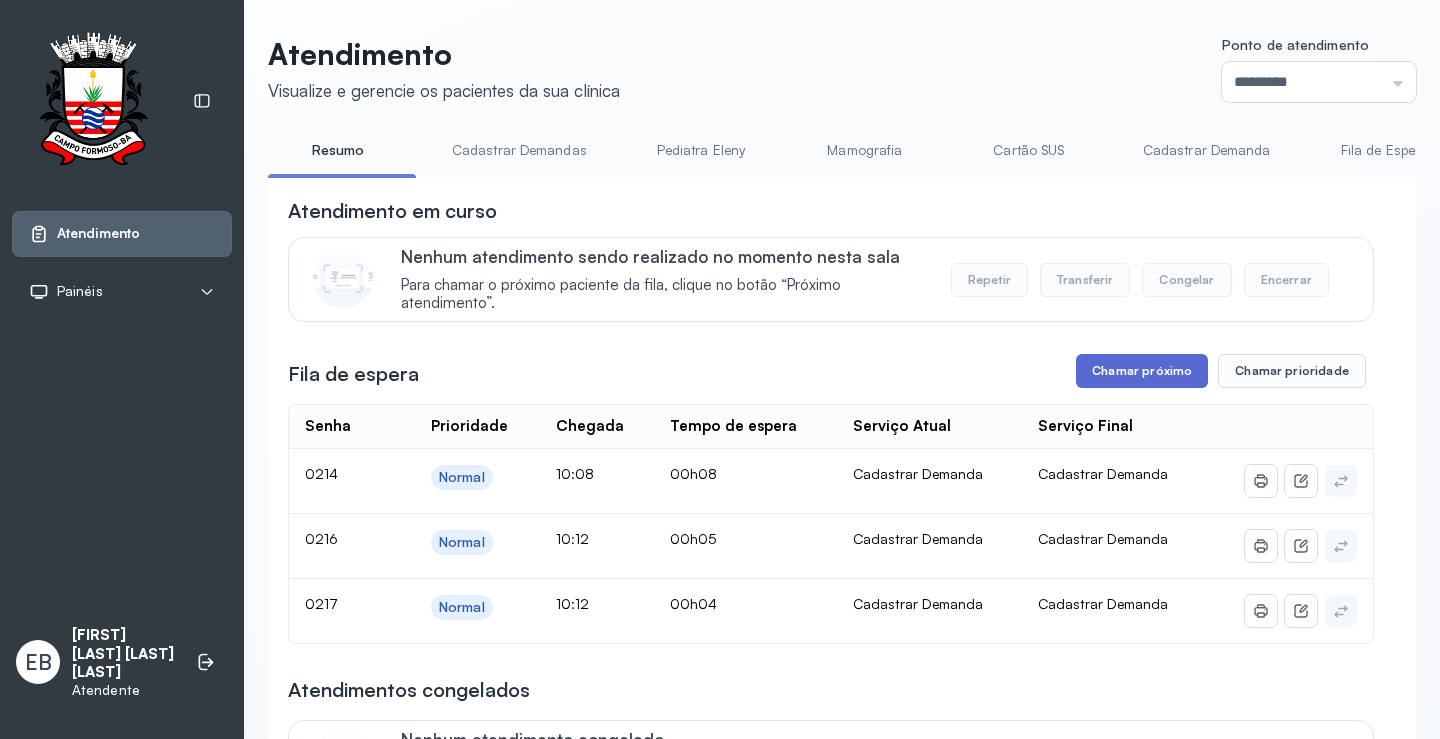 click on "Chamar próximo" at bounding box center [1142, 371] 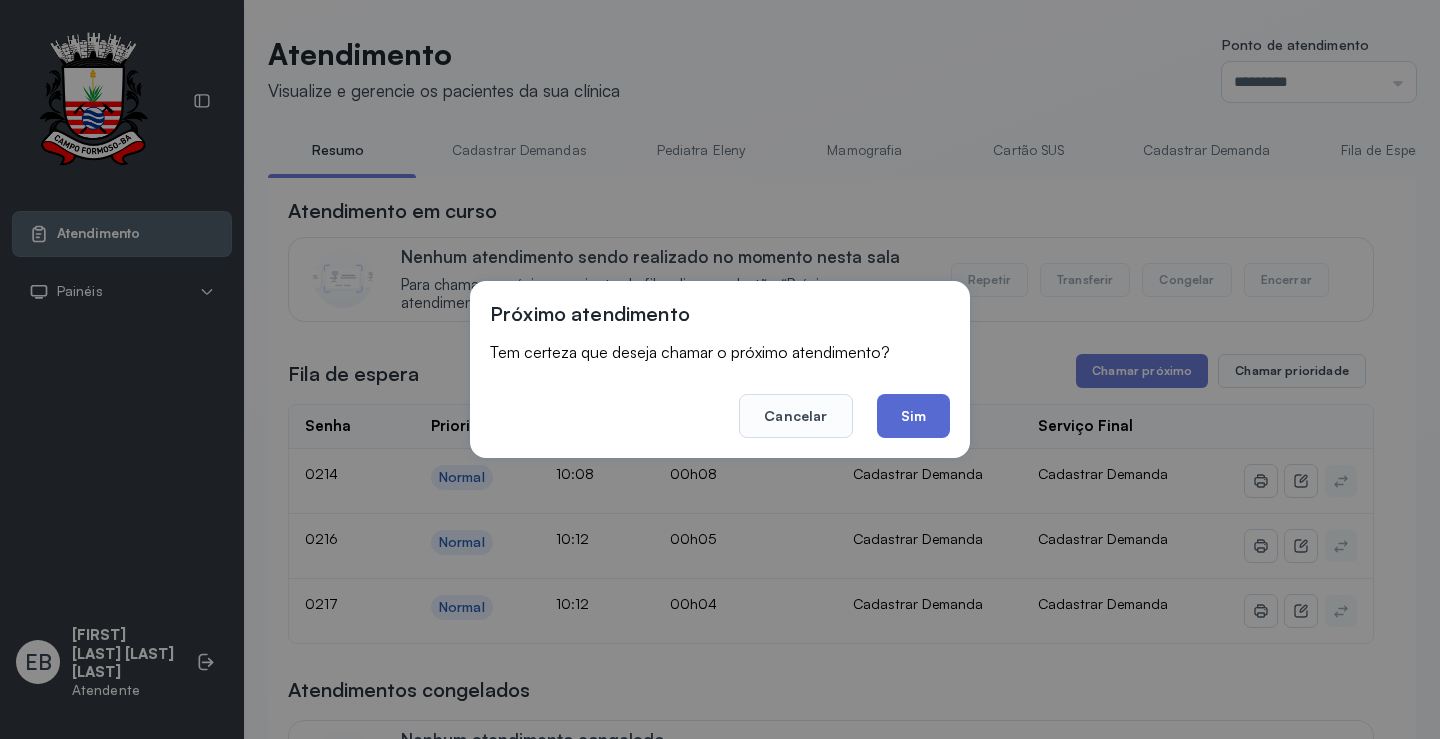 click on "Sim" 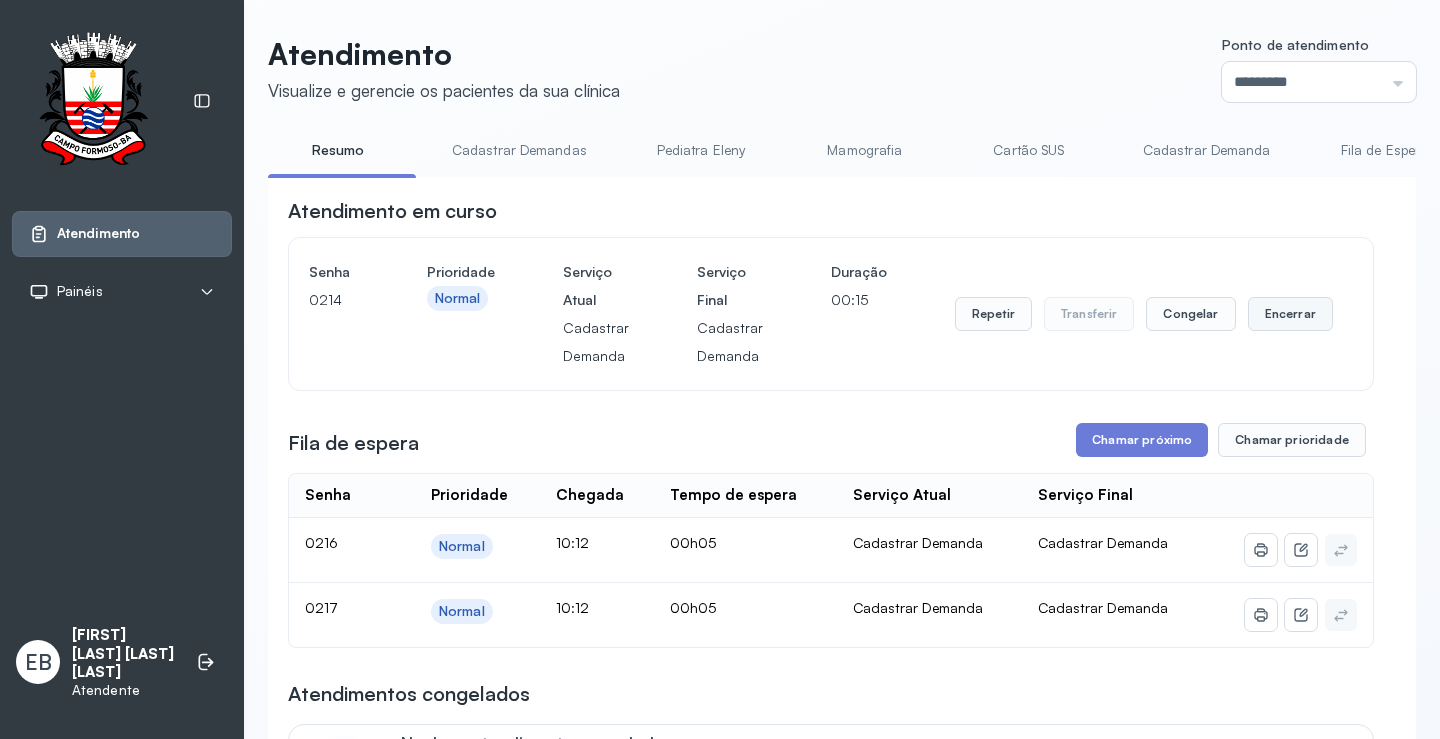 click on "Encerrar" at bounding box center [1290, 314] 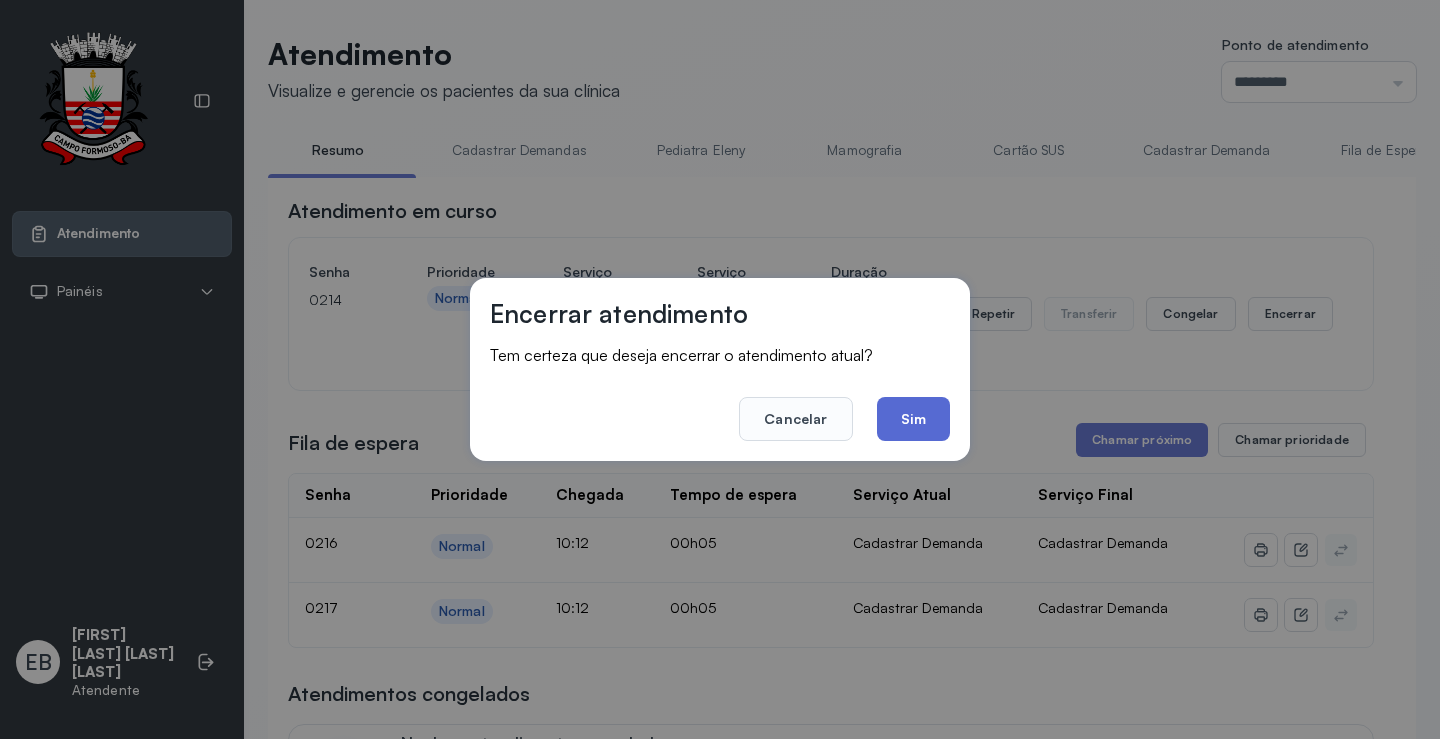 click on "Sim" 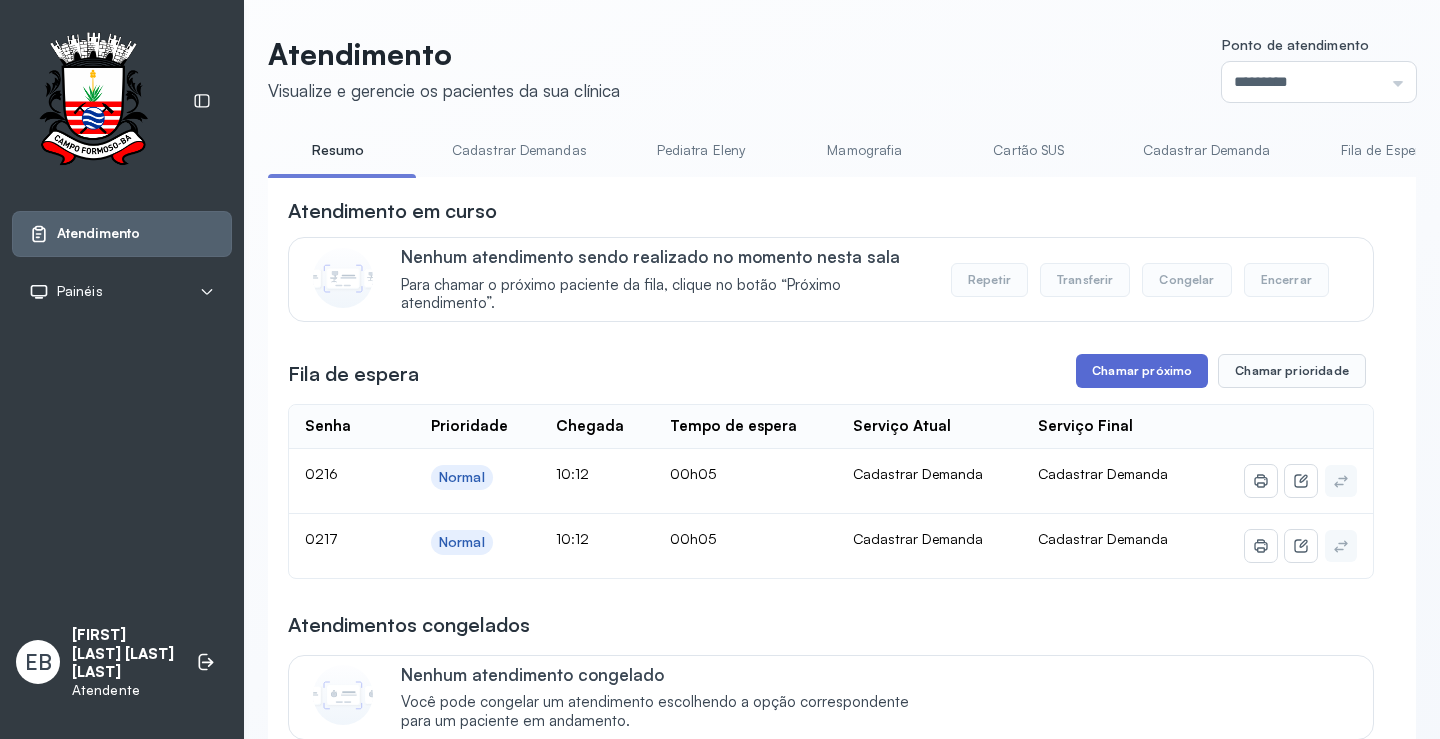 click on "Chamar próximo" at bounding box center (1142, 371) 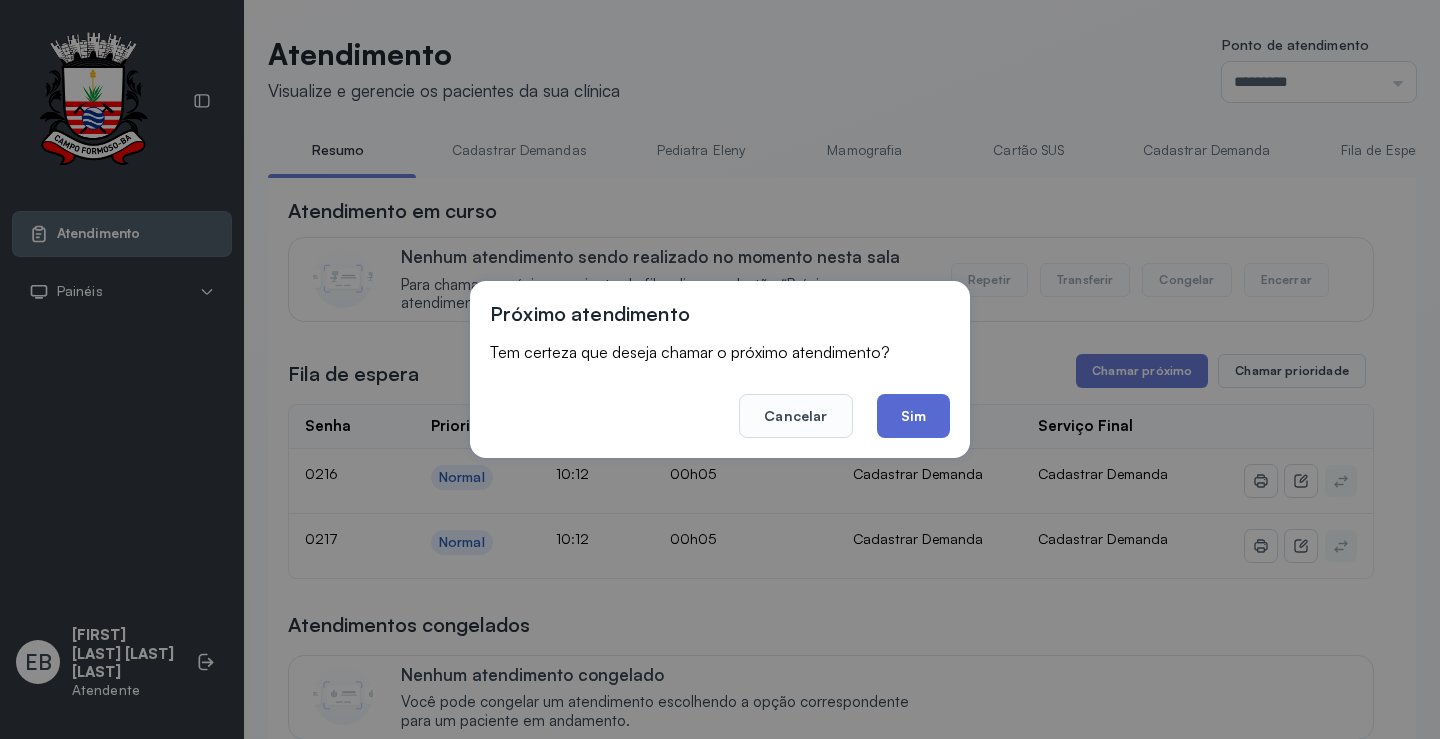 click on "Sim" 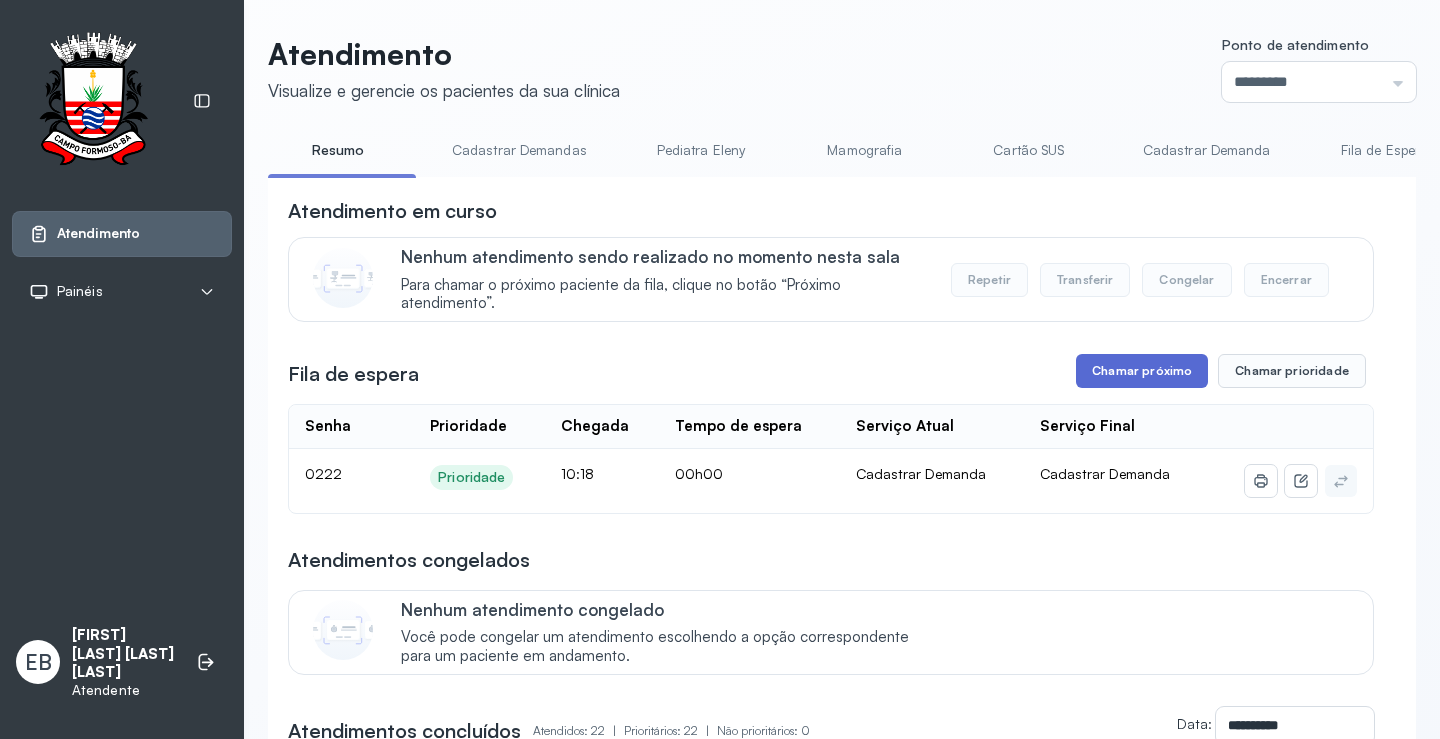 click on "Chamar próximo" at bounding box center [1142, 371] 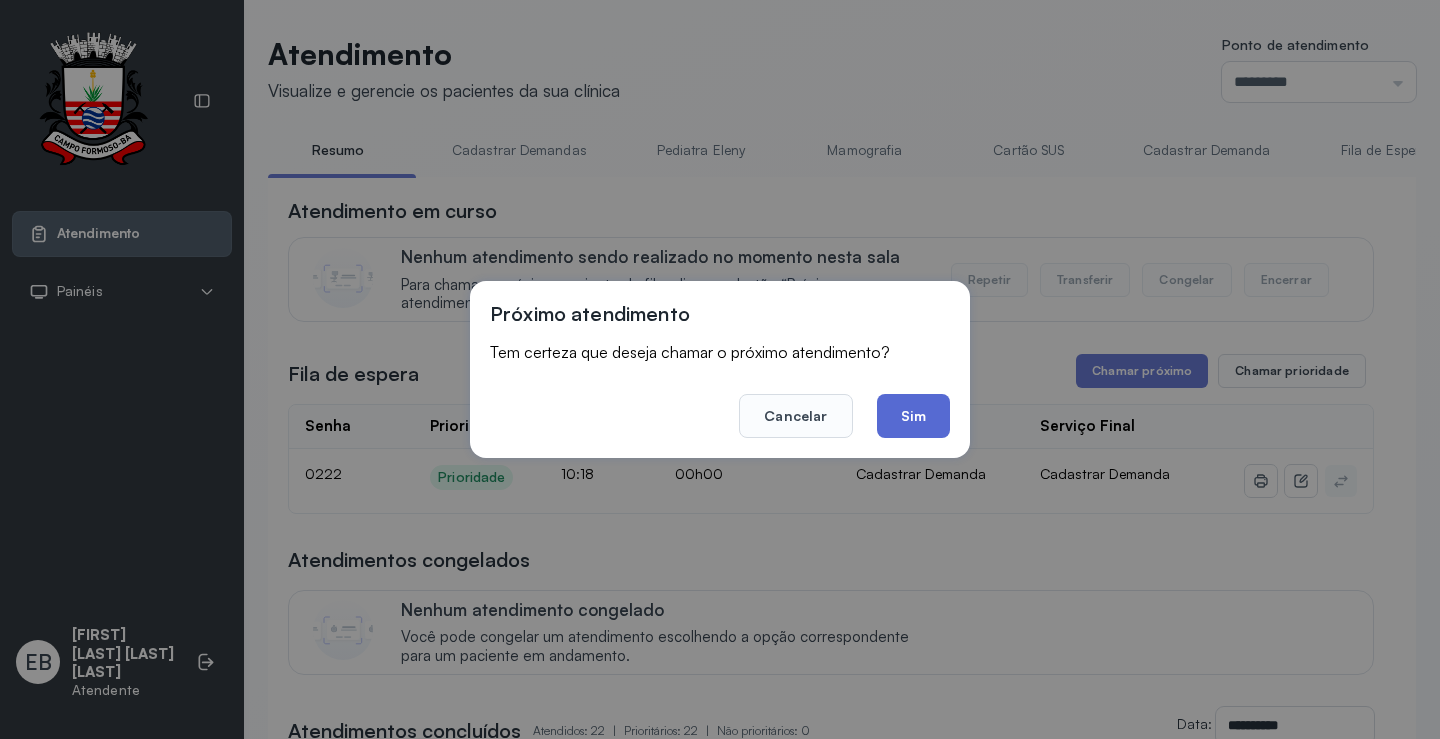 click on "Sim" 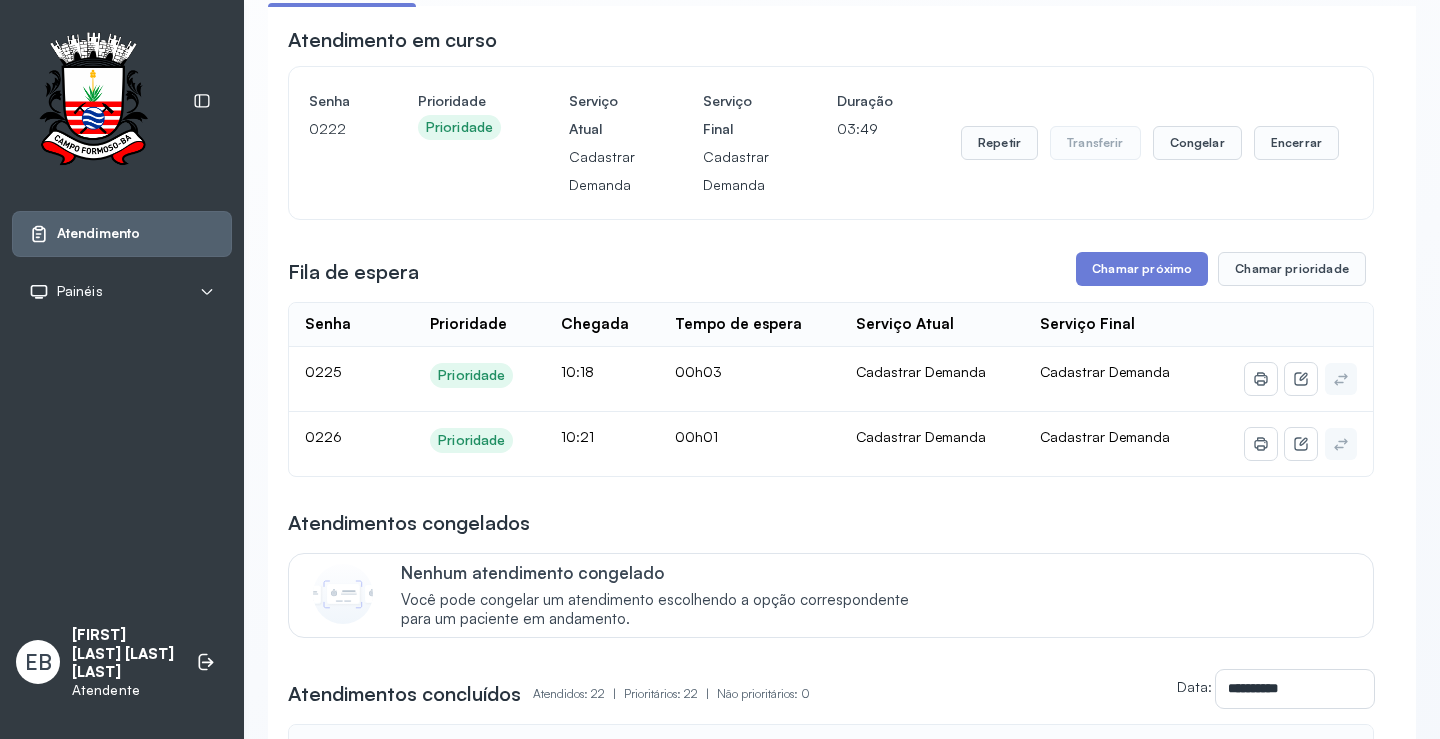 scroll, scrollTop: 0, scrollLeft: 0, axis: both 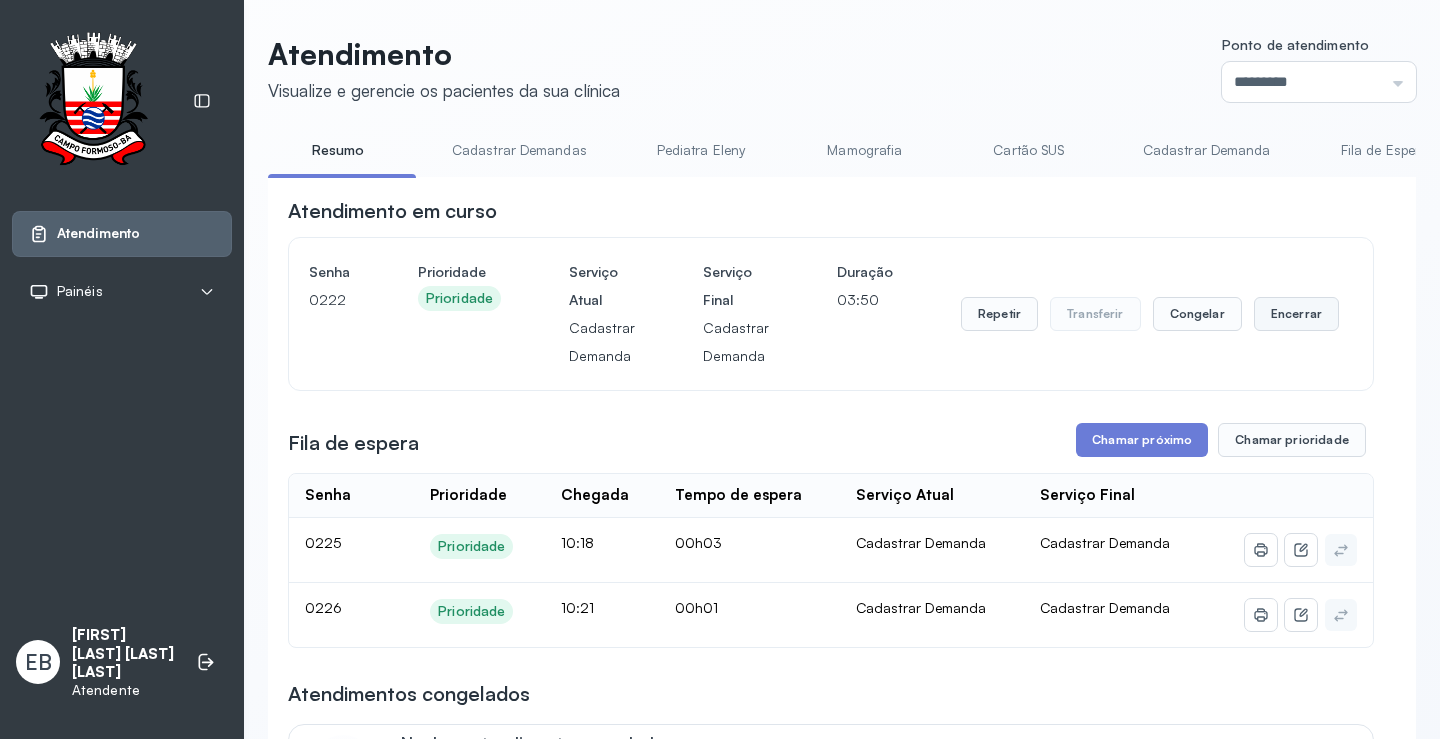 click on "Encerrar" at bounding box center [1296, 314] 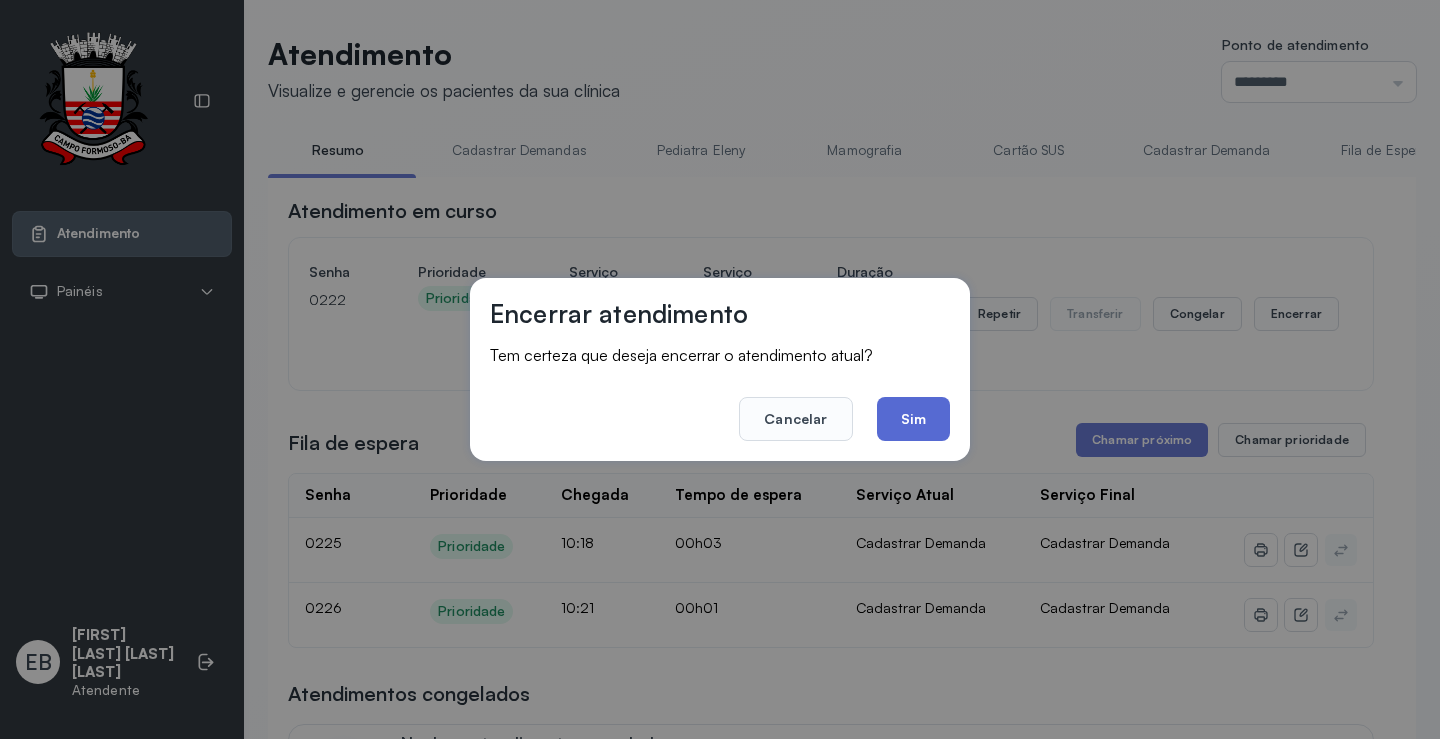 click on "Sim" 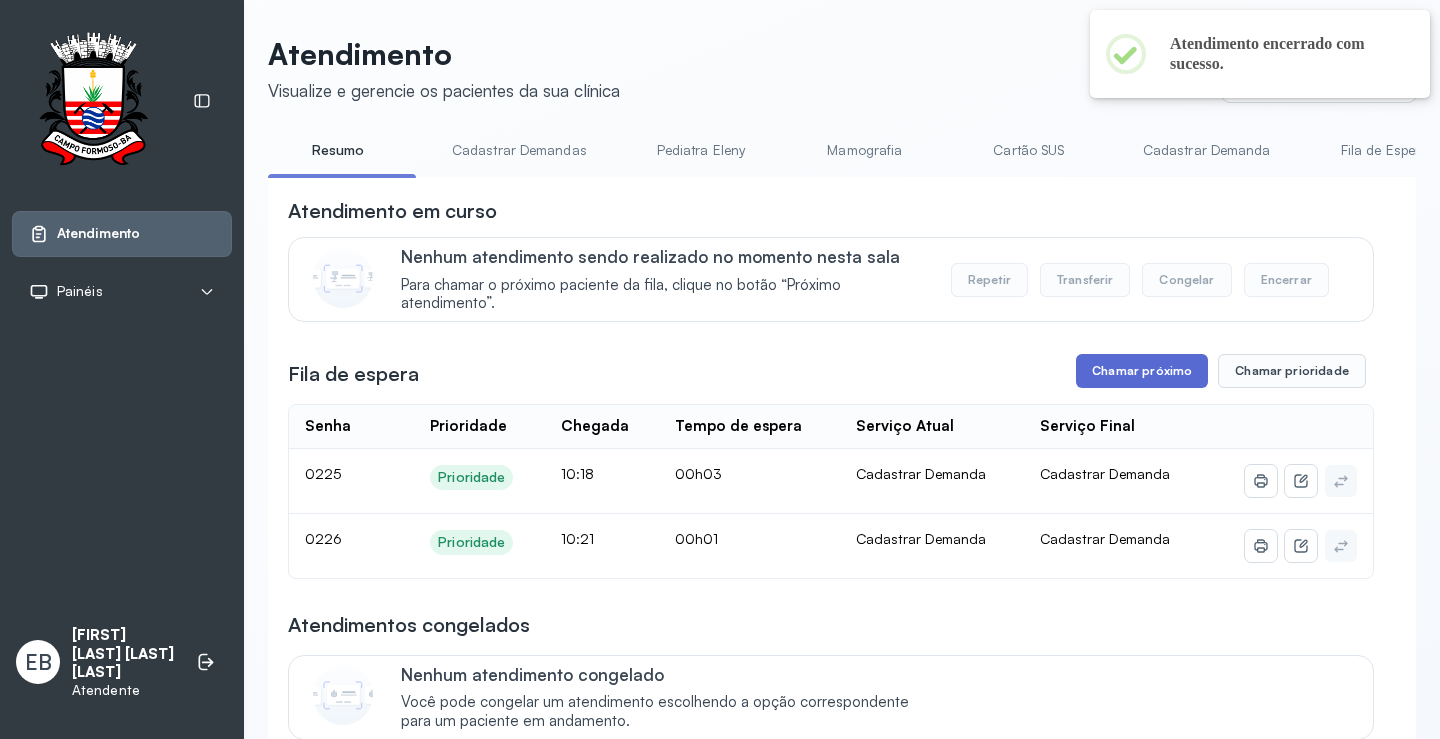 click on "Chamar próximo" at bounding box center [1142, 371] 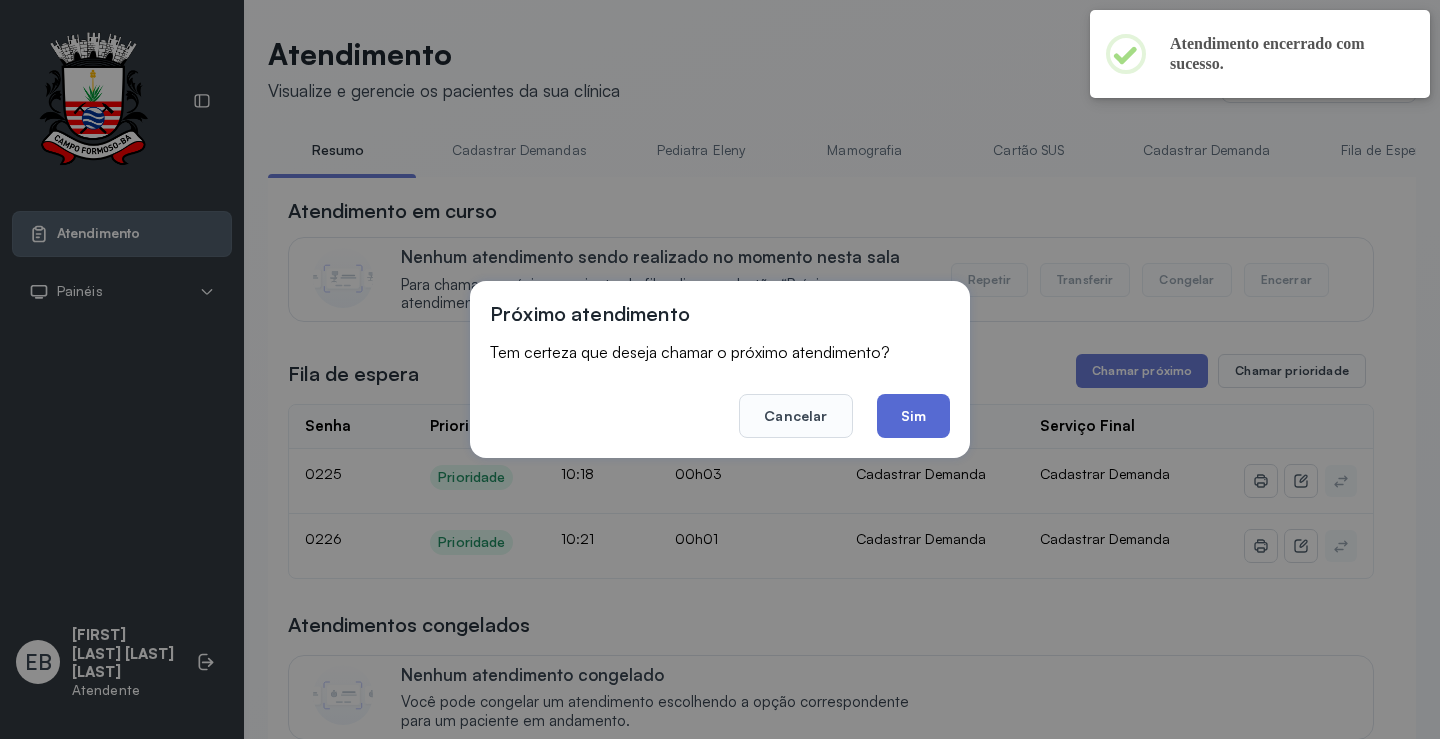 click on "Sim" 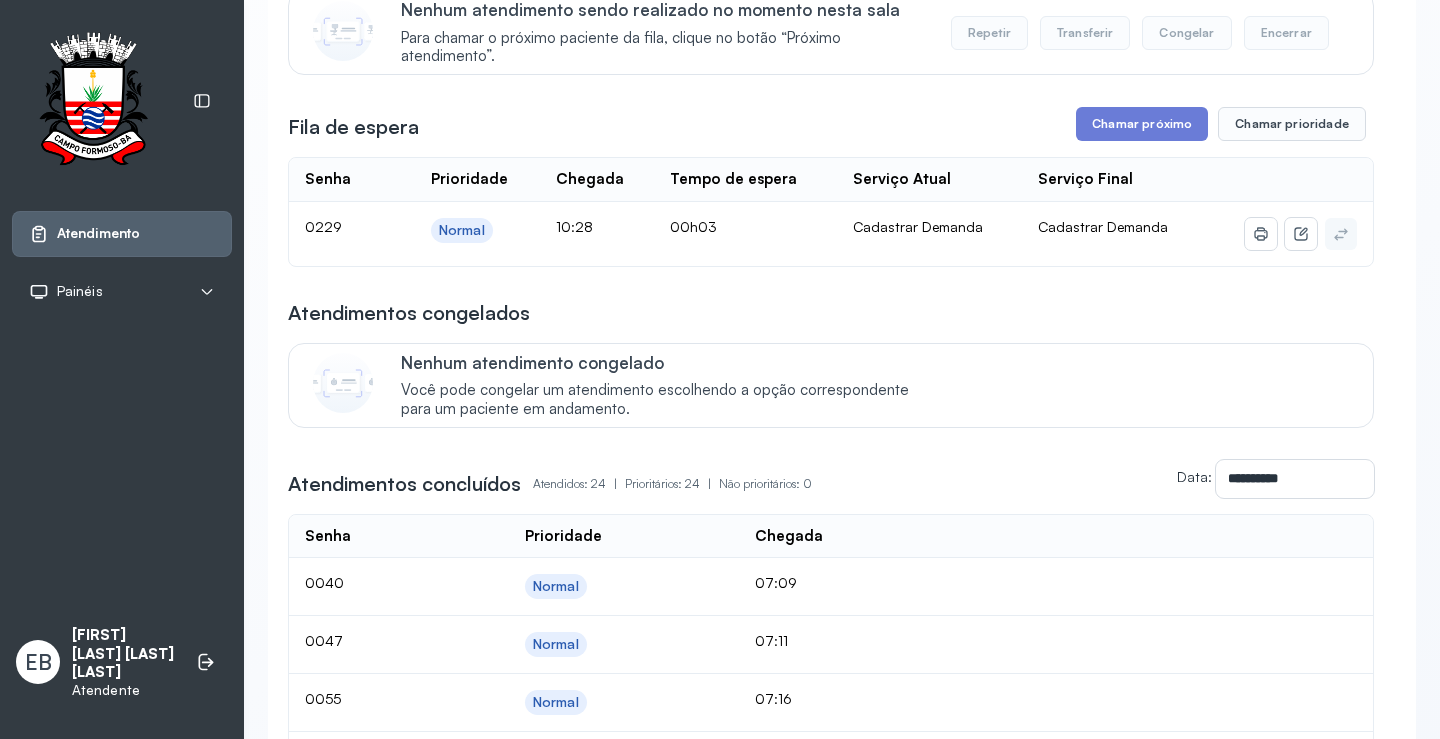 scroll, scrollTop: 0, scrollLeft: 0, axis: both 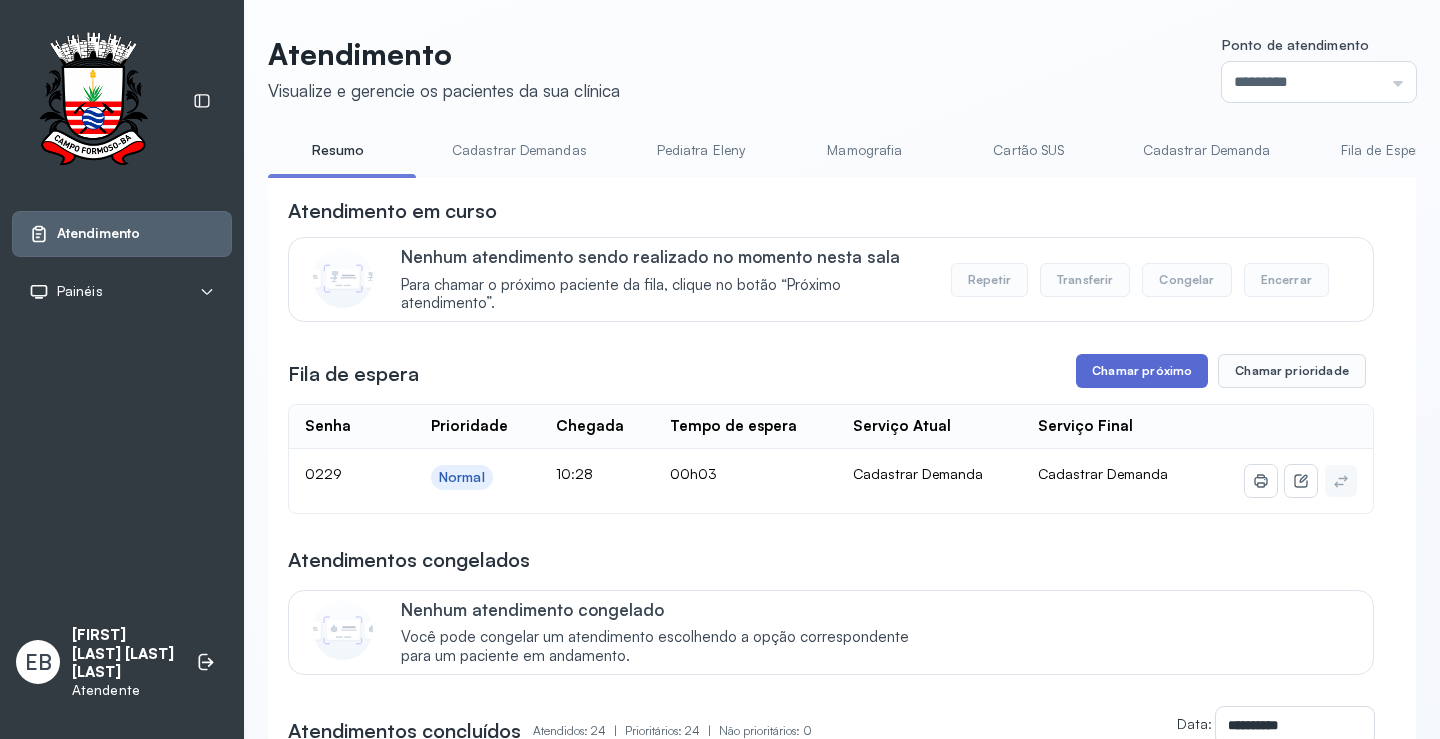 click on "Chamar próximo" at bounding box center (1142, 371) 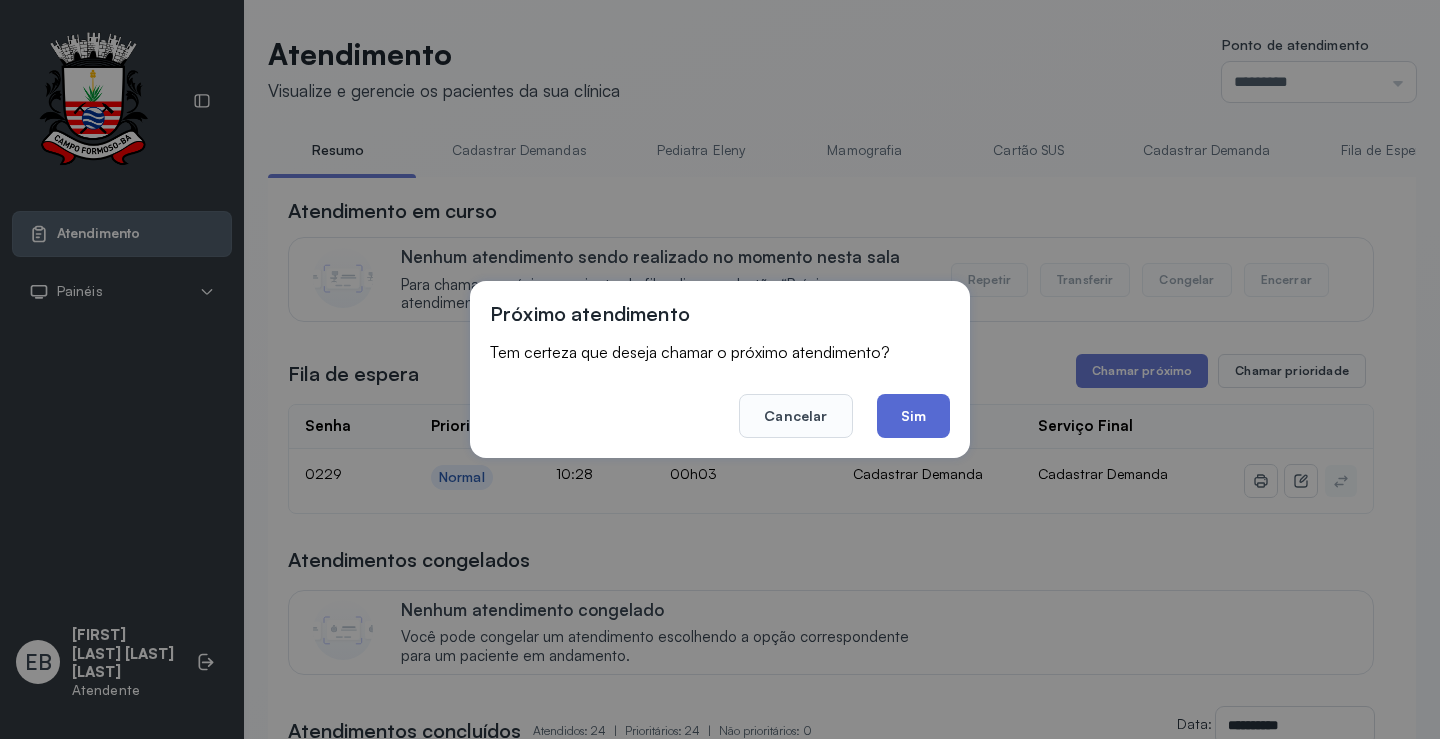 click on "Sim" 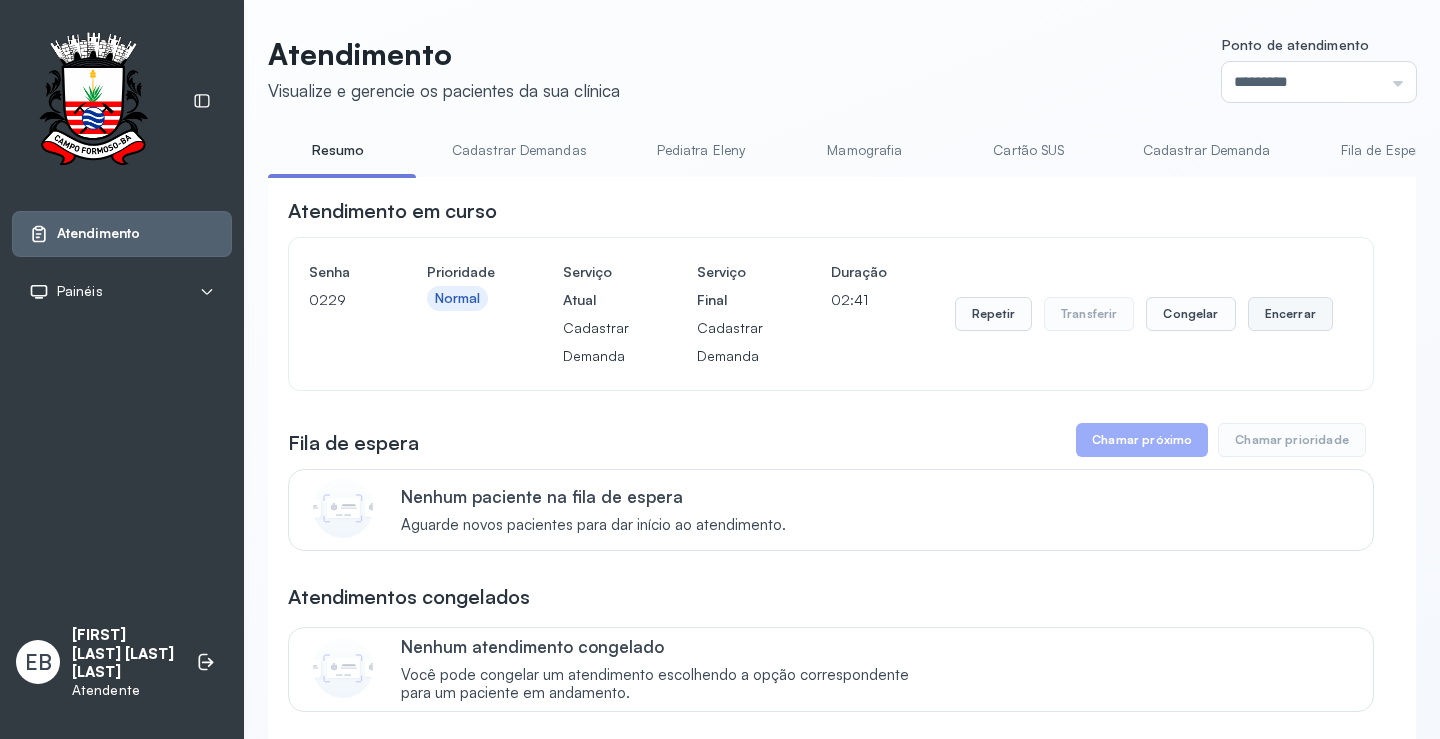 click on "Encerrar" at bounding box center [1290, 314] 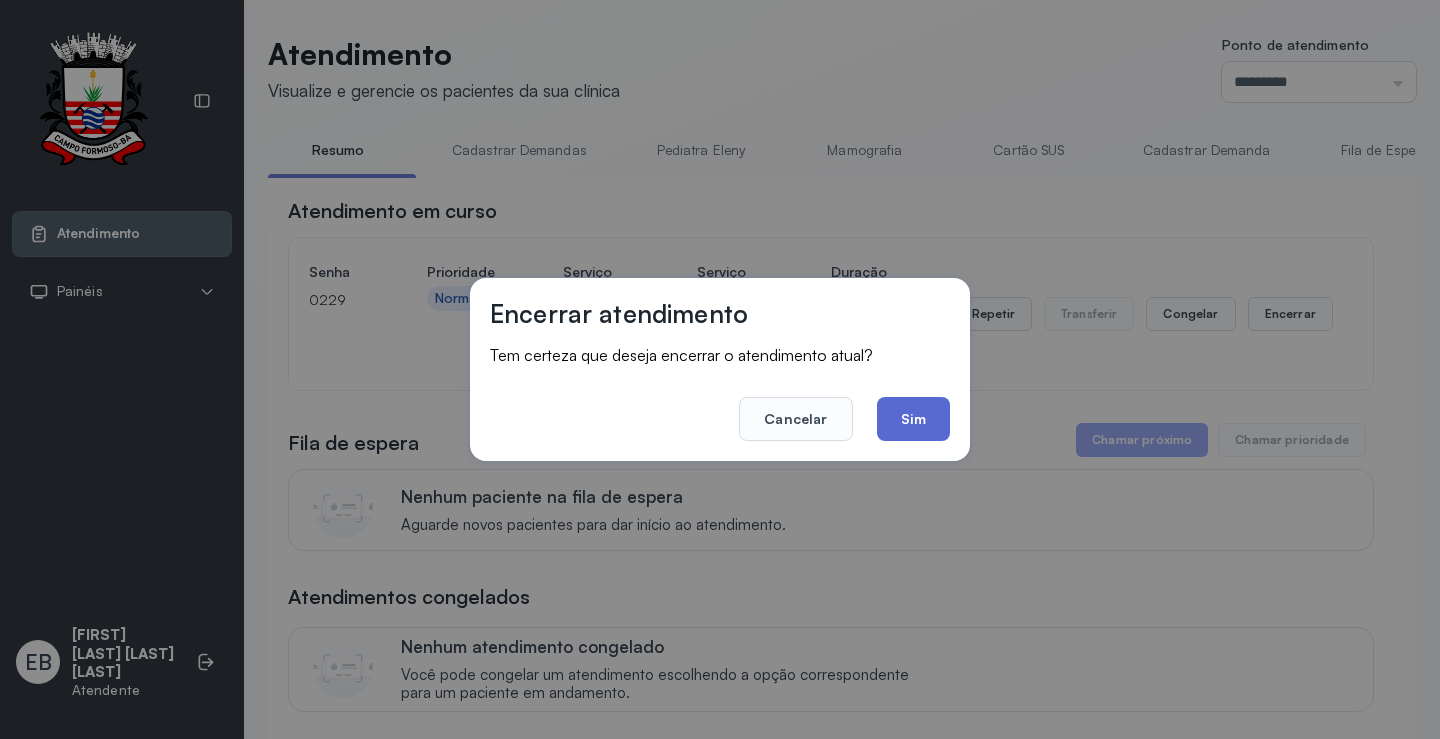 click on "Sim" 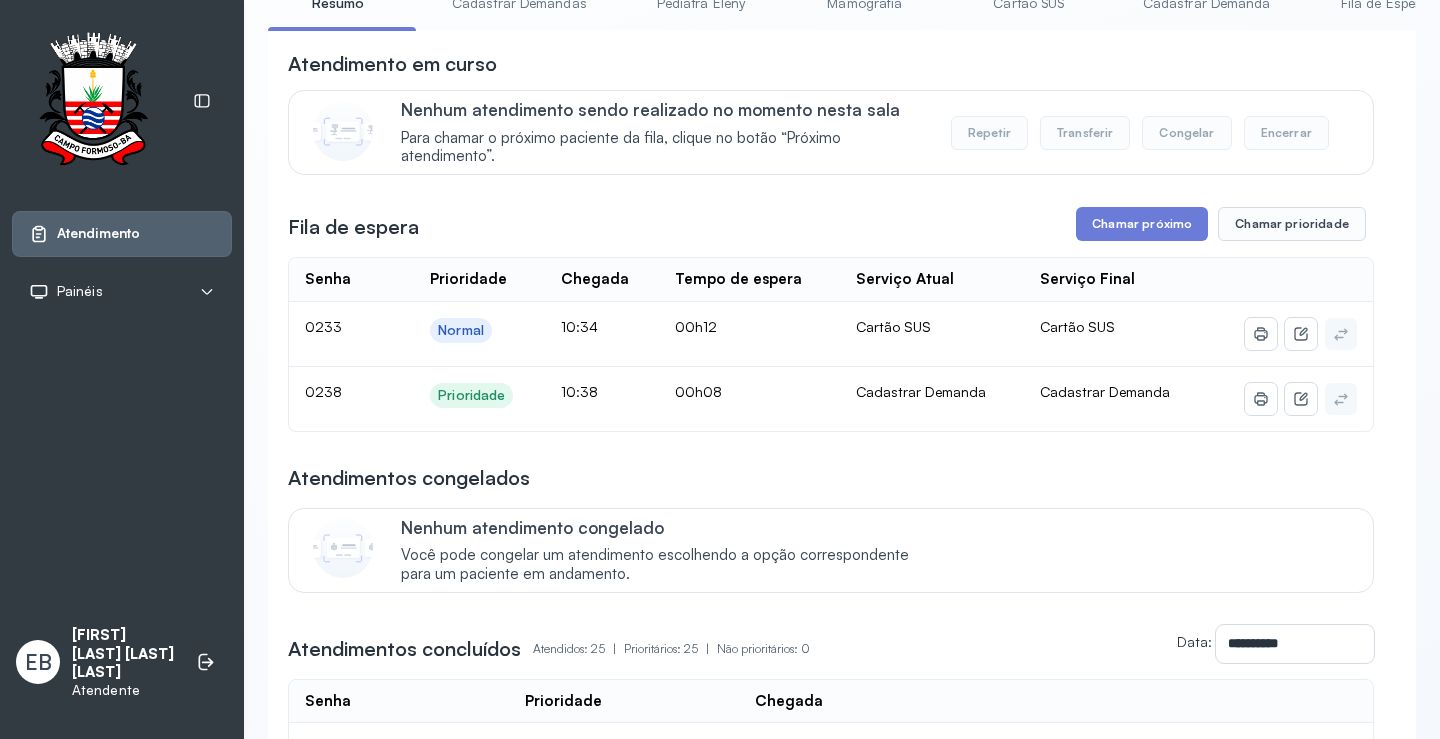 scroll, scrollTop: 0, scrollLeft: 0, axis: both 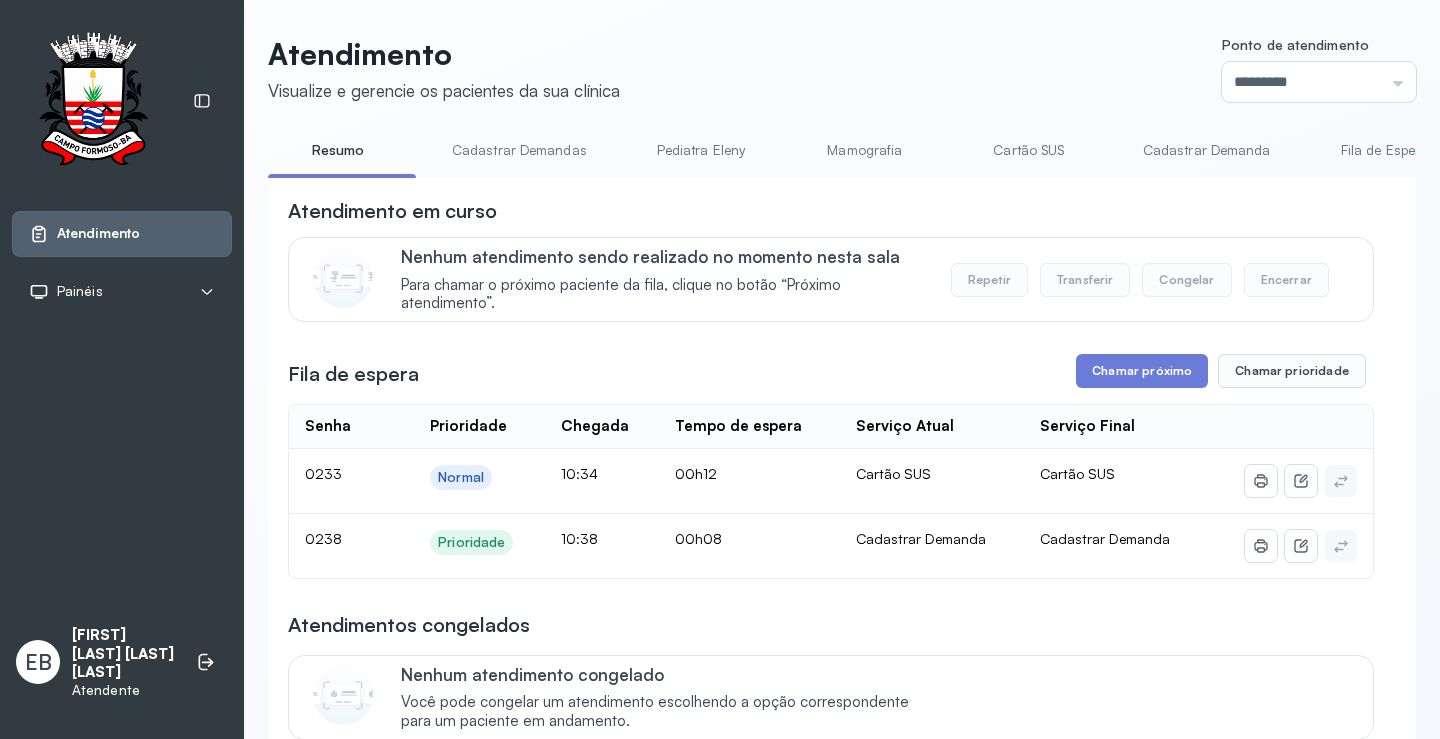 click on "Cadastrar Demandas" at bounding box center (519, 150) 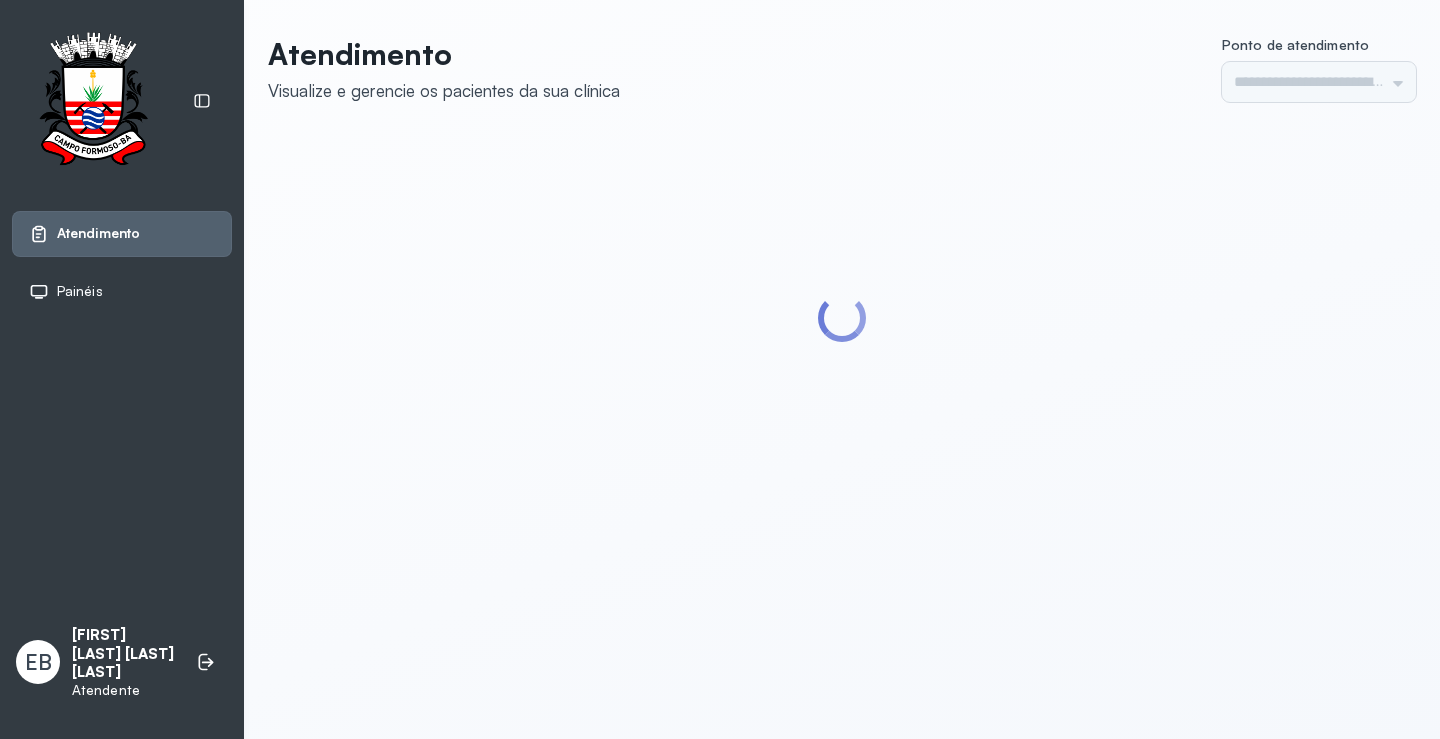 scroll, scrollTop: 0, scrollLeft: 0, axis: both 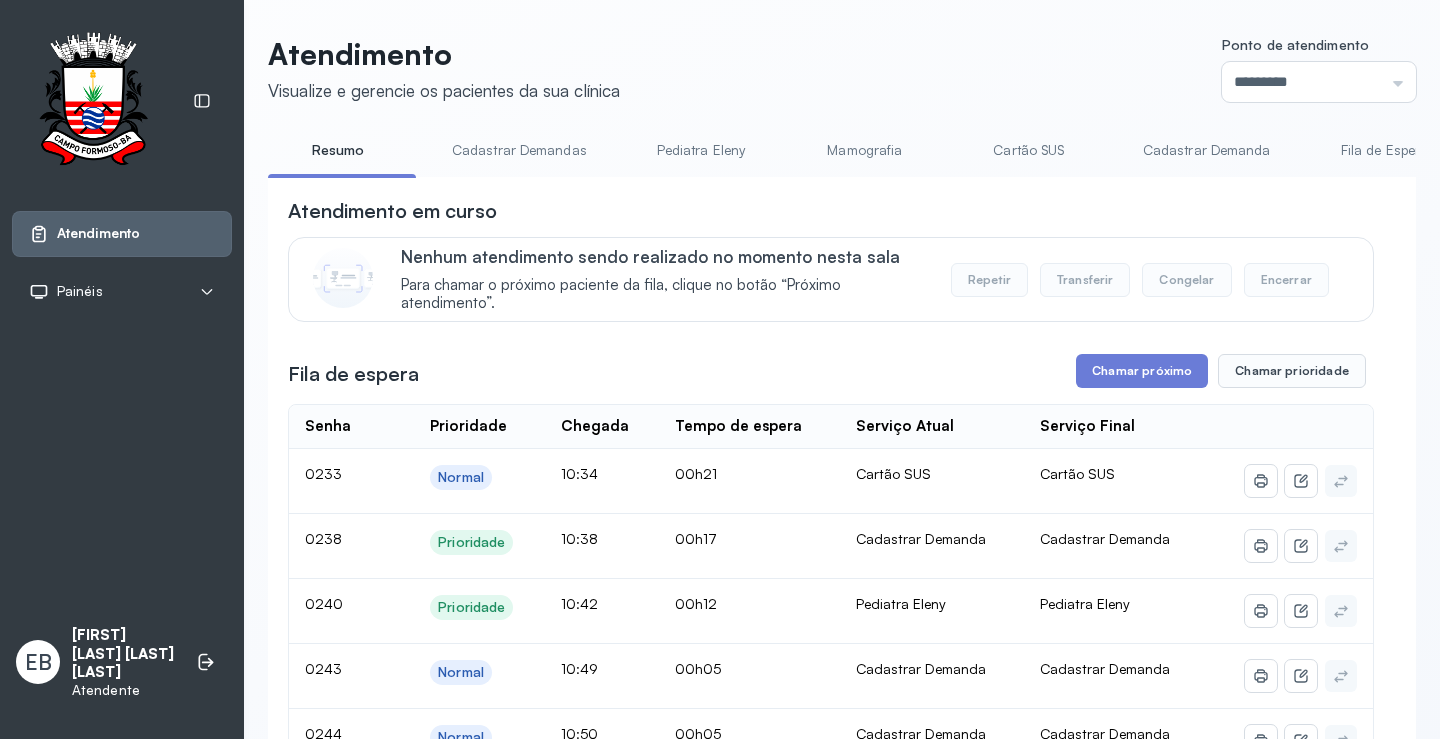 click on "Cadastrar Demandas" at bounding box center [519, 150] 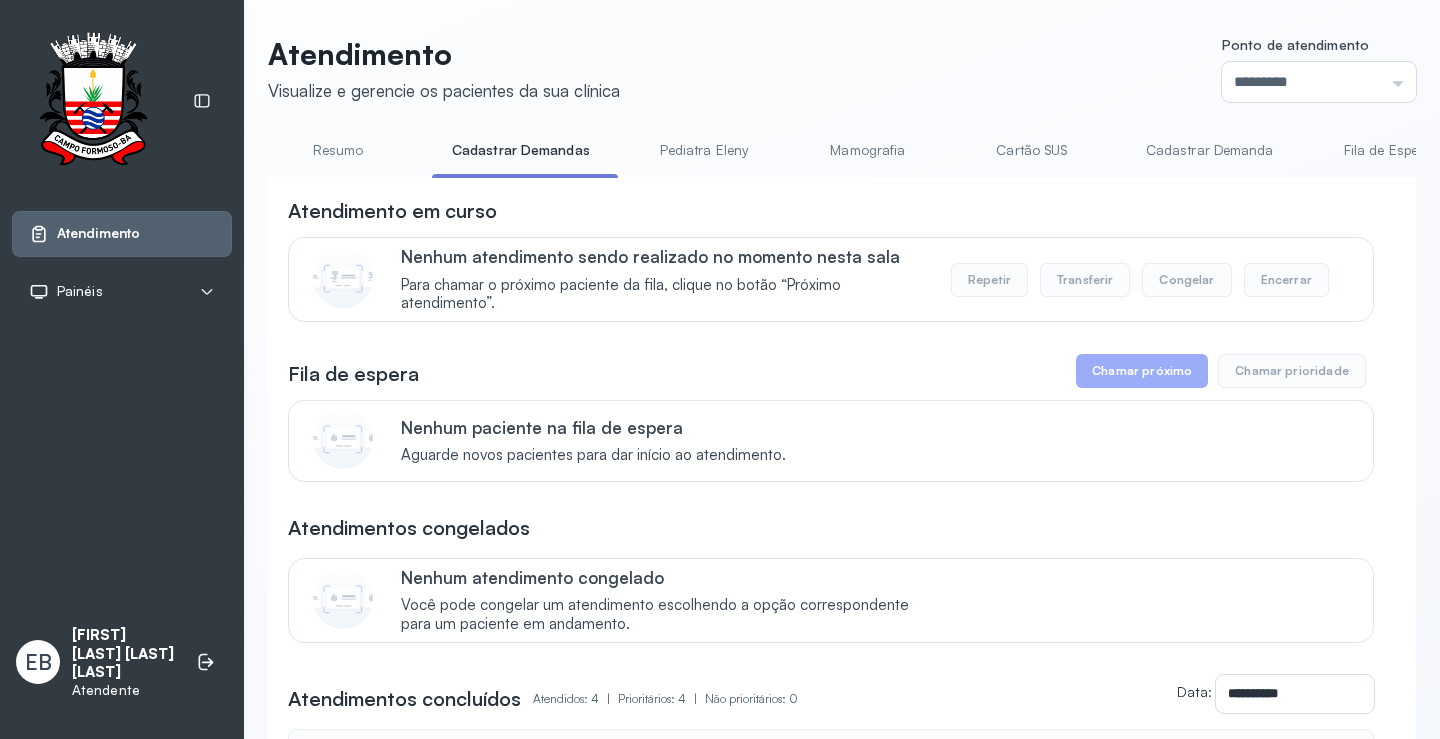 click on "Cadastrar Demanda" at bounding box center [1210, 150] 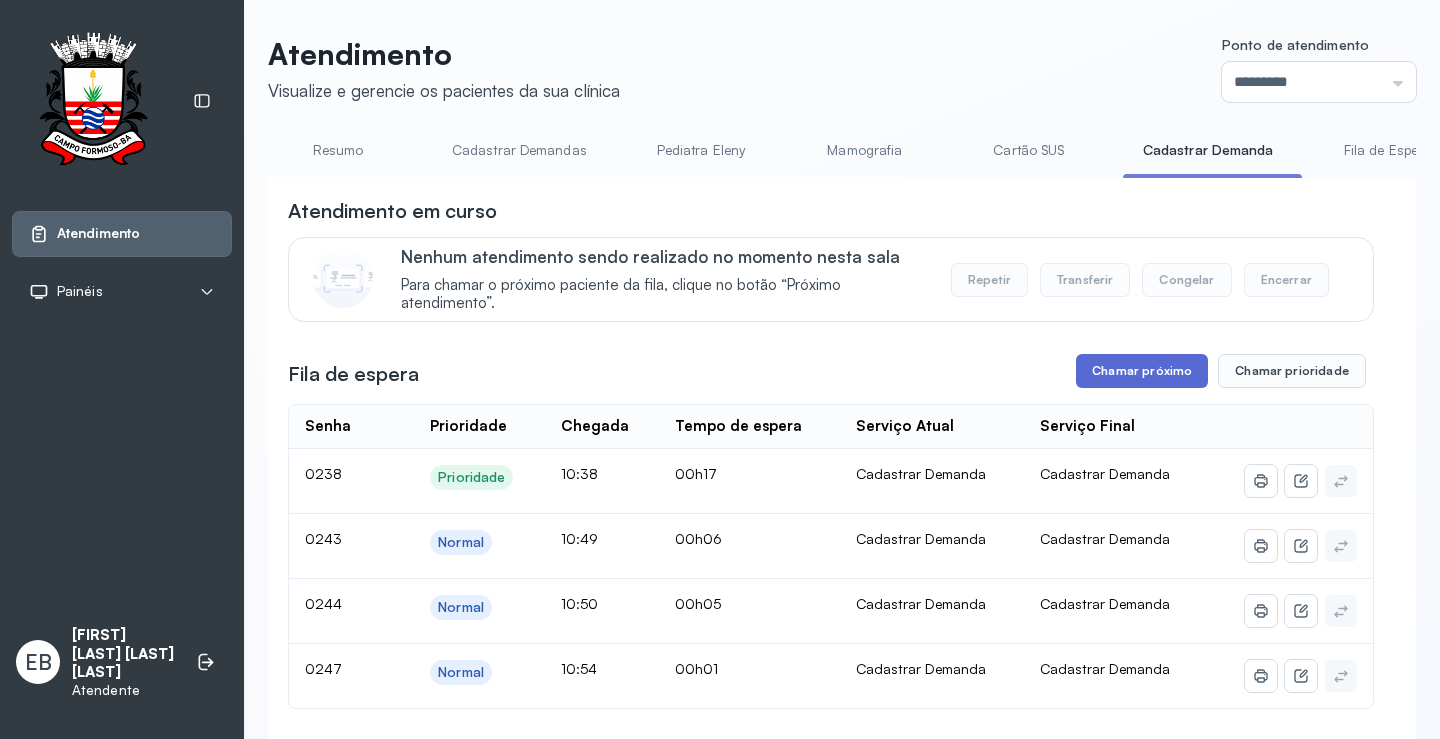 click on "Chamar próximo" at bounding box center [1142, 371] 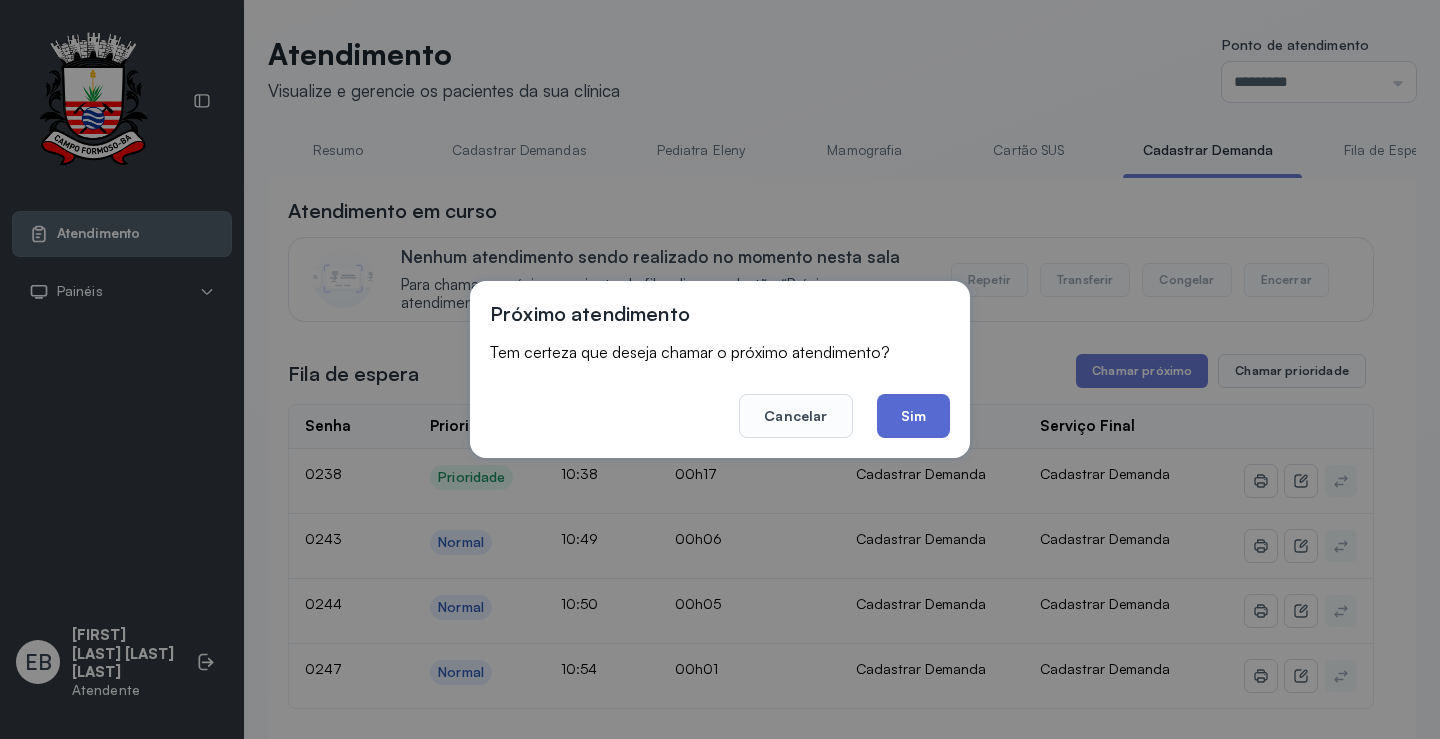 click on "Sim" 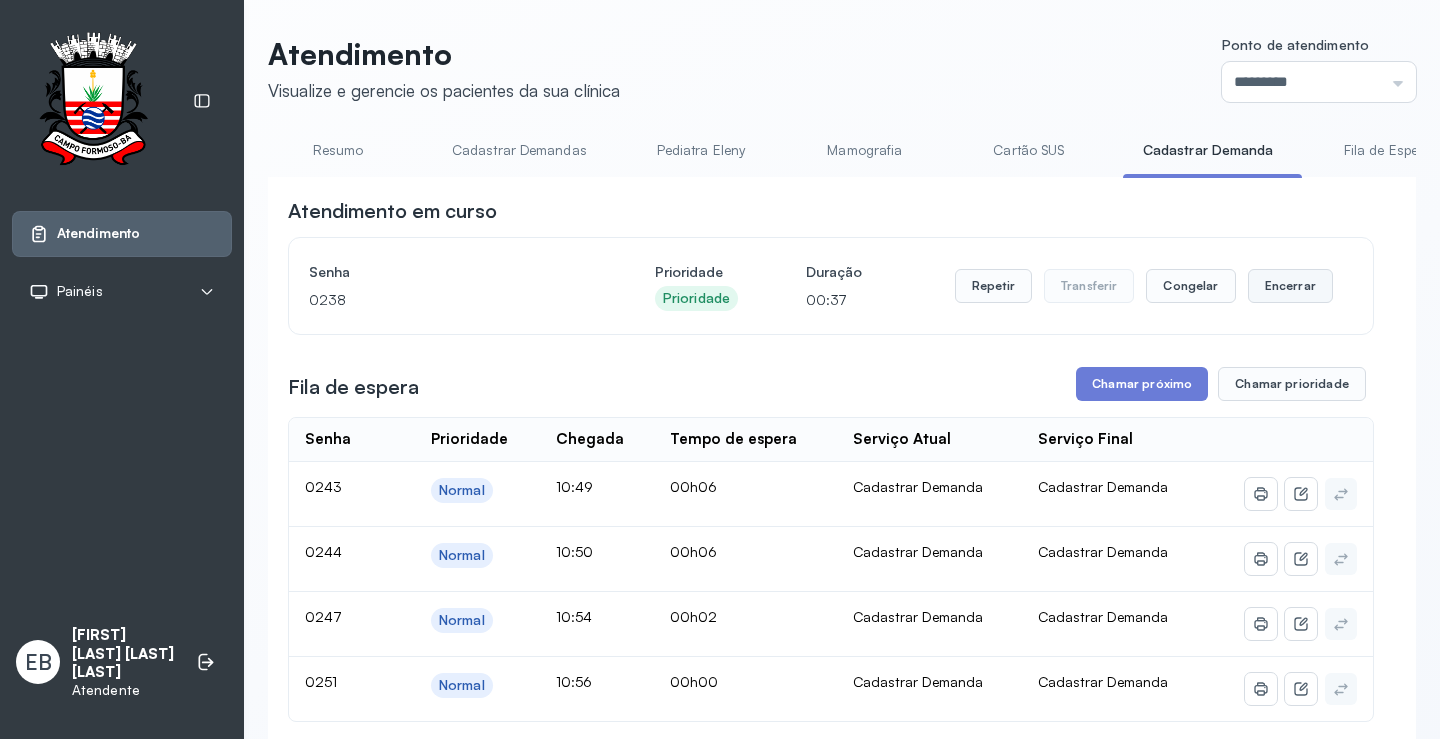 click on "Encerrar" at bounding box center (1290, 286) 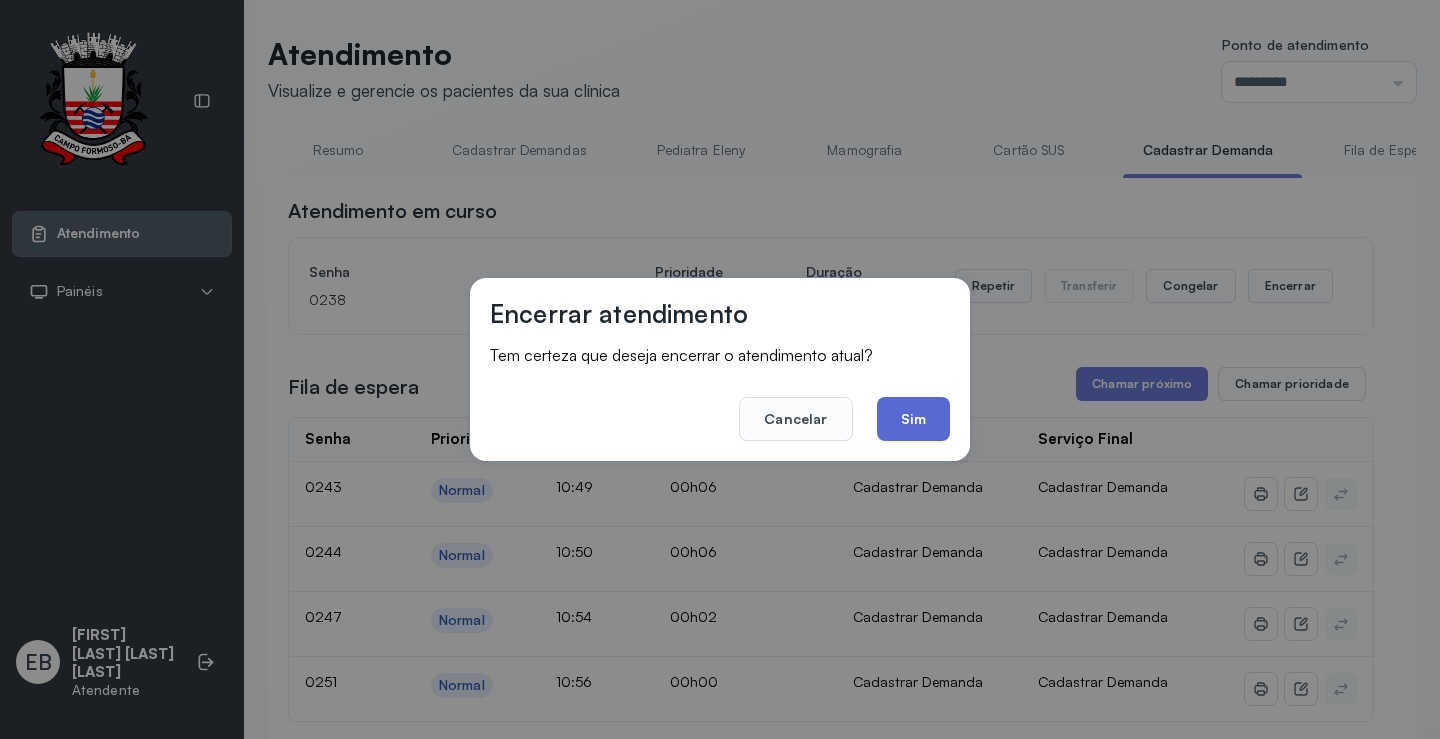 click on "Sim" 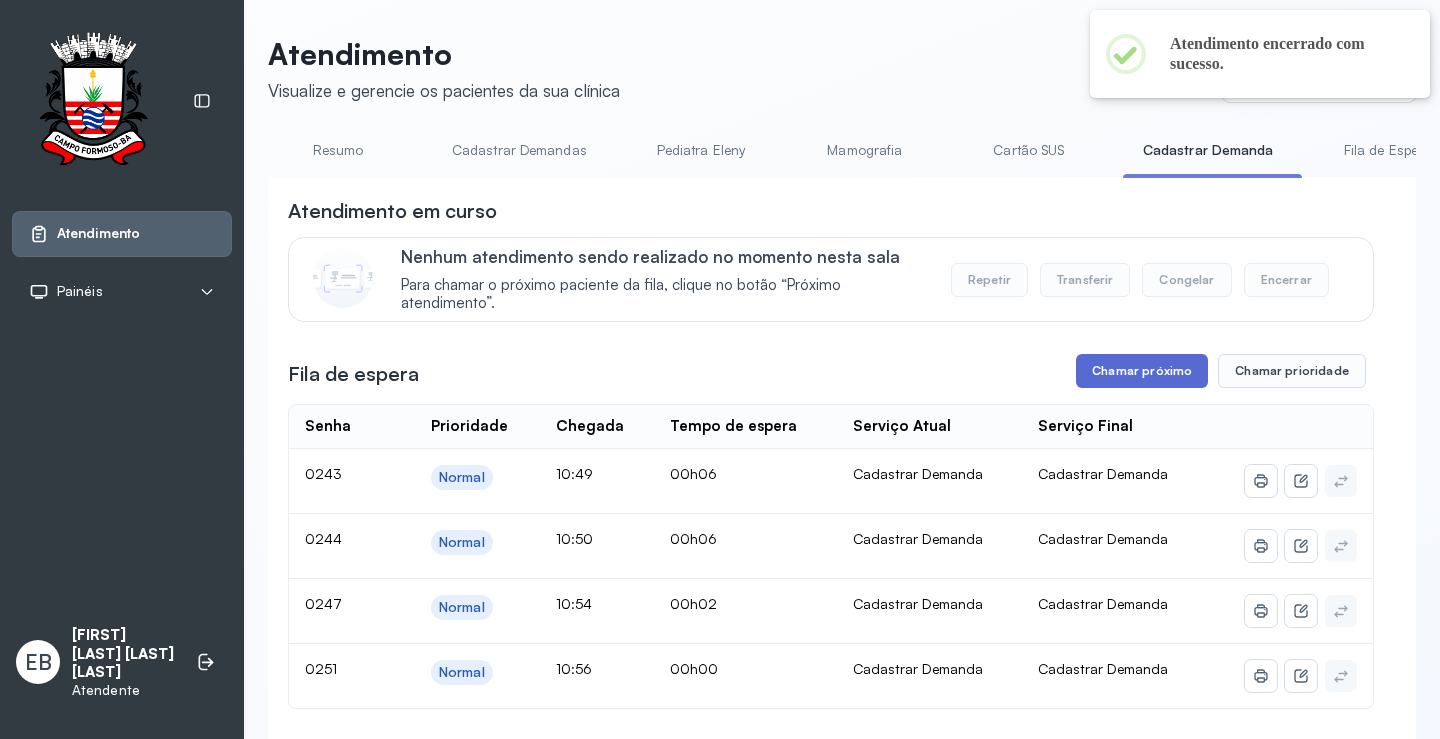 click on "Chamar próximo" at bounding box center [1142, 371] 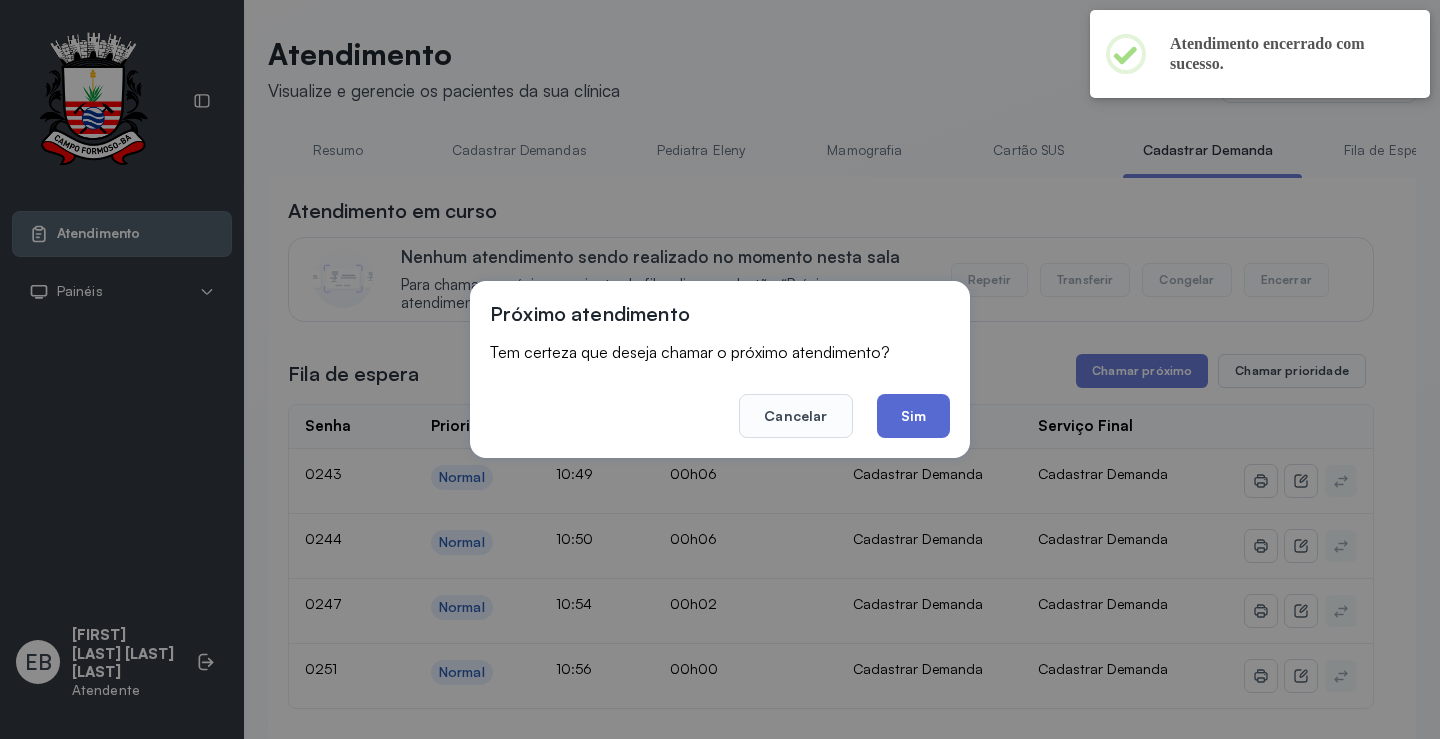 click on "Sim" 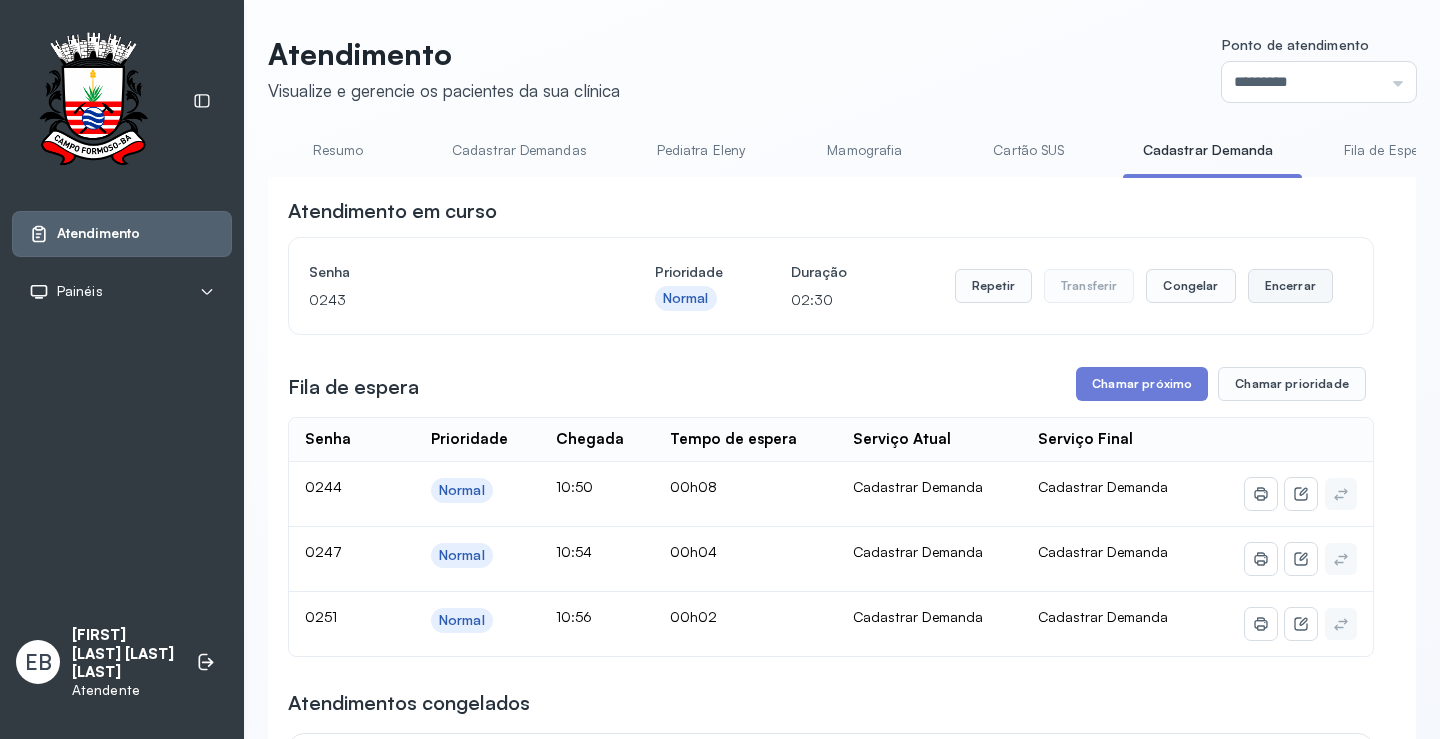 click on "Encerrar" at bounding box center [1290, 286] 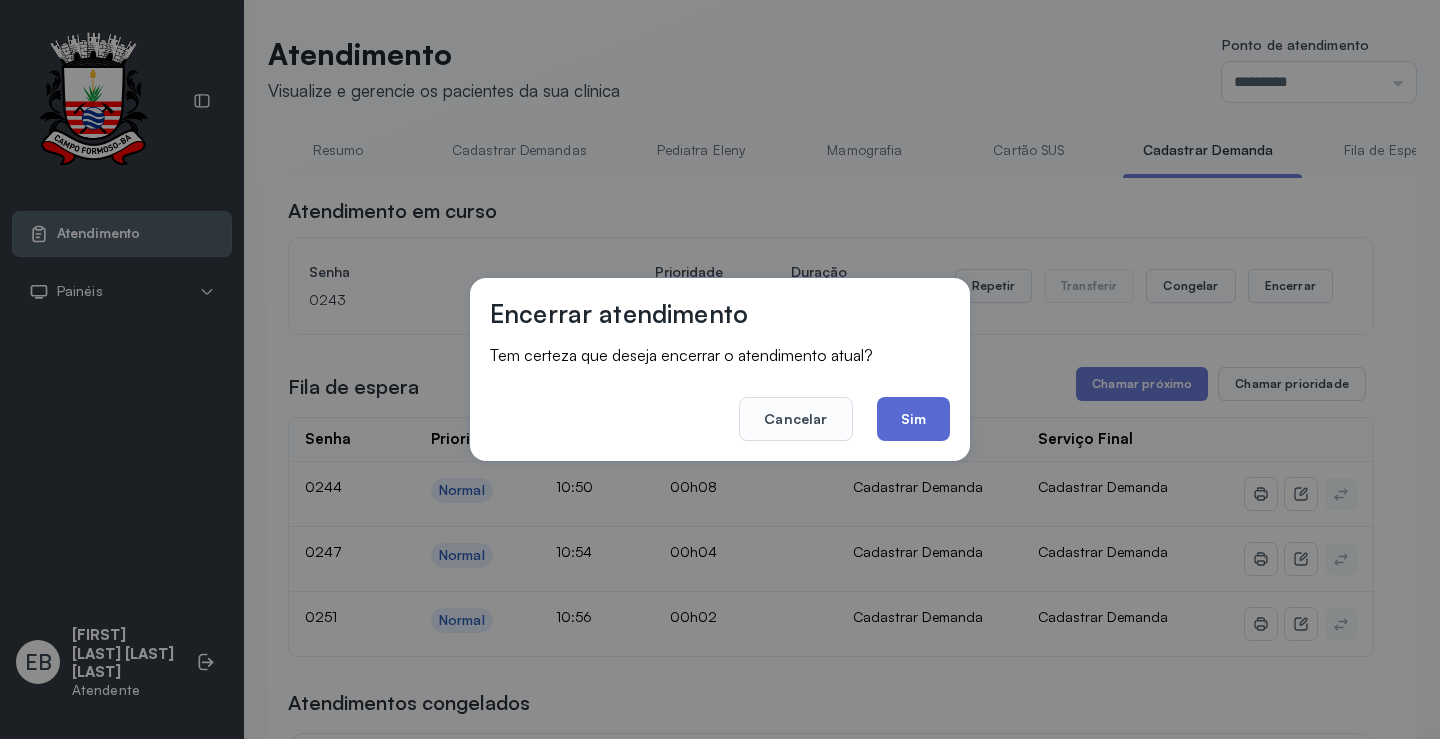 click on "Sim" 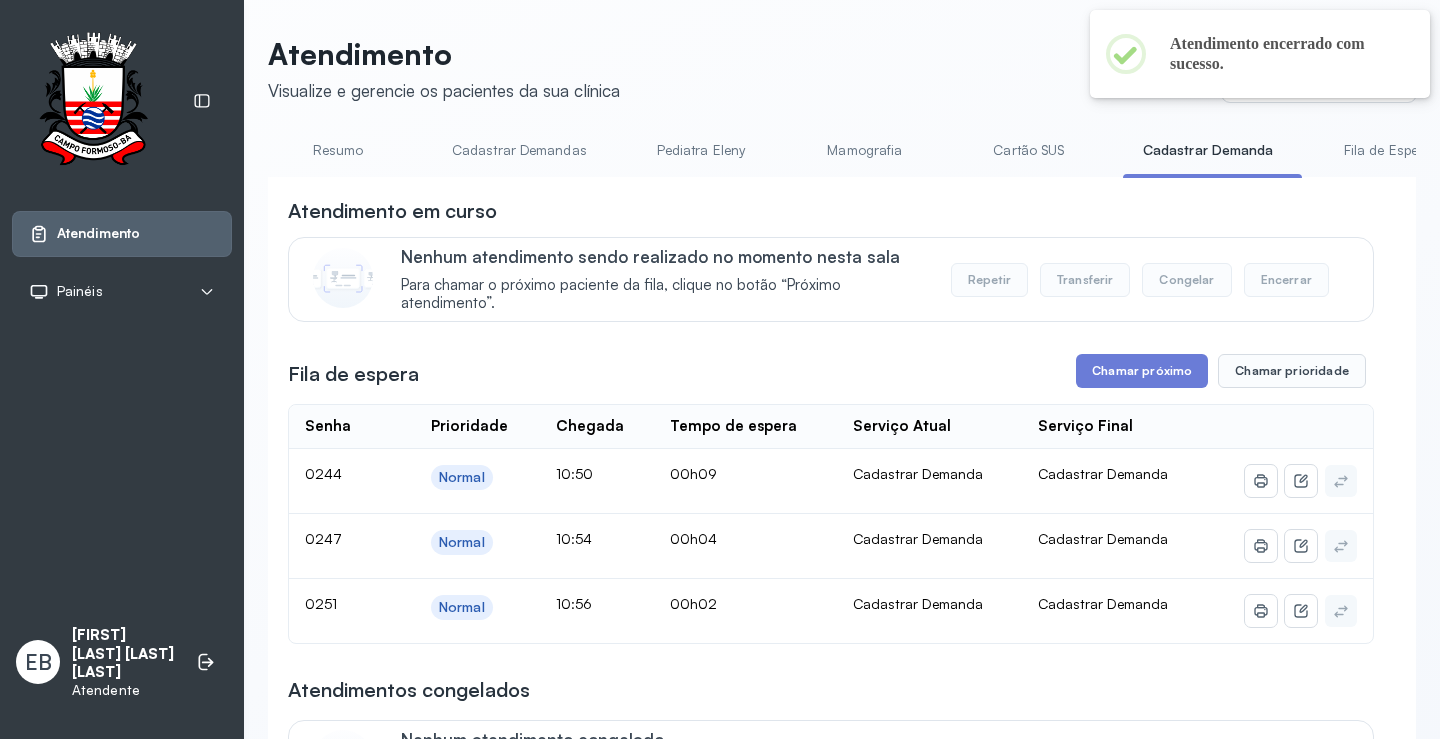 click on "**********" at bounding box center (831, 2591) 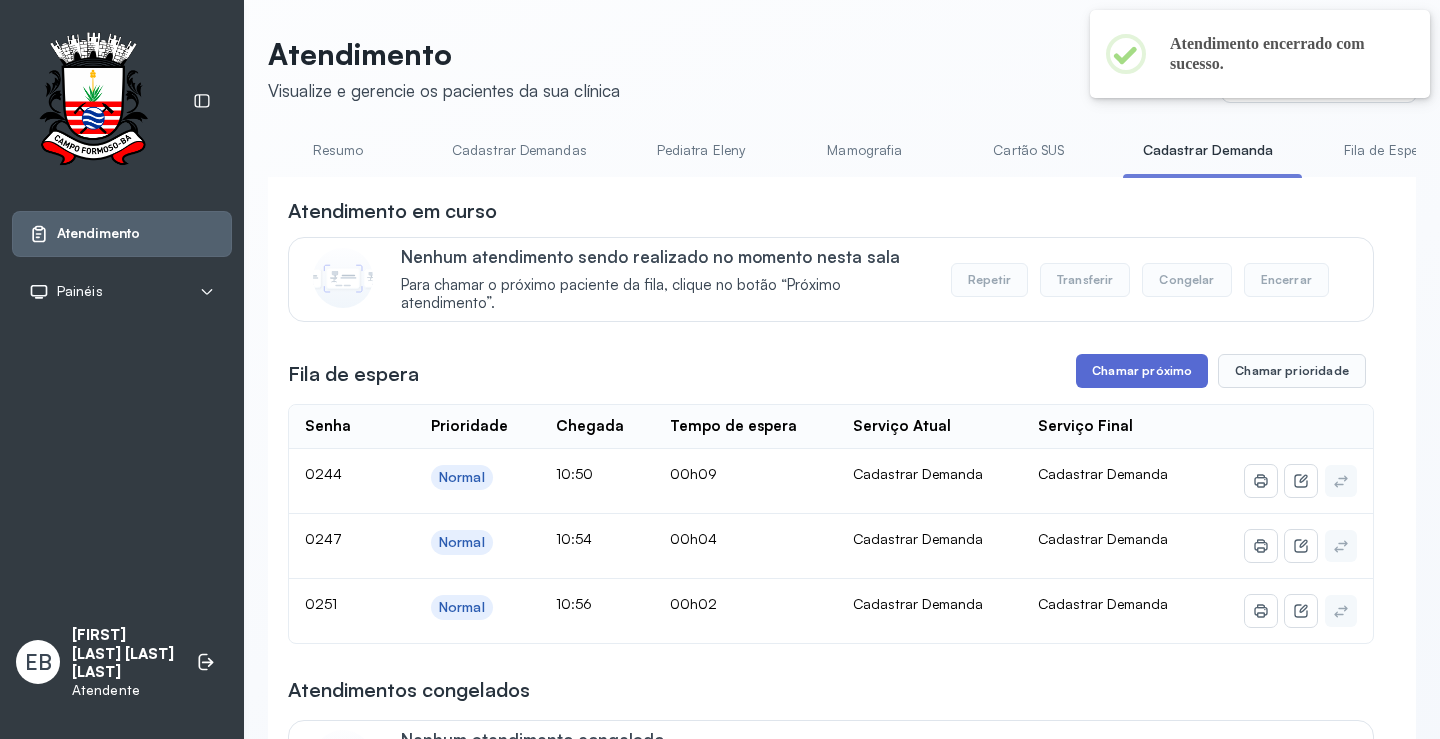 click on "Chamar próximo" at bounding box center [1142, 371] 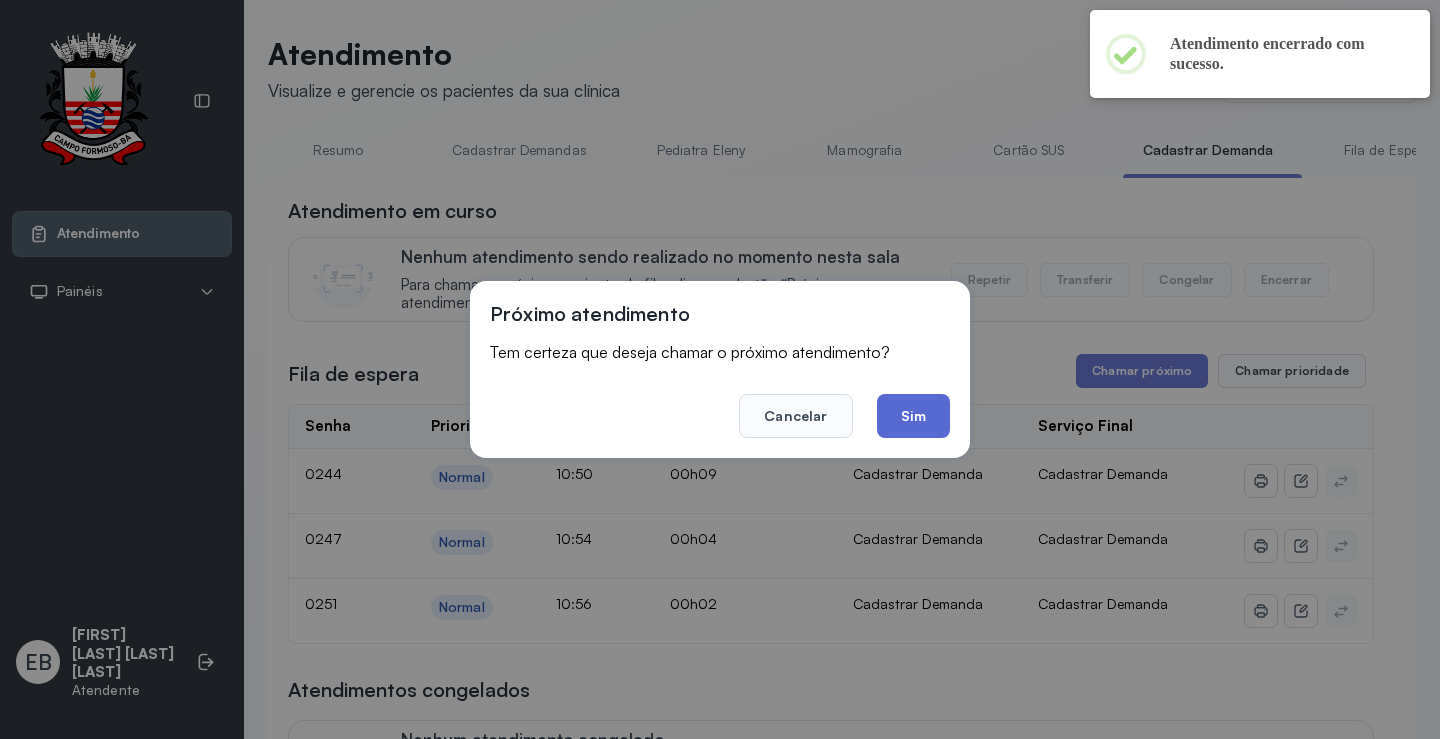 click on "Sim" 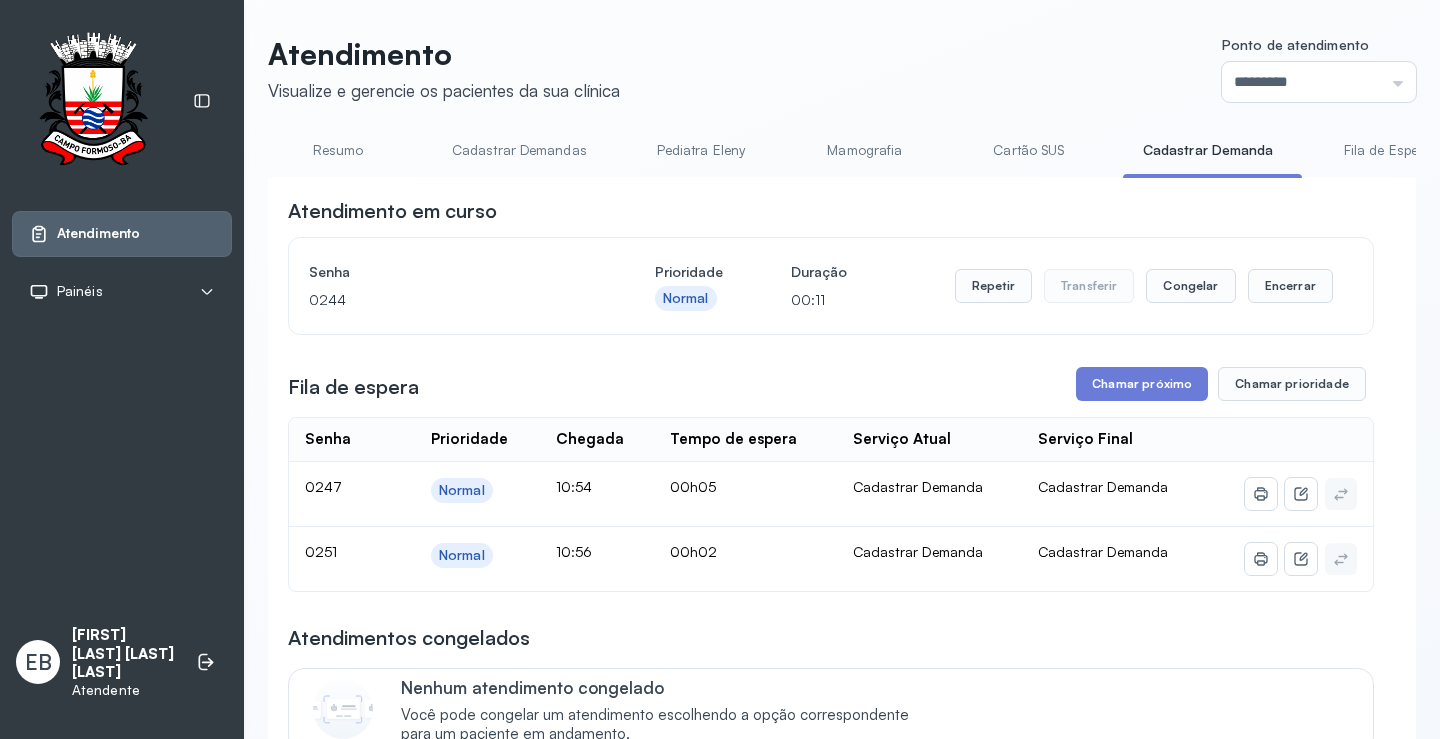 scroll, scrollTop: 100, scrollLeft: 0, axis: vertical 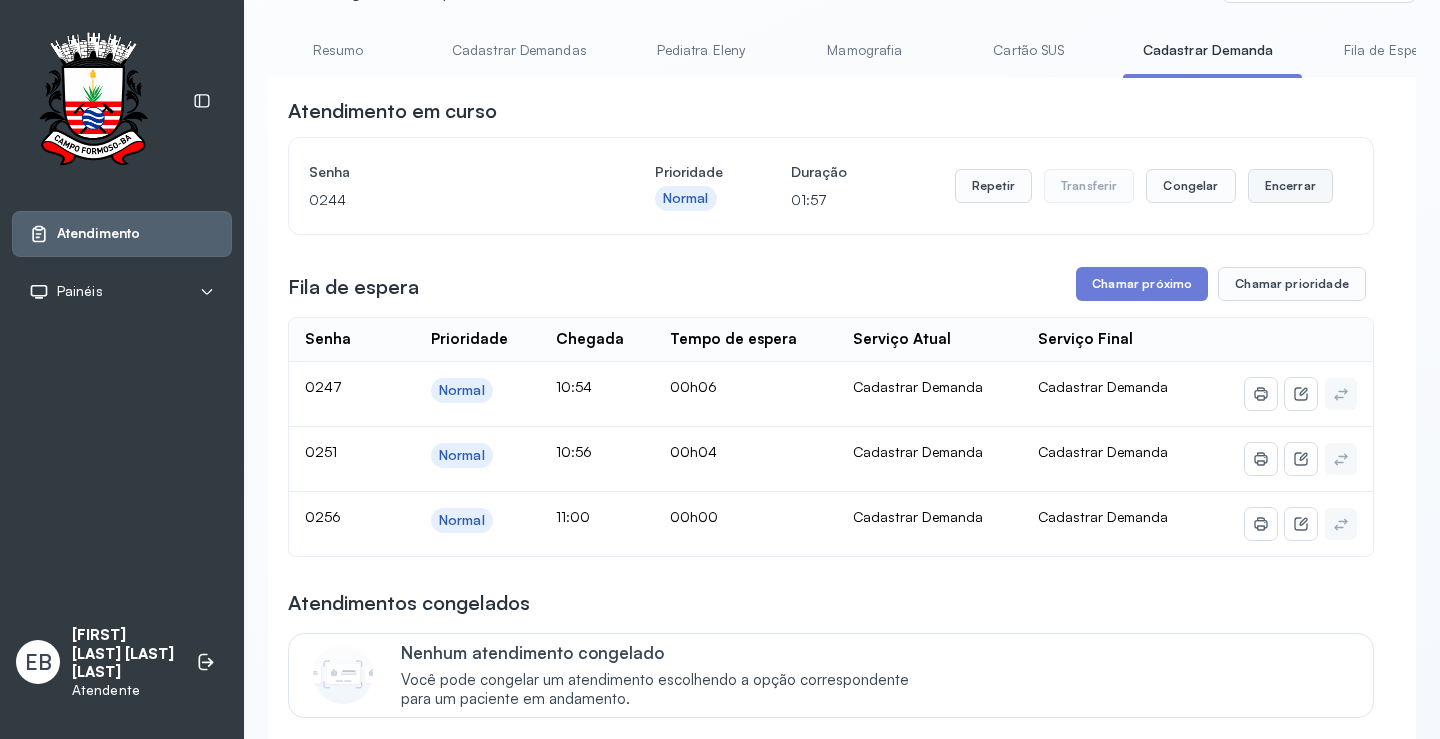 click on "Encerrar" at bounding box center [1290, 186] 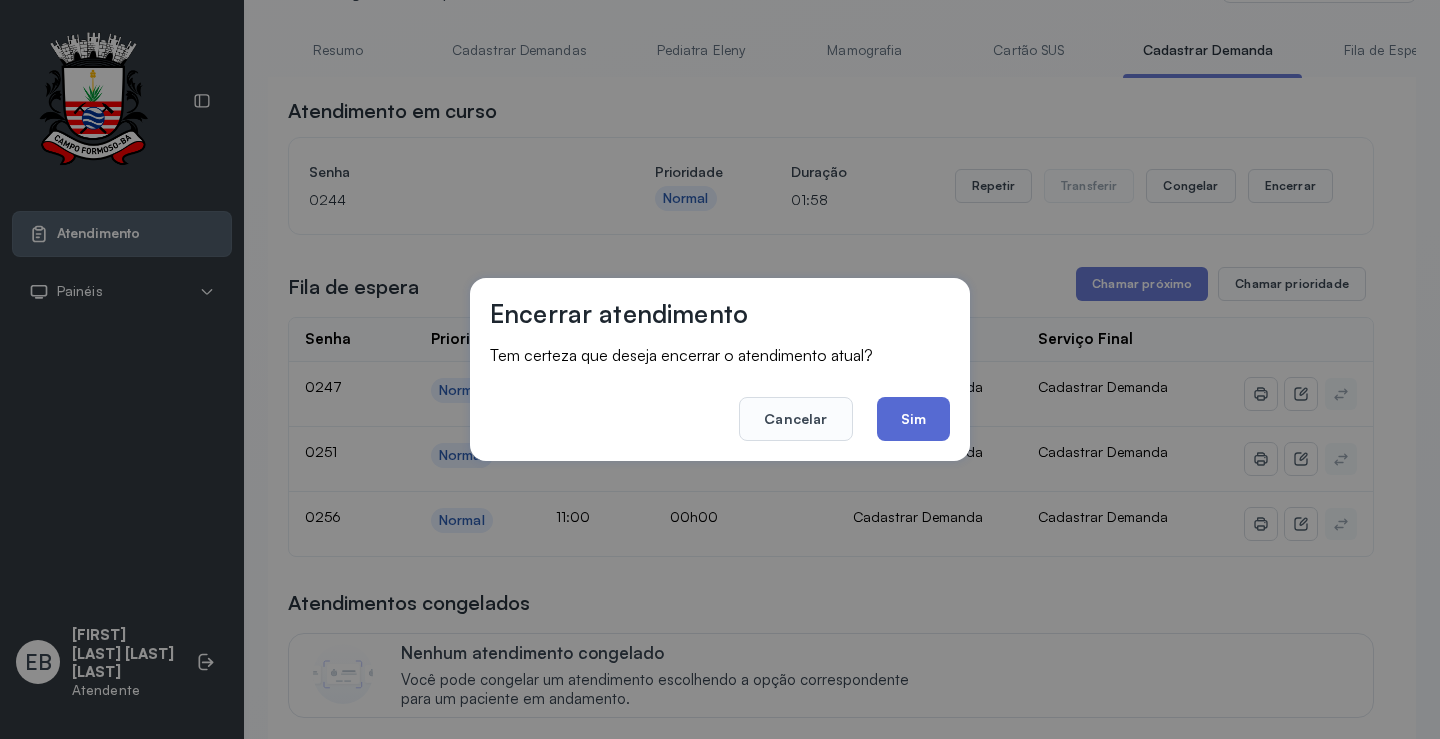 click on "Sim" 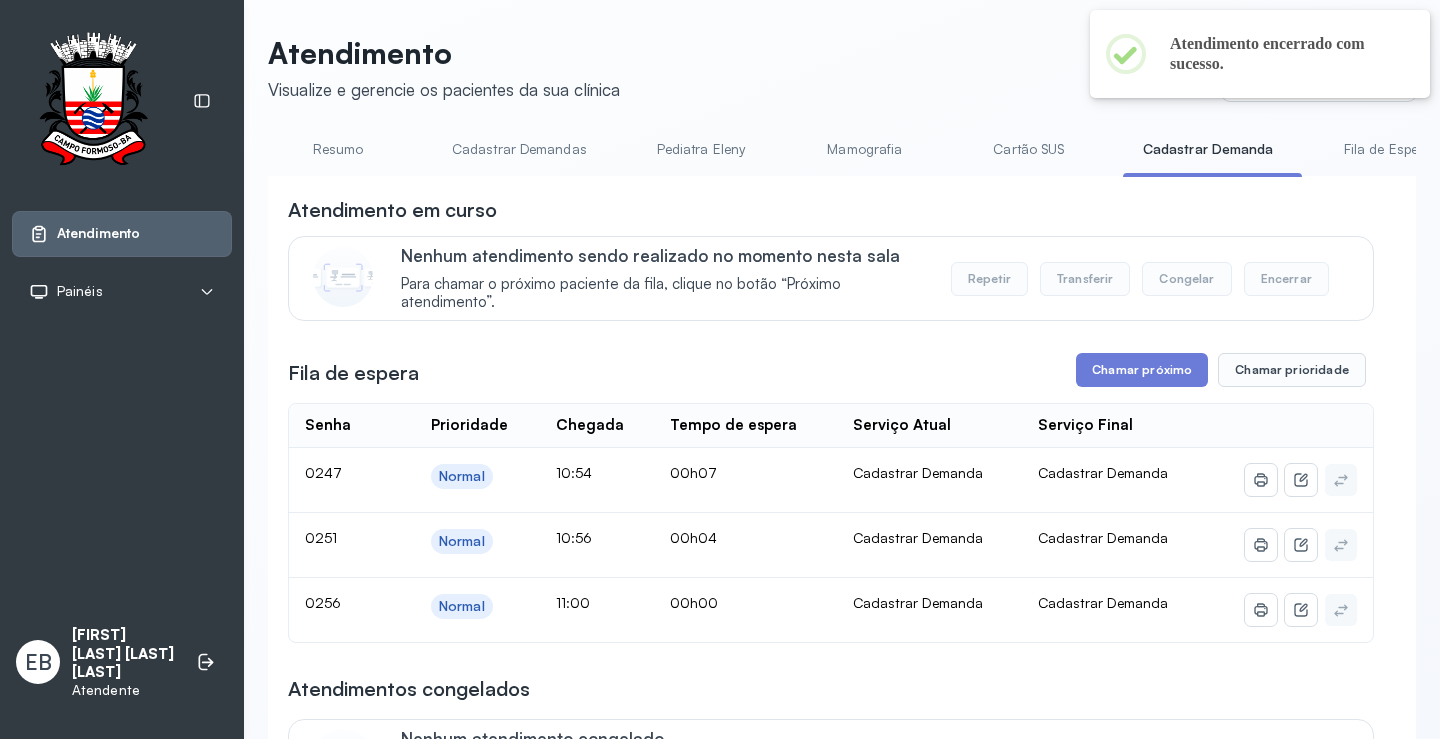 scroll, scrollTop: 100, scrollLeft: 0, axis: vertical 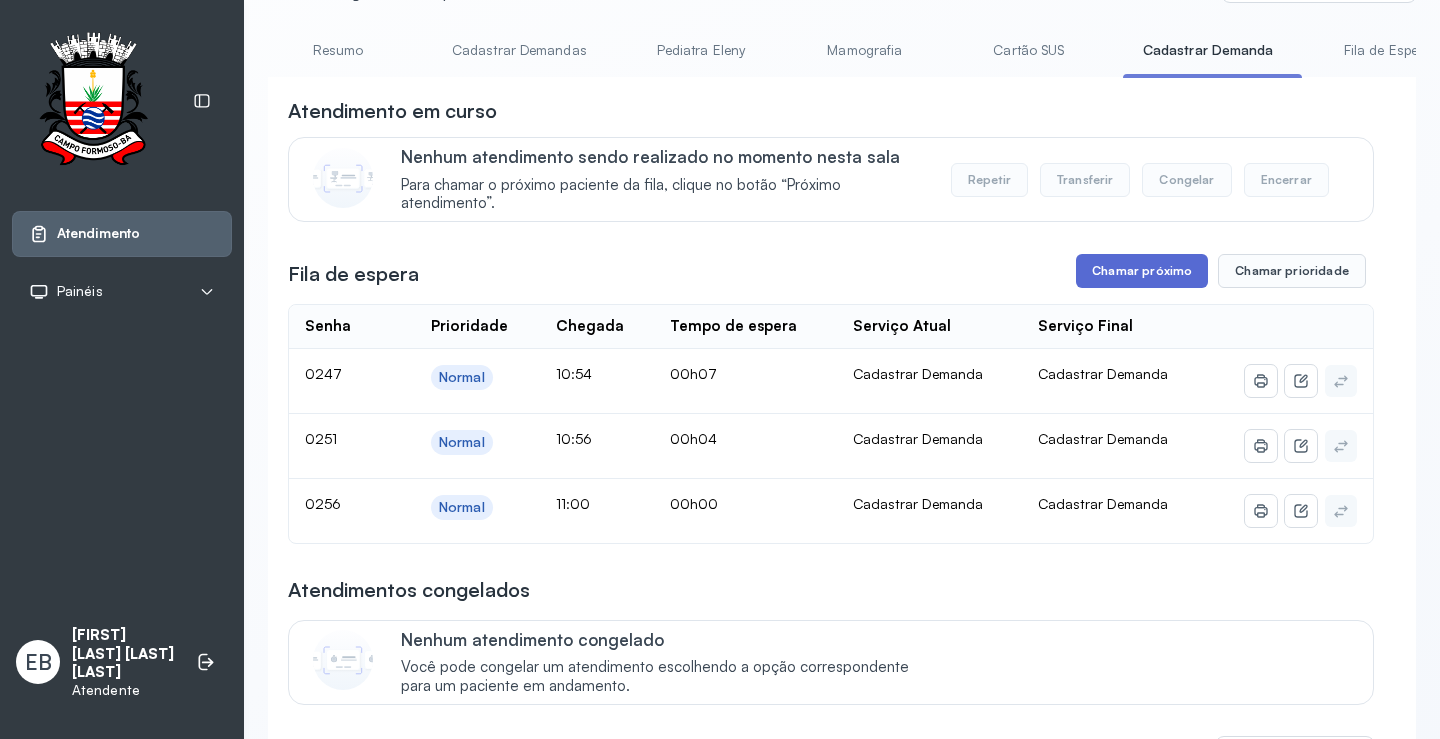 click on "Chamar próximo" at bounding box center [1142, 271] 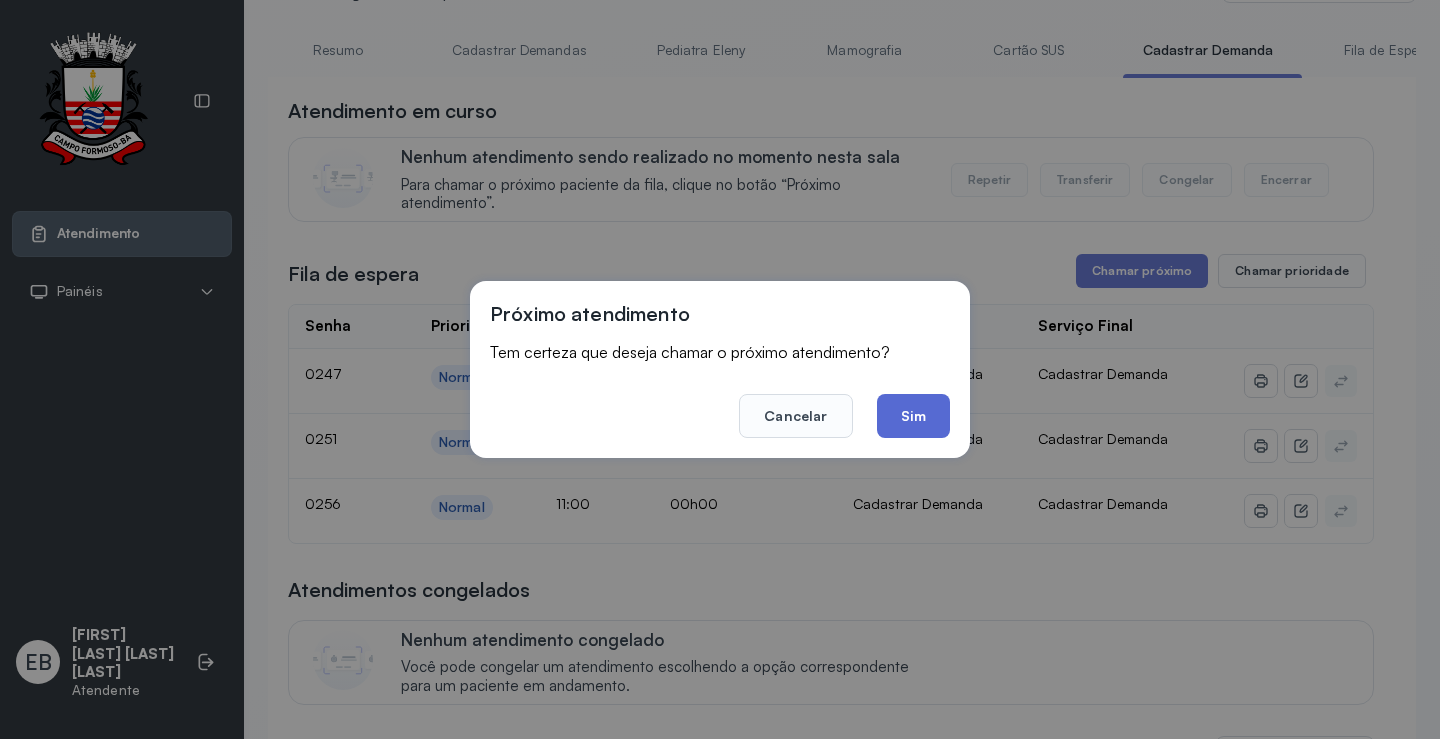 click on "Sim" 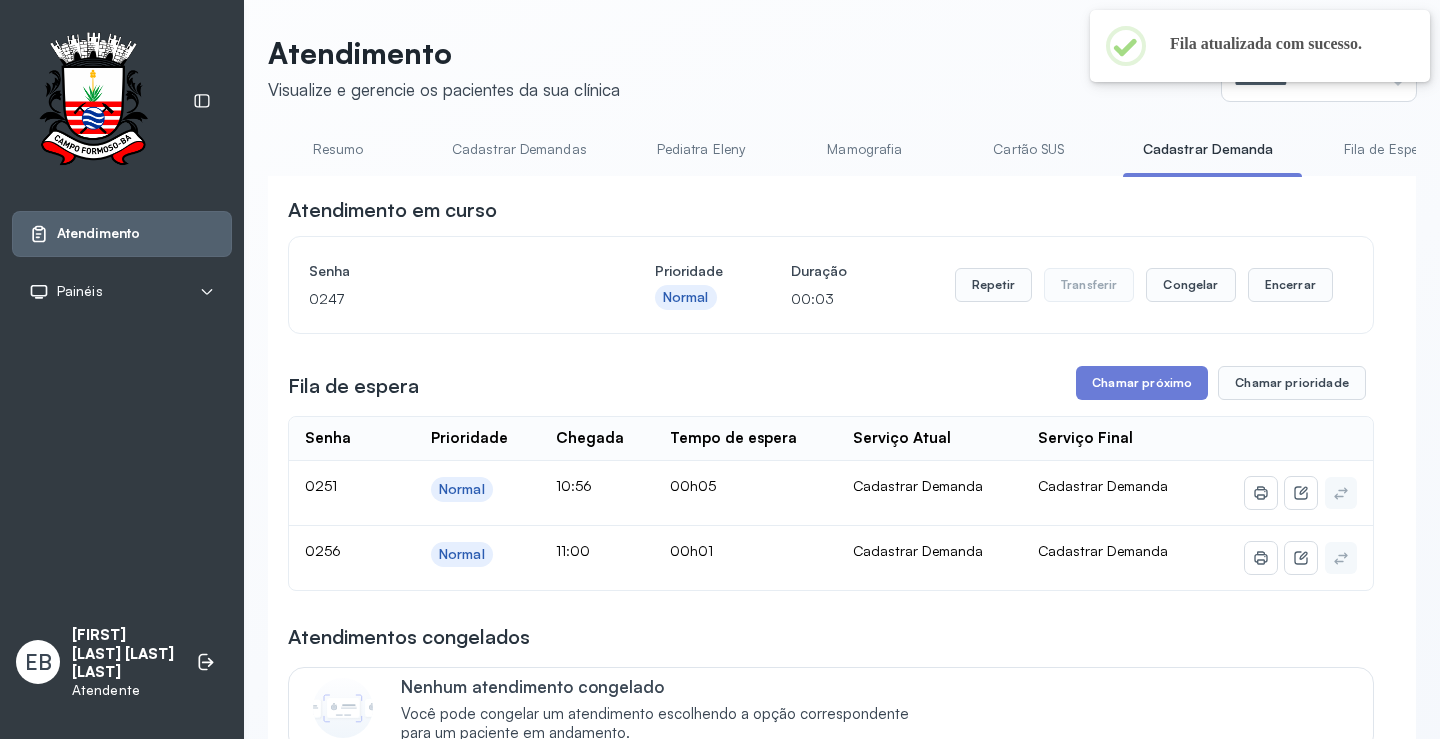 scroll, scrollTop: 100, scrollLeft: 0, axis: vertical 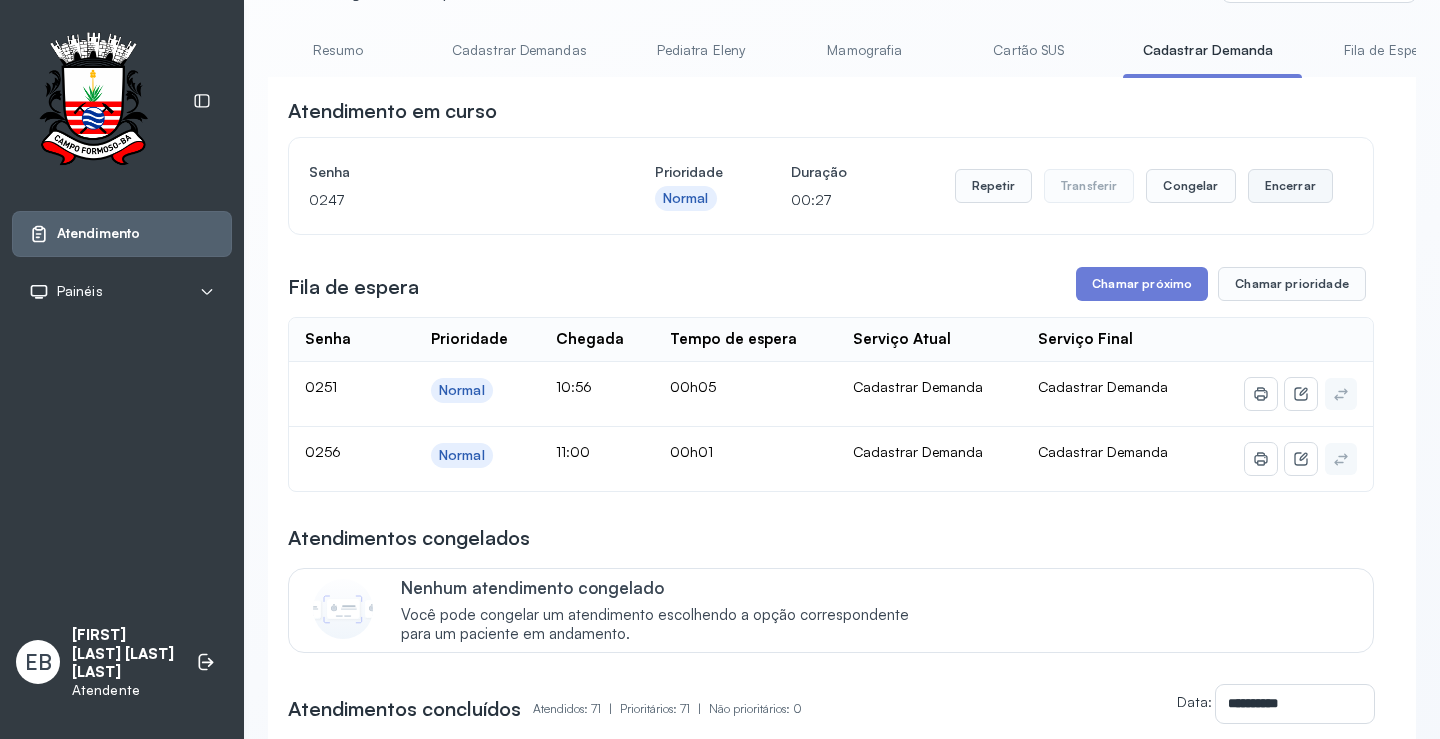 click on "Encerrar" at bounding box center [1290, 186] 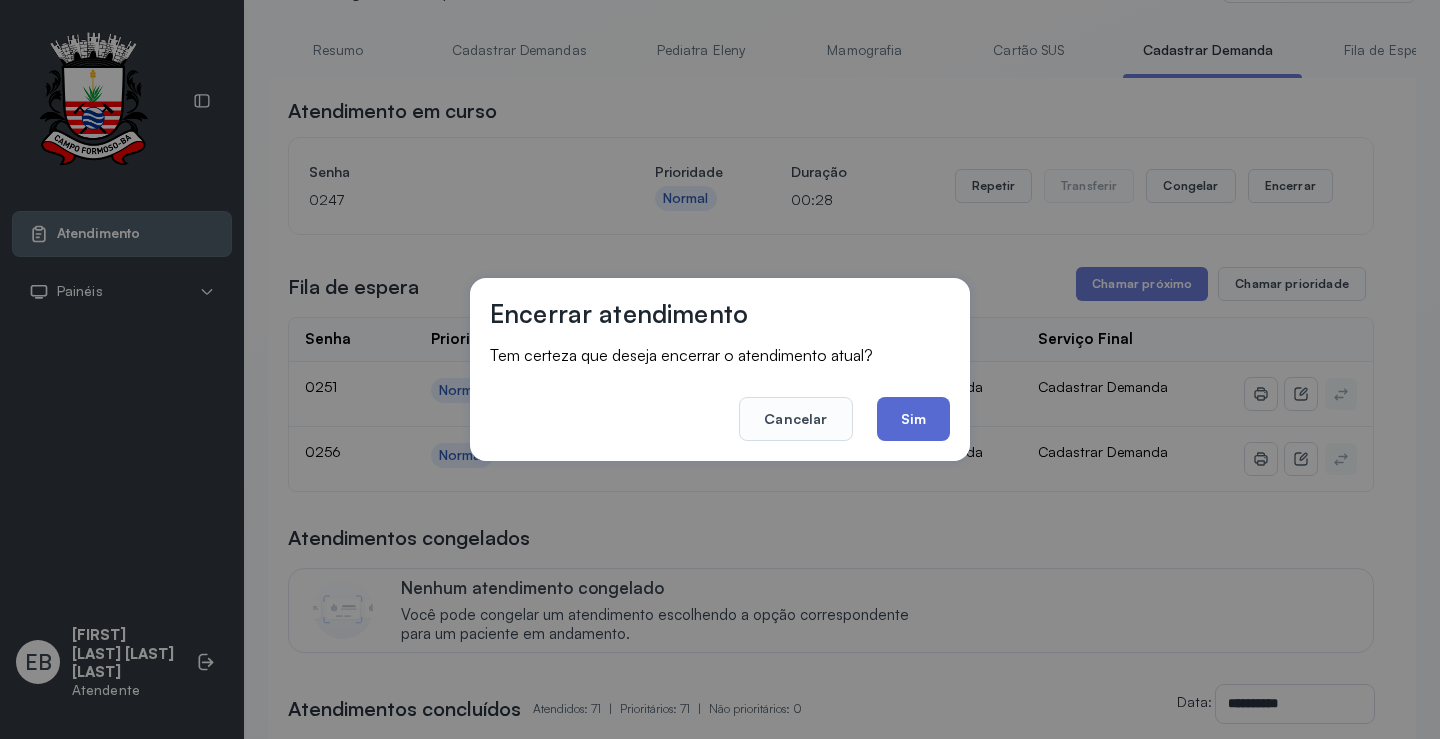 click on "Sim" 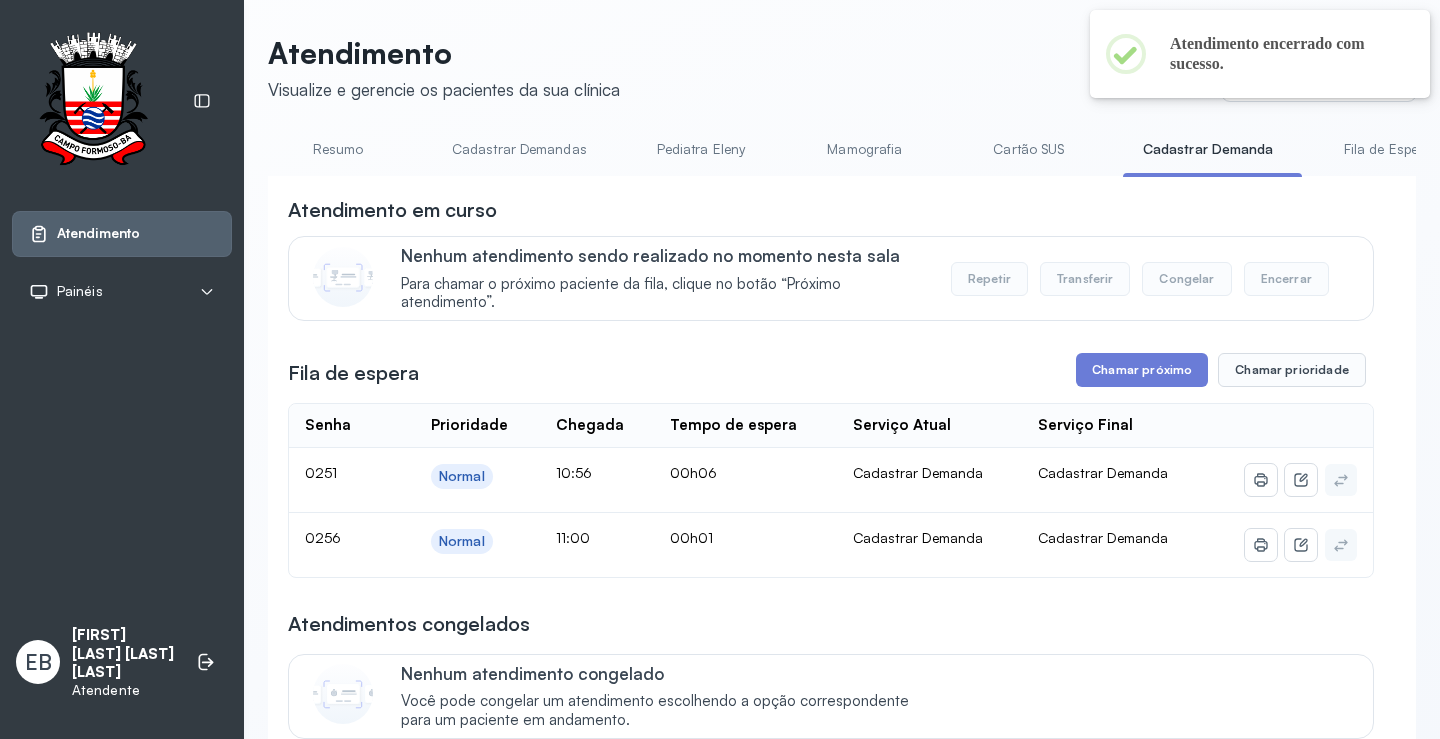 scroll, scrollTop: 100, scrollLeft: 0, axis: vertical 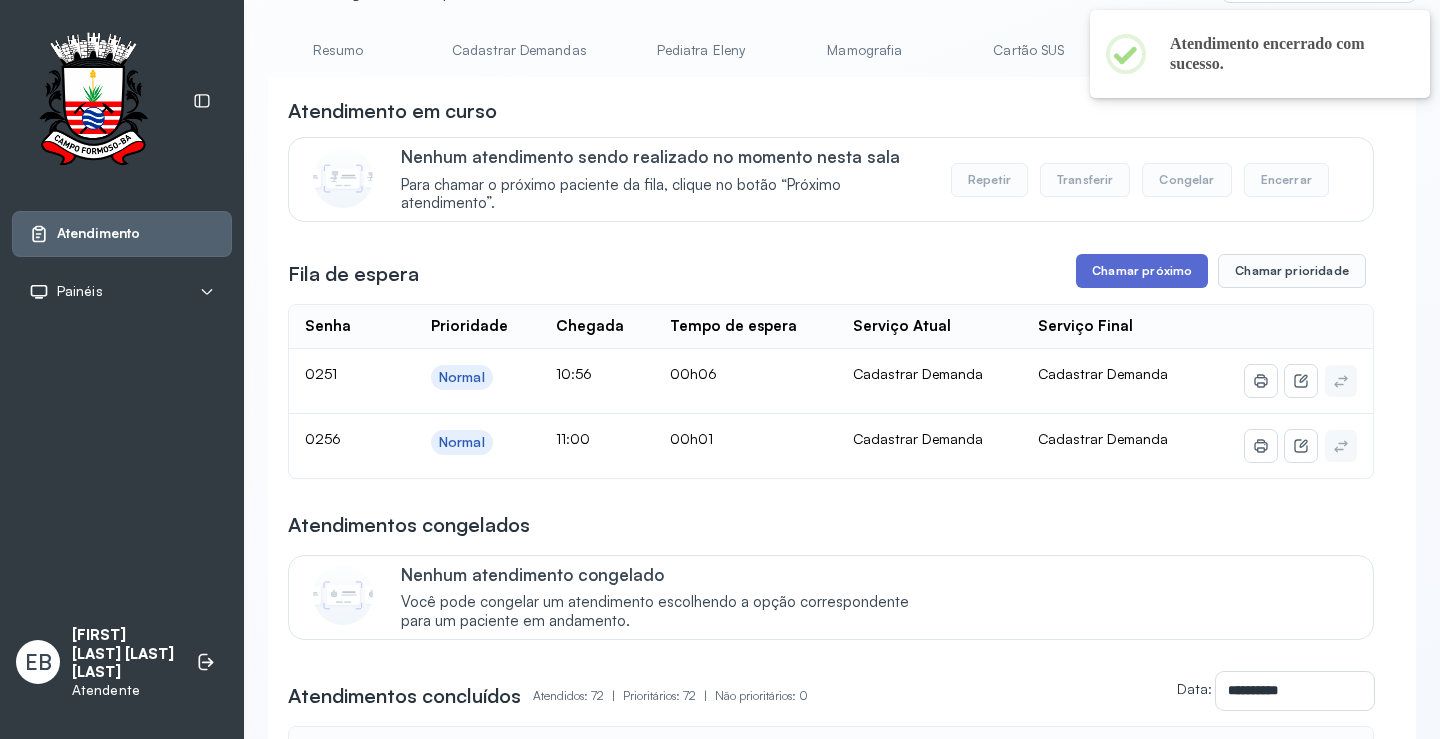 click on "Chamar próximo" at bounding box center (1142, 271) 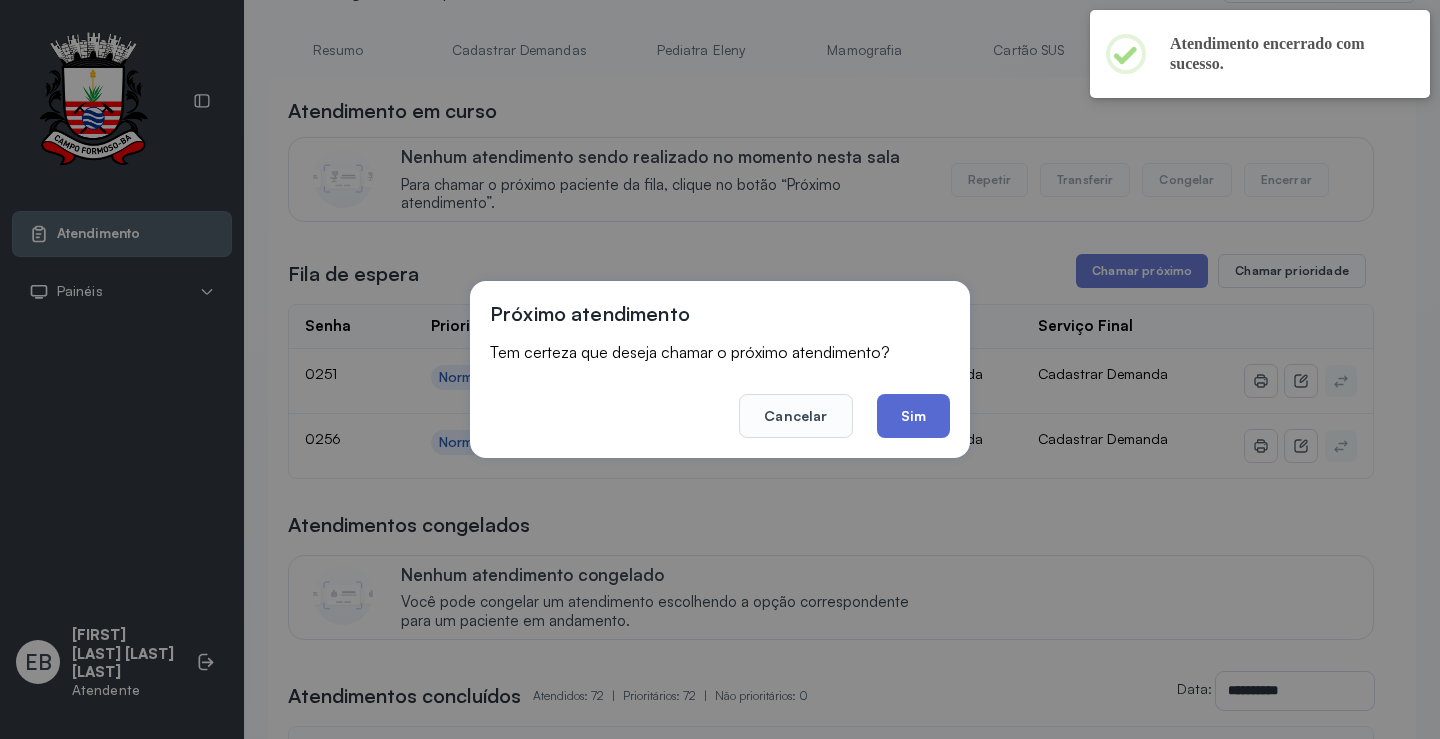 click on "Sim" 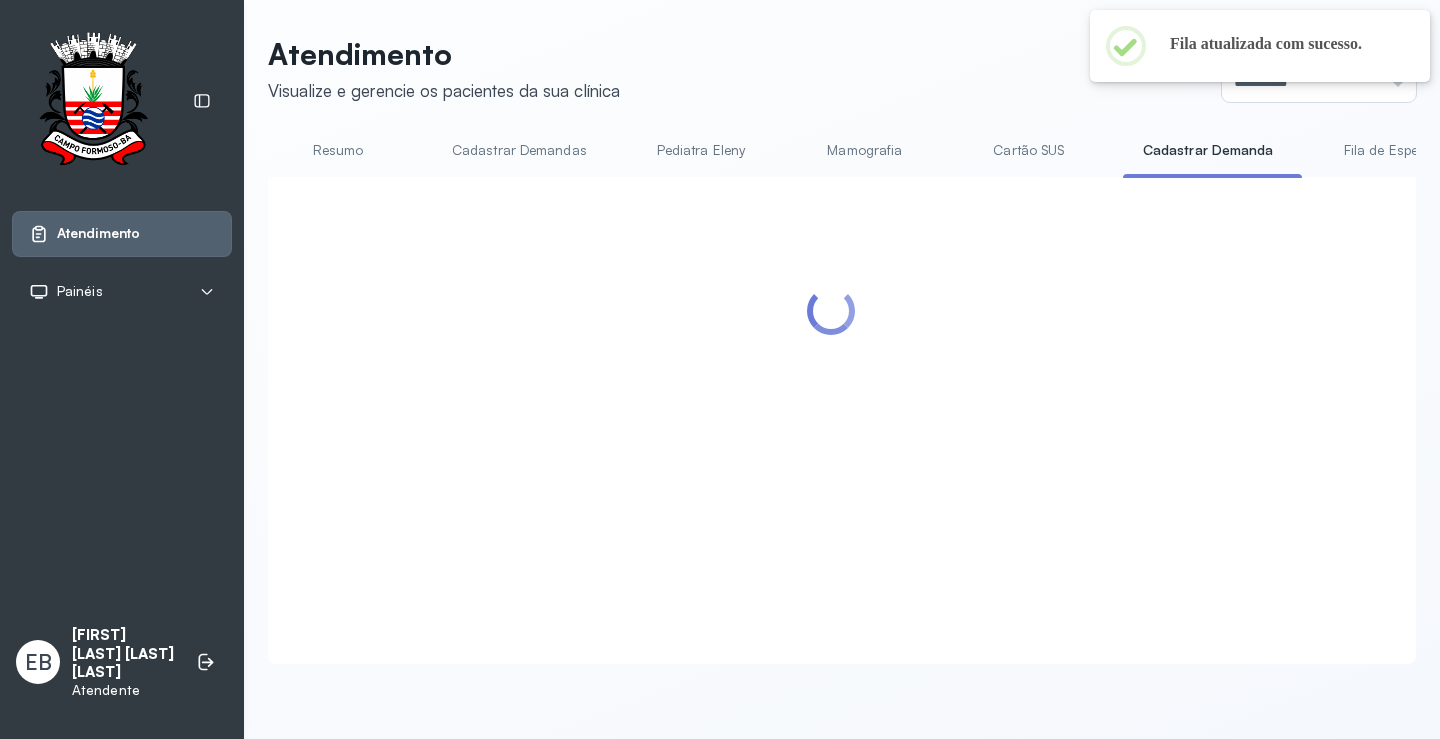 scroll, scrollTop: 100, scrollLeft: 0, axis: vertical 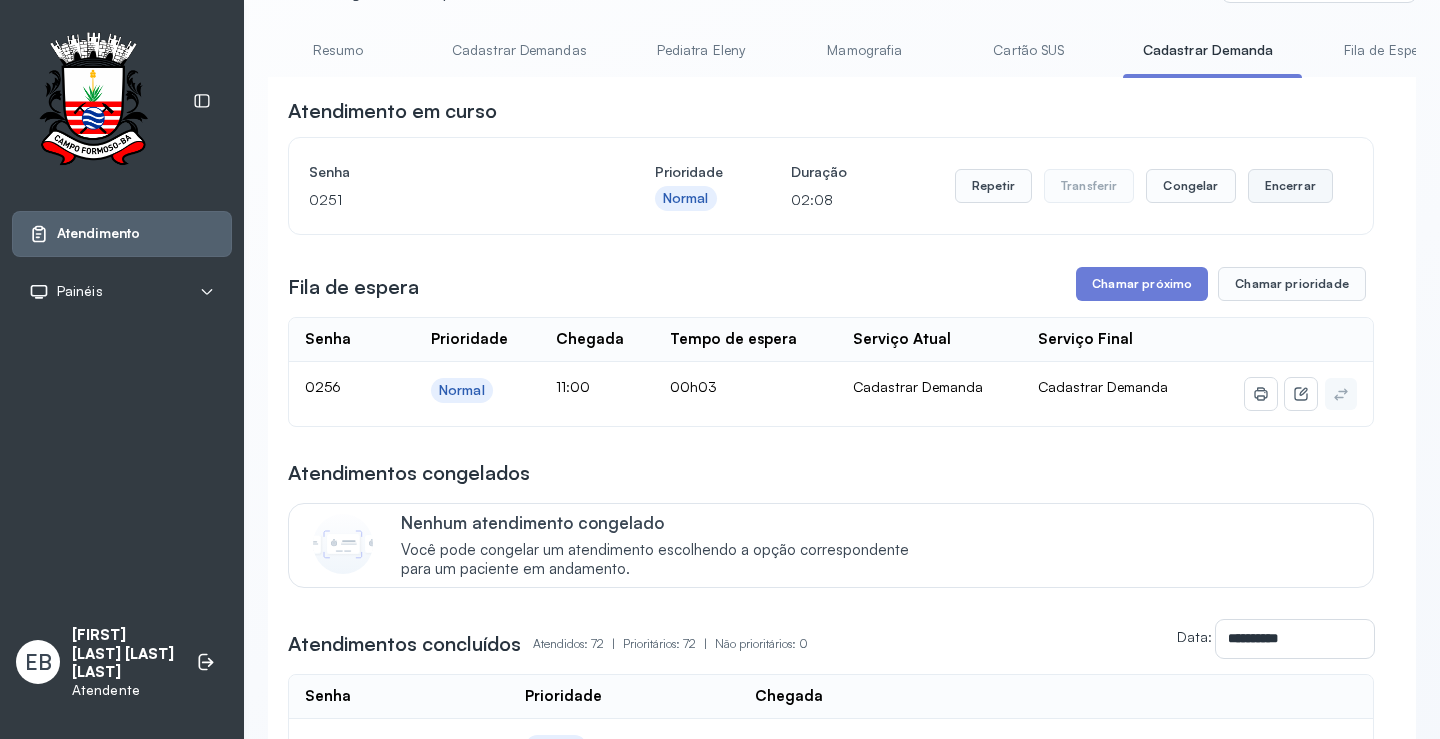 click on "Encerrar" at bounding box center [1290, 186] 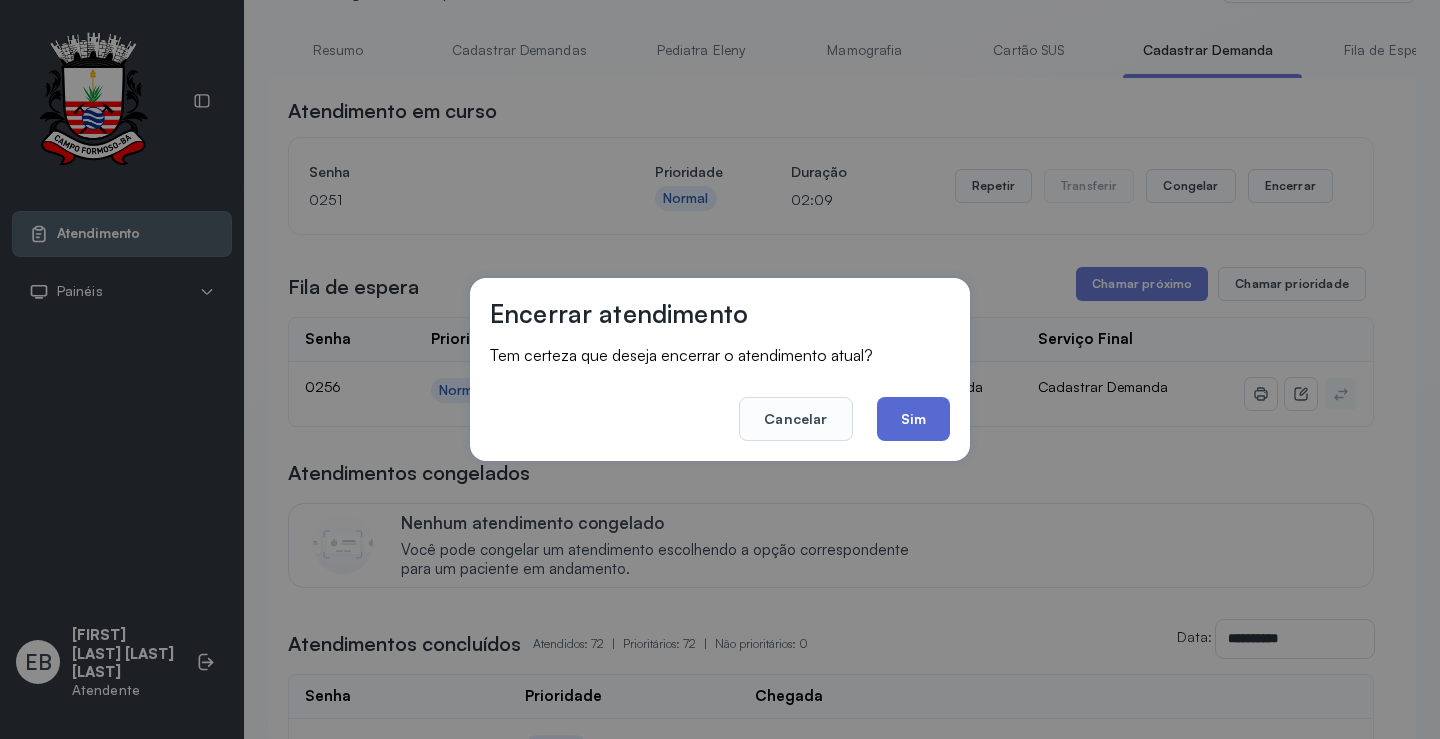 click on "Sim" 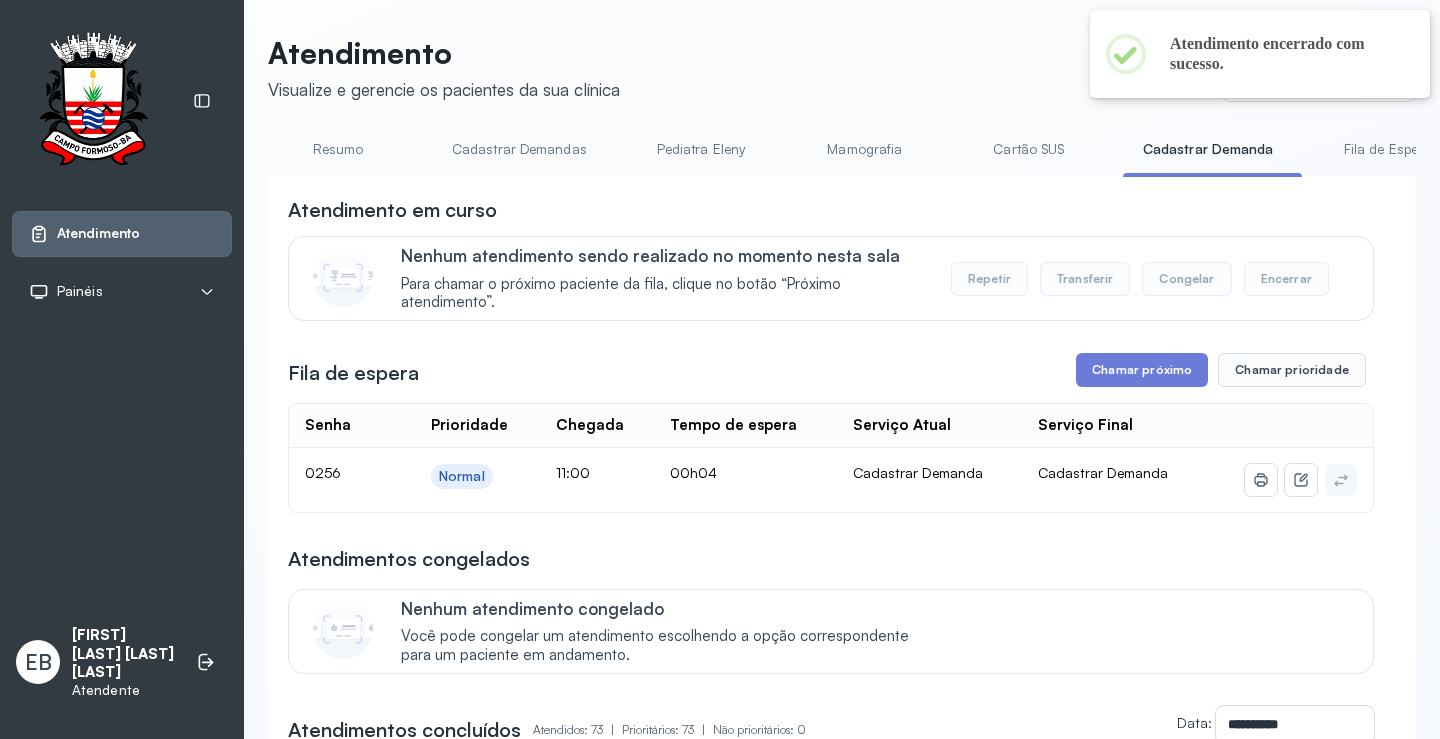 scroll, scrollTop: 100, scrollLeft: 0, axis: vertical 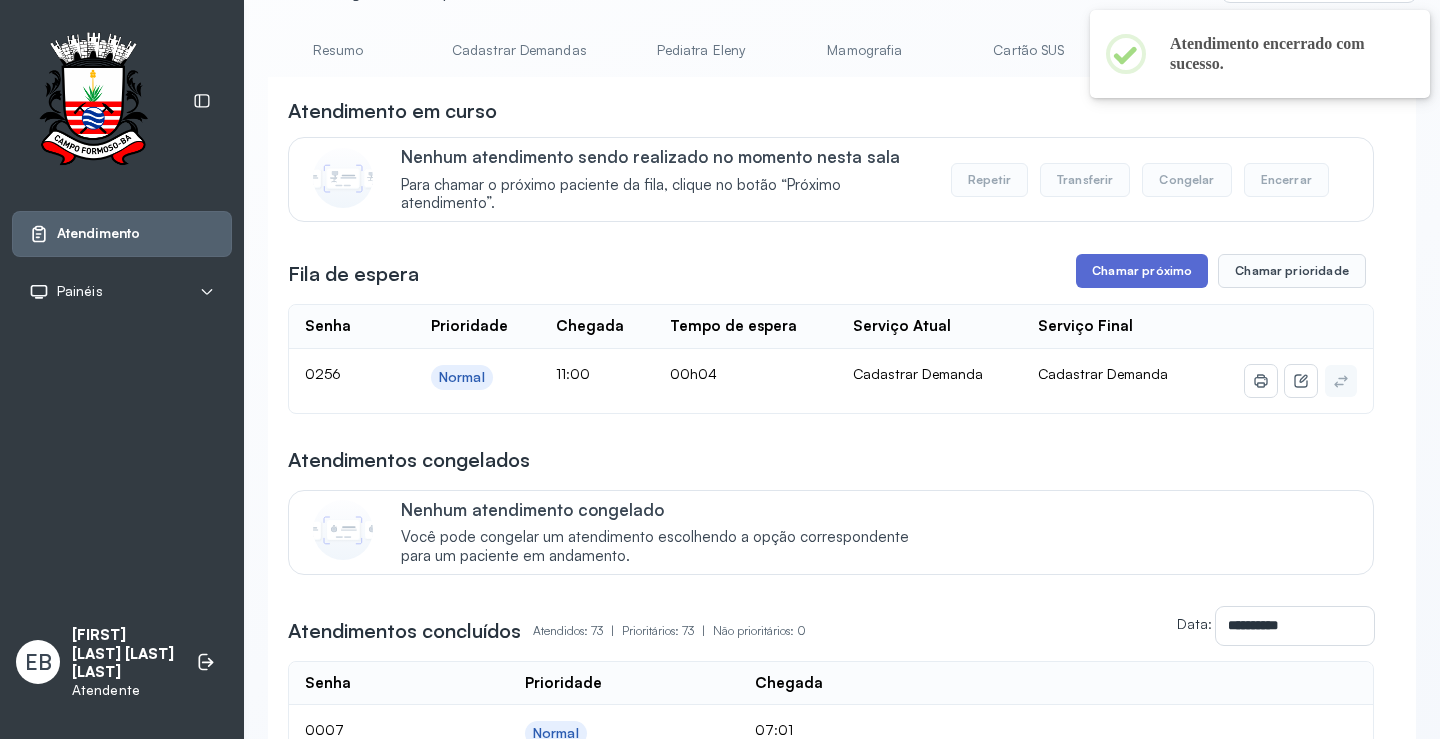 click on "Chamar próximo" at bounding box center [1142, 271] 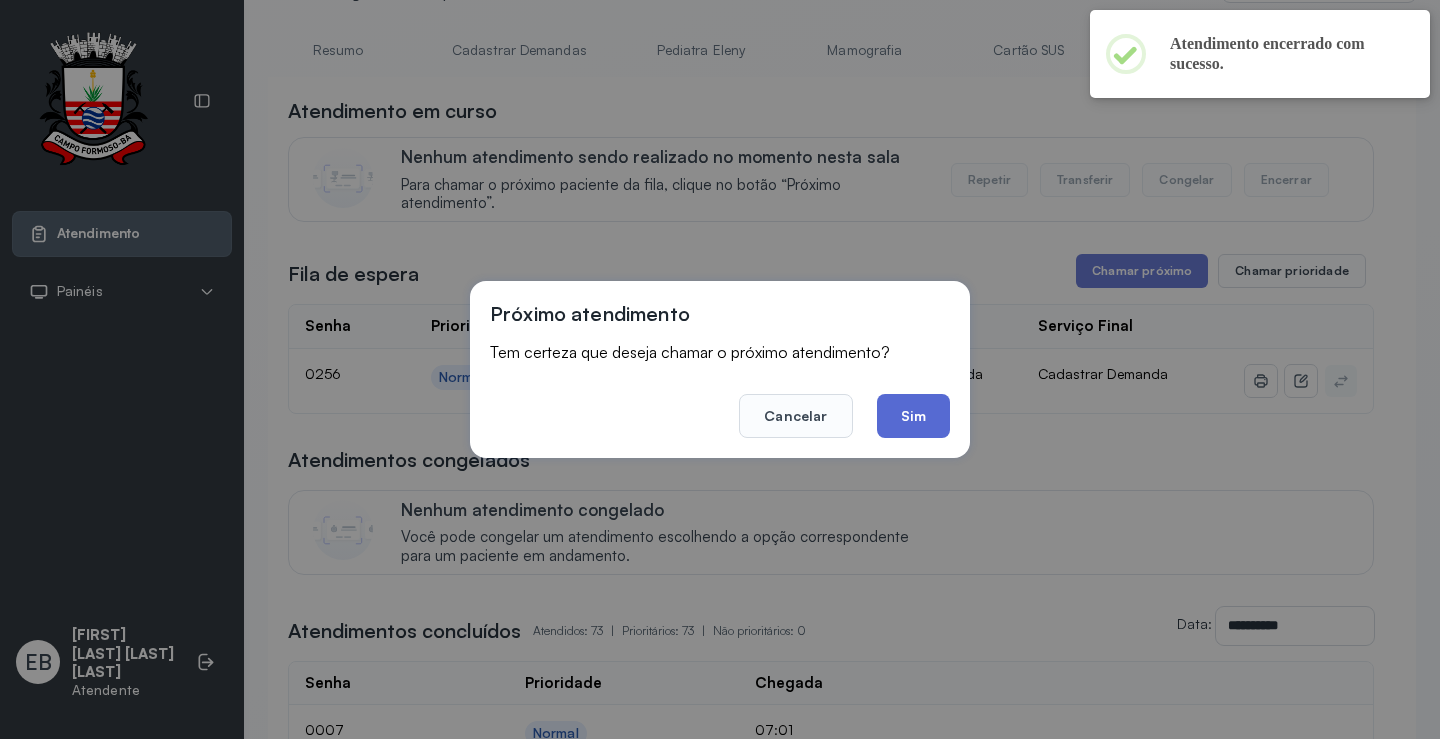 click on "Sim" 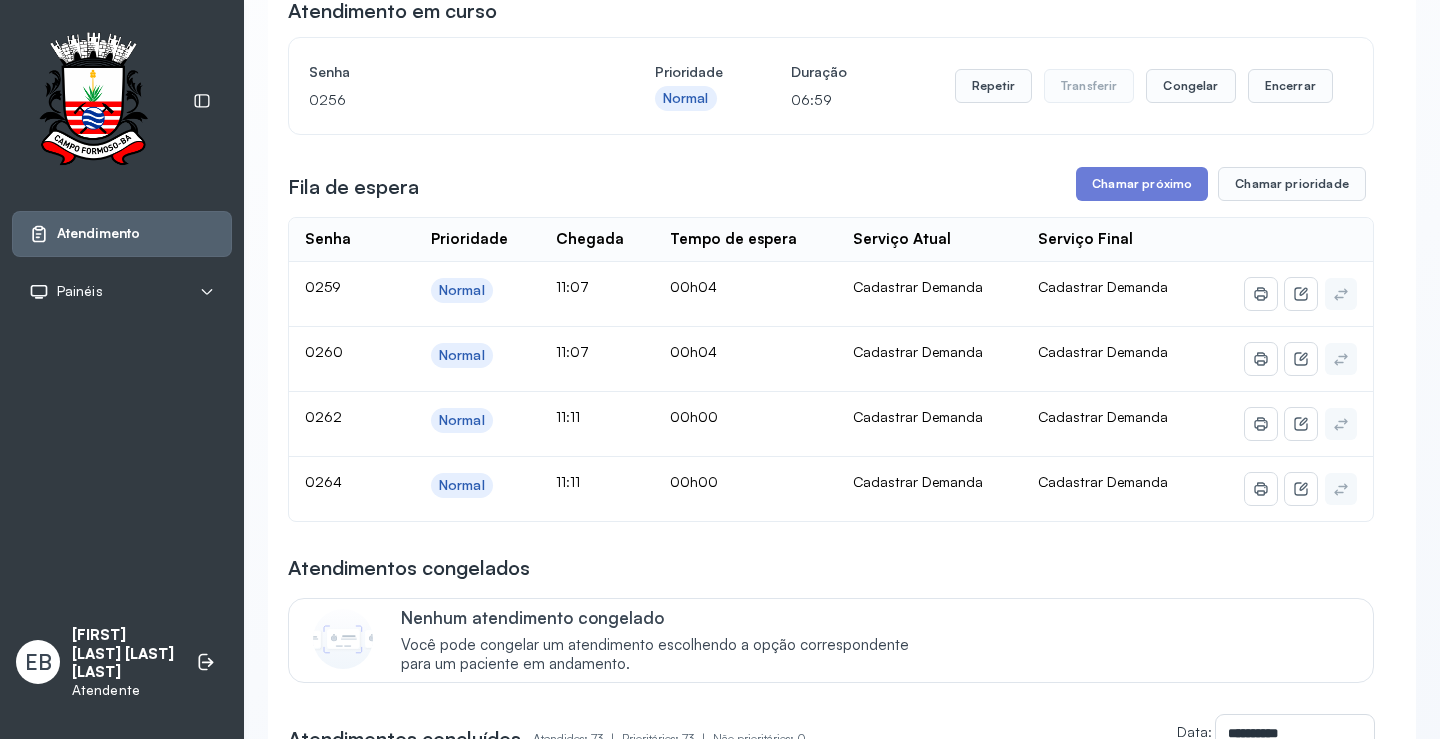 scroll, scrollTop: 0, scrollLeft: 0, axis: both 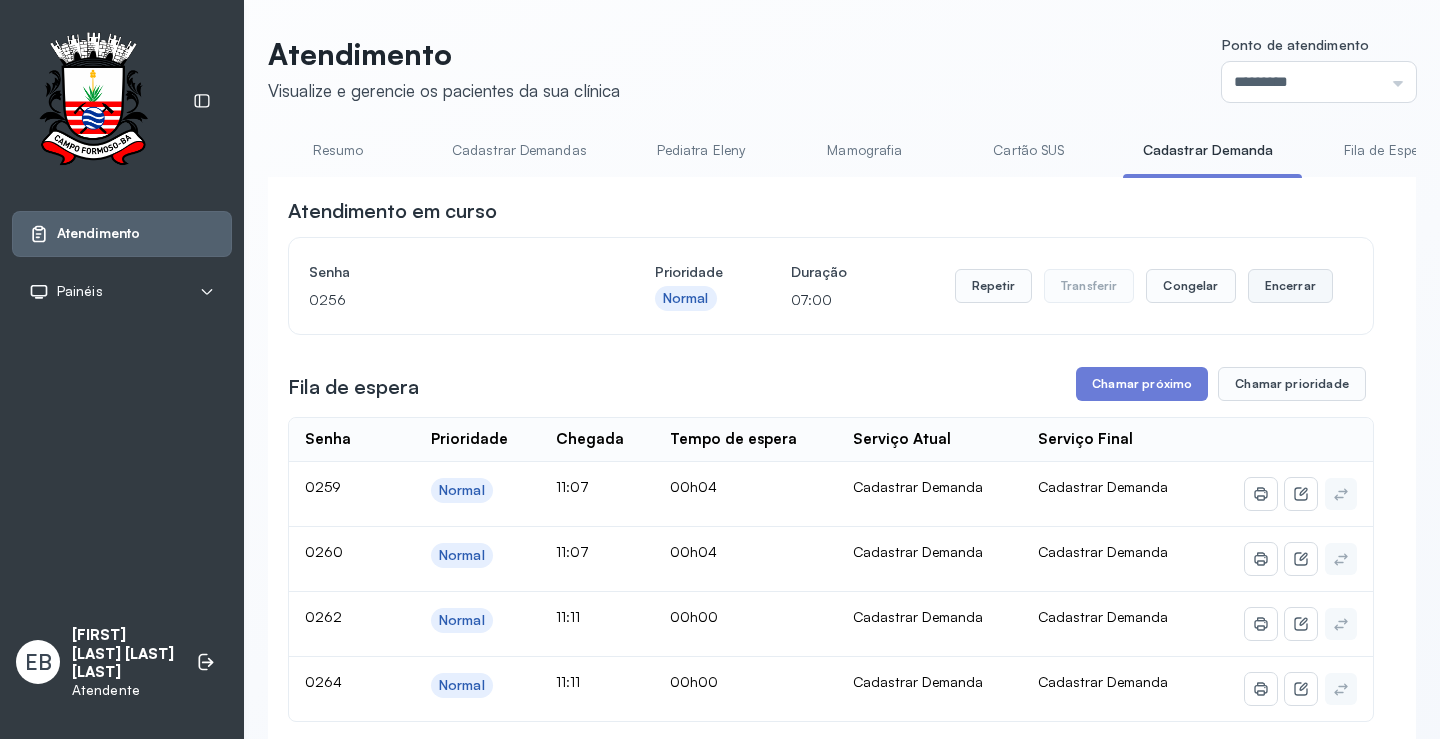 click on "Encerrar" at bounding box center [1290, 286] 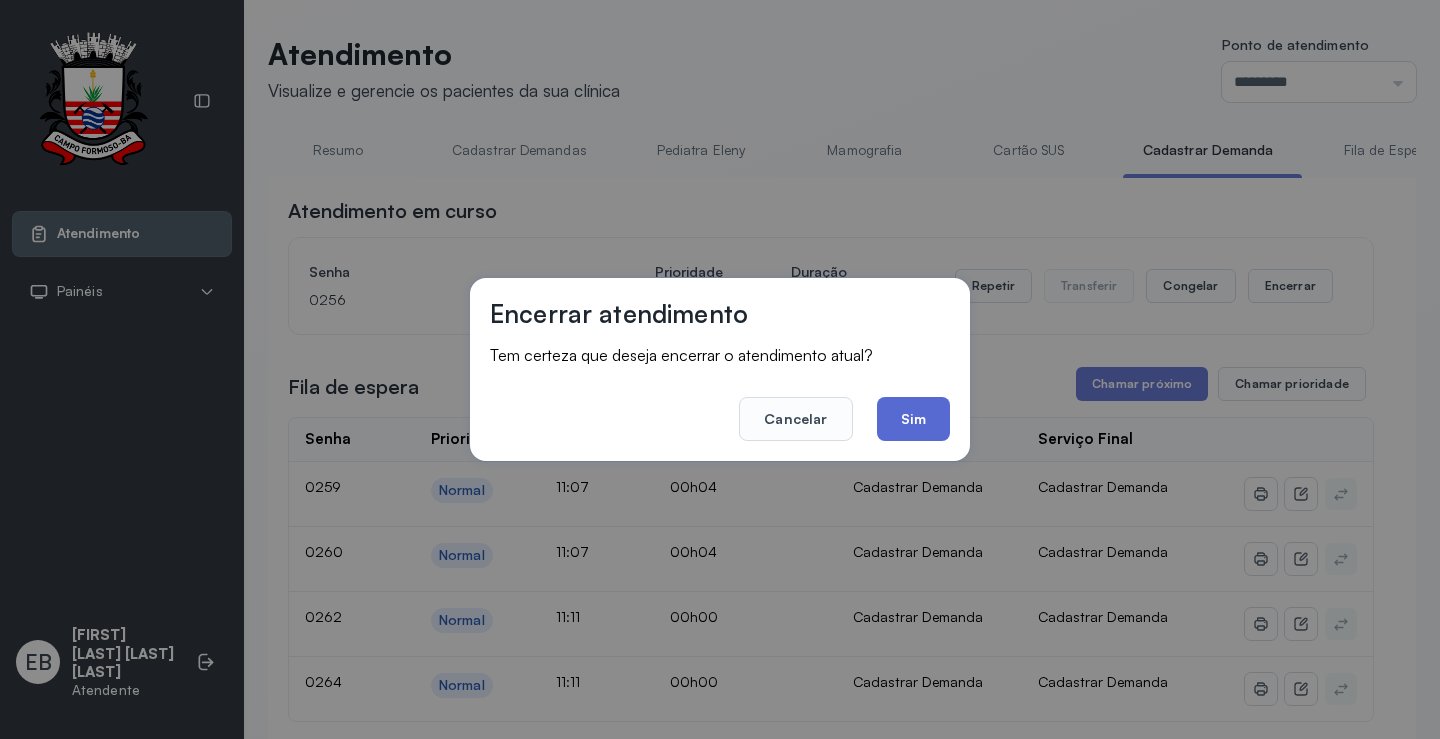click on "Sim" 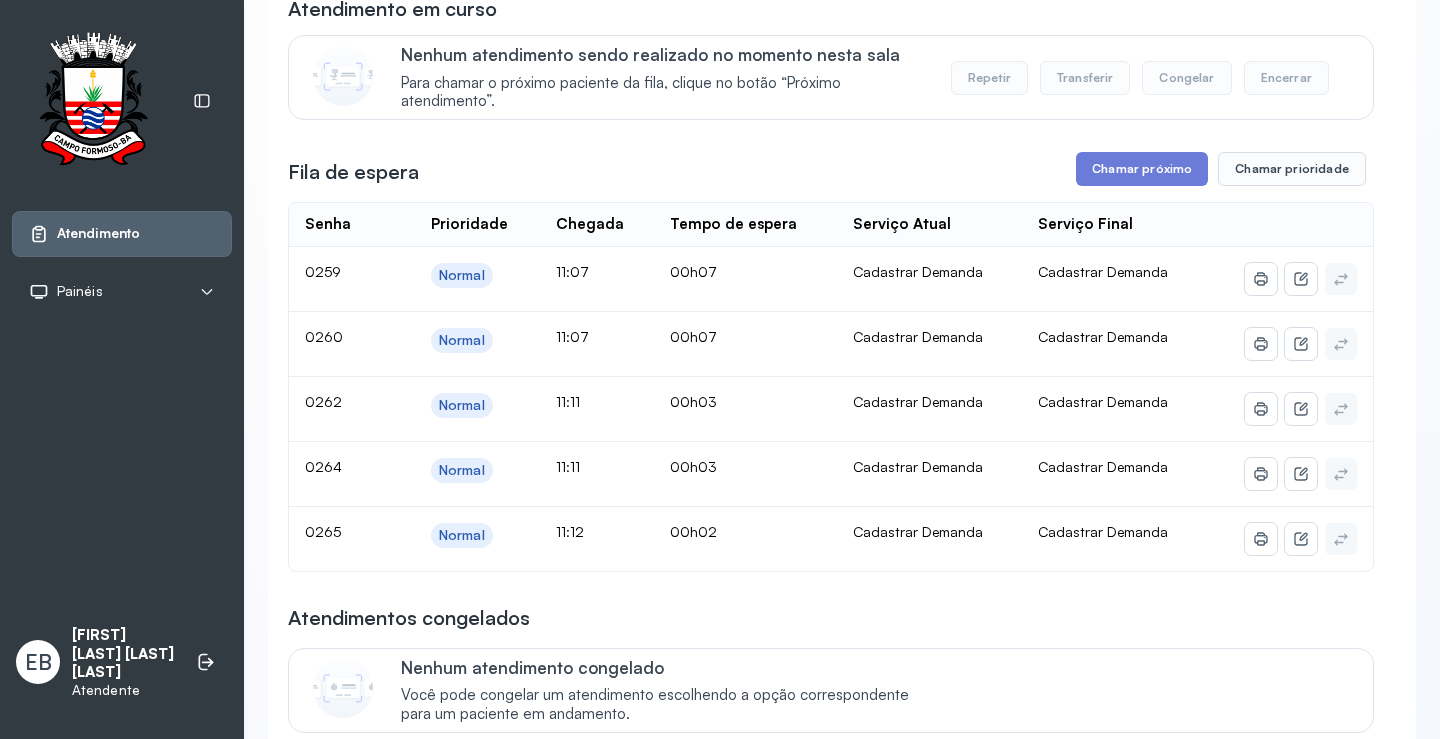 scroll, scrollTop: 200, scrollLeft: 0, axis: vertical 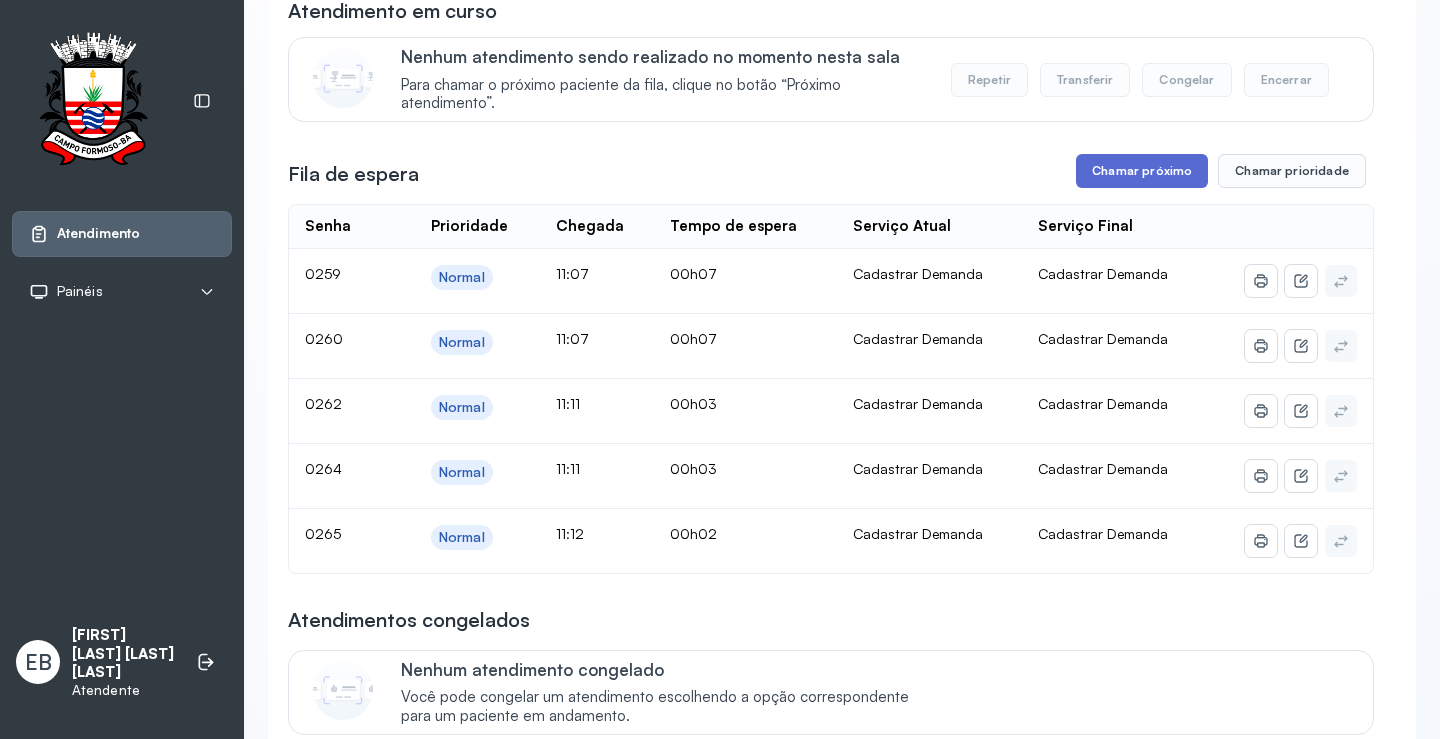 click on "Chamar próximo" at bounding box center (1142, 171) 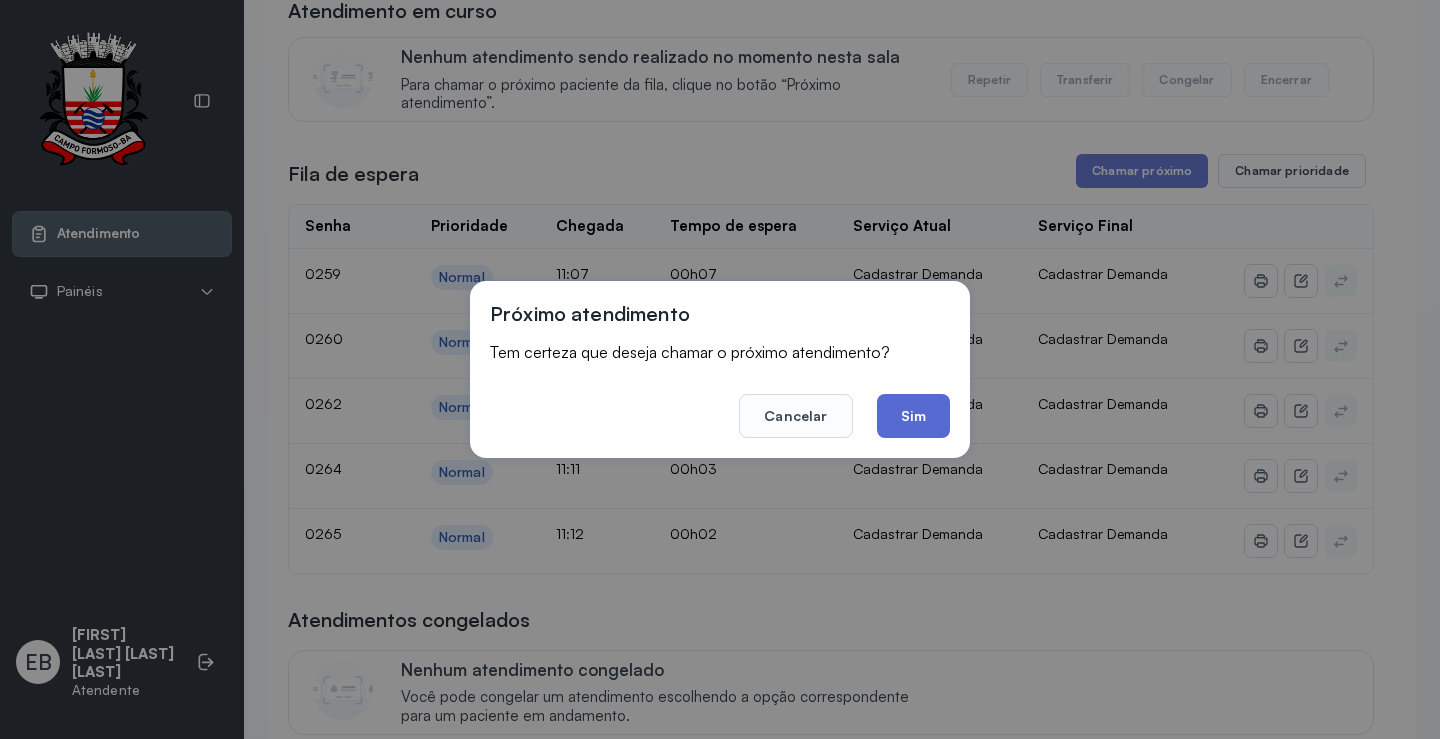 click on "Sim" 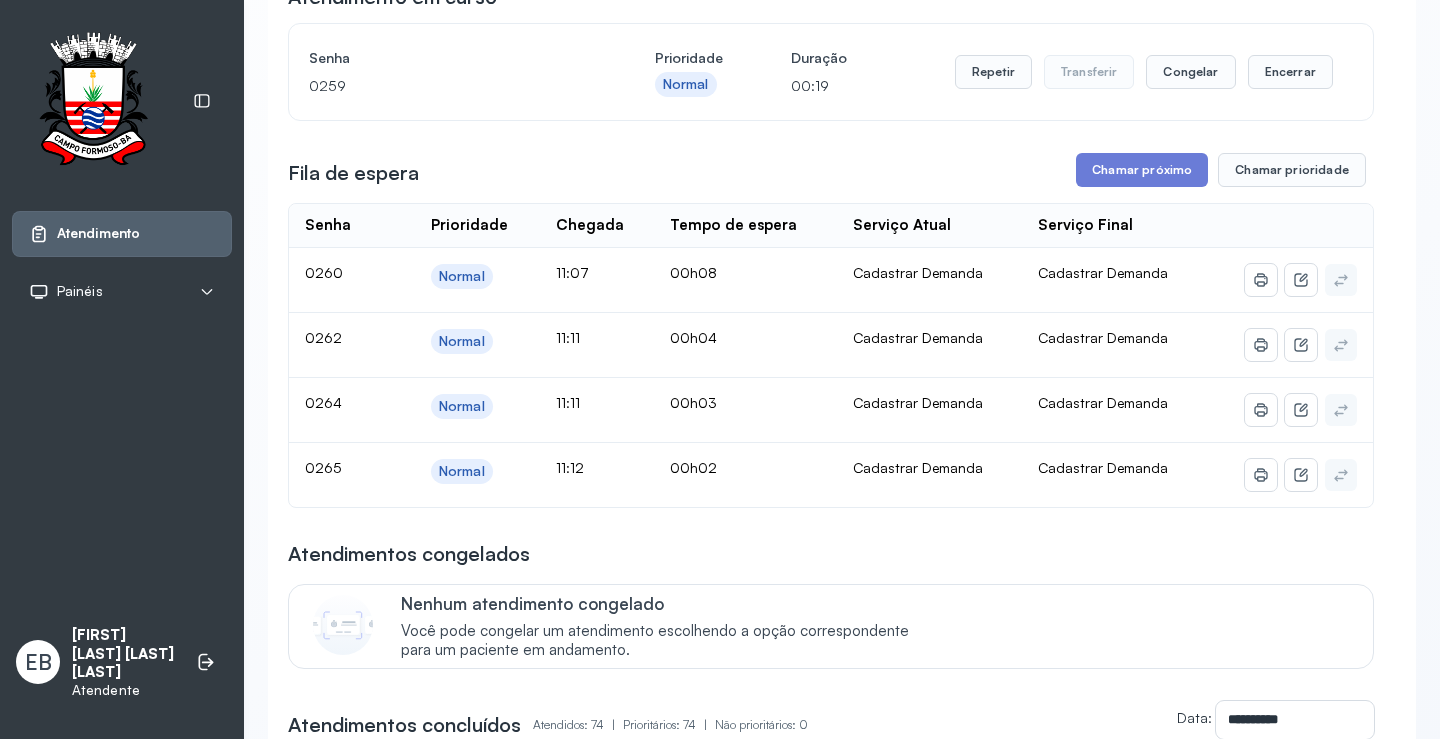 scroll, scrollTop: 100, scrollLeft: 0, axis: vertical 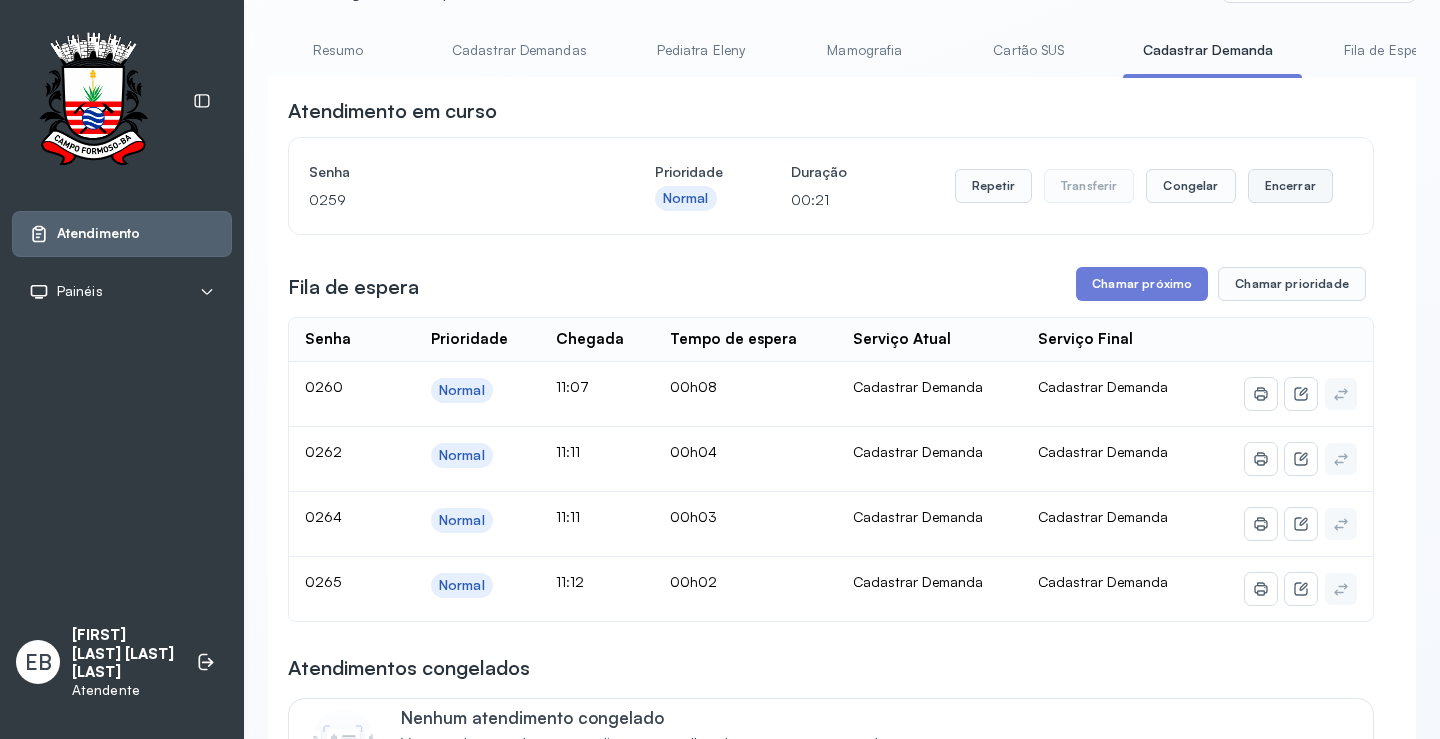 click on "Encerrar" at bounding box center (1290, 186) 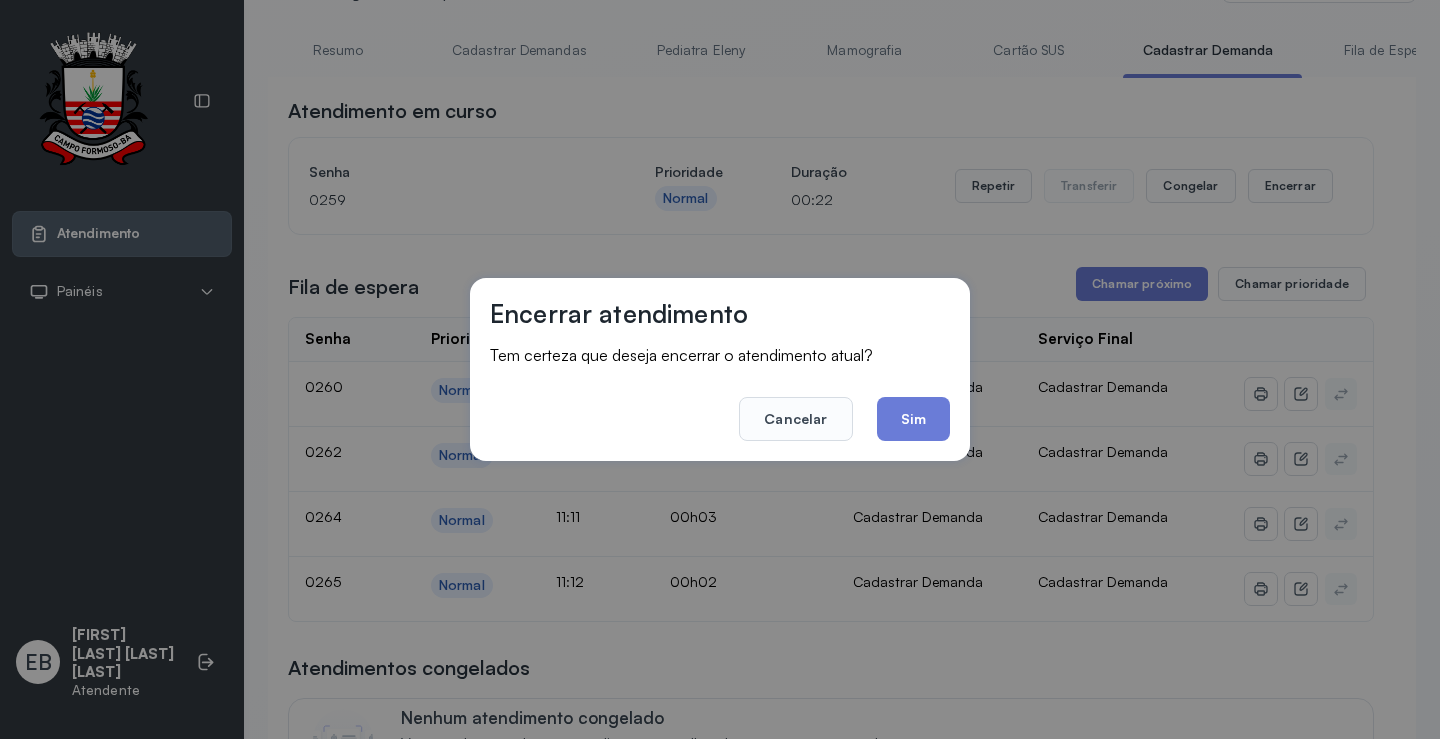 click on "Sim" 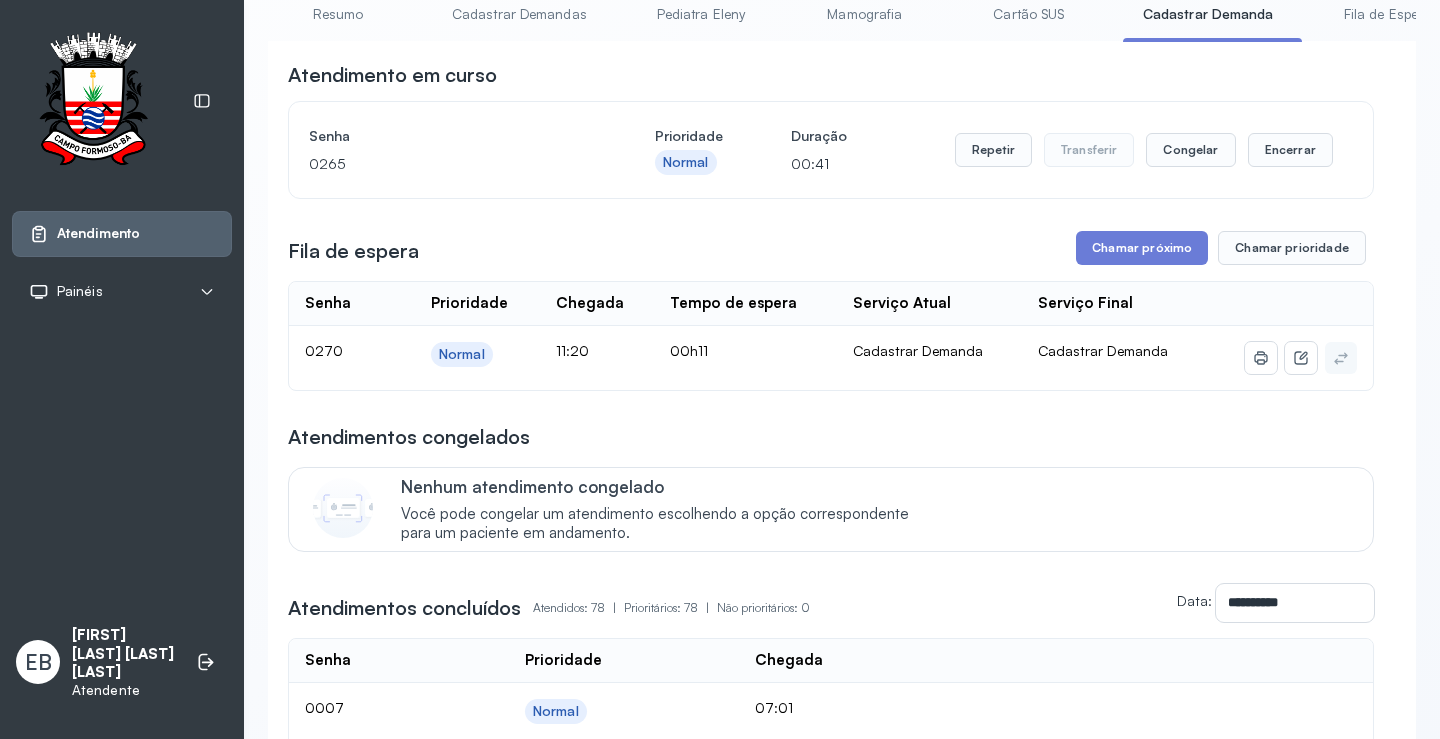 scroll, scrollTop: 100, scrollLeft: 0, axis: vertical 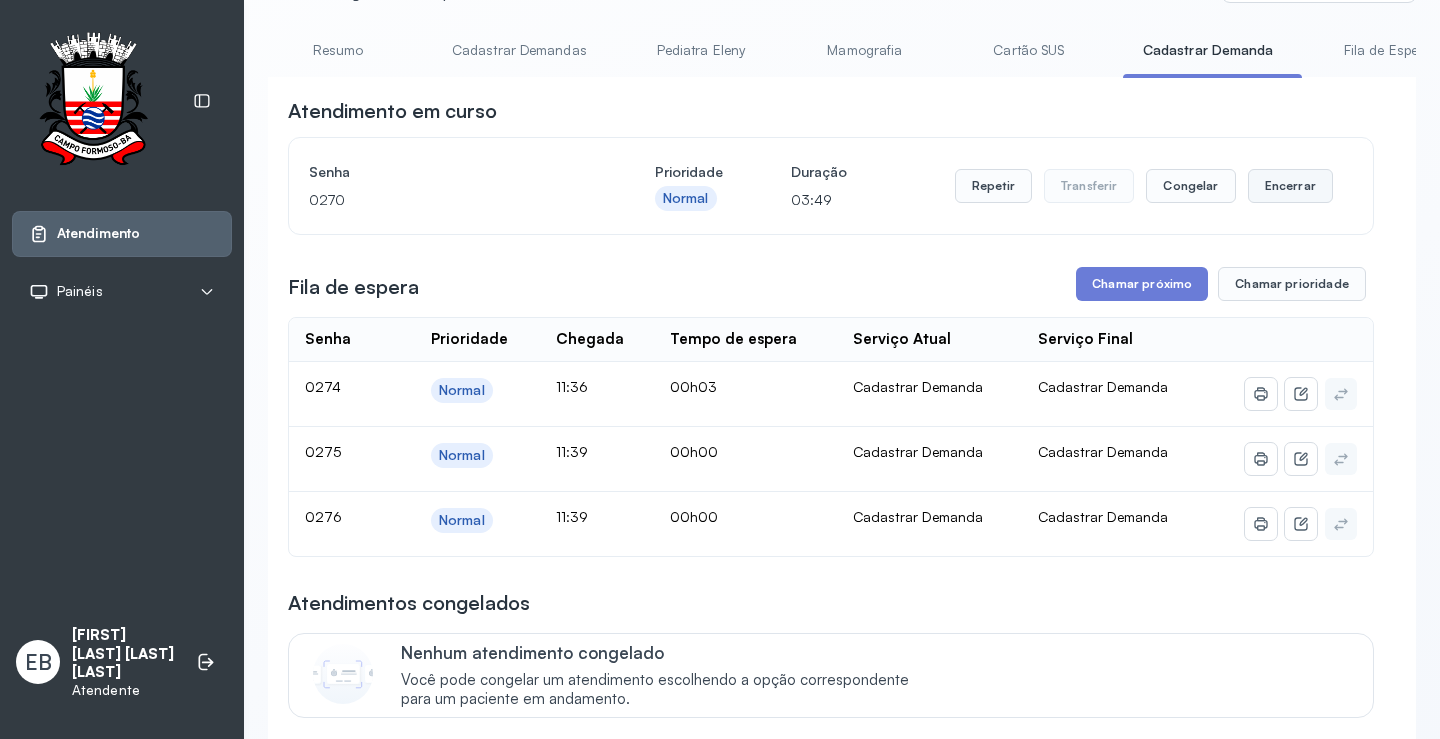 click on "Encerrar" at bounding box center [1290, 186] 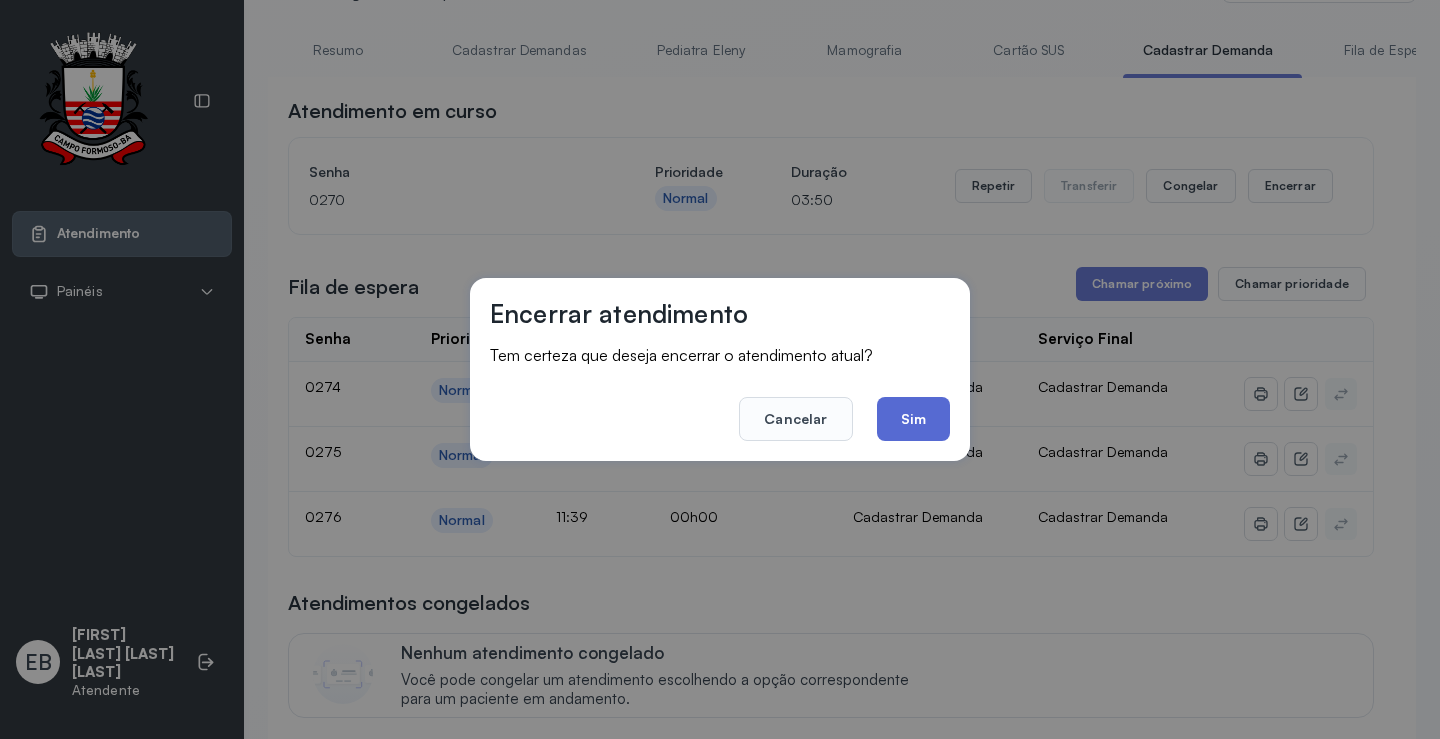 click on "Sim" 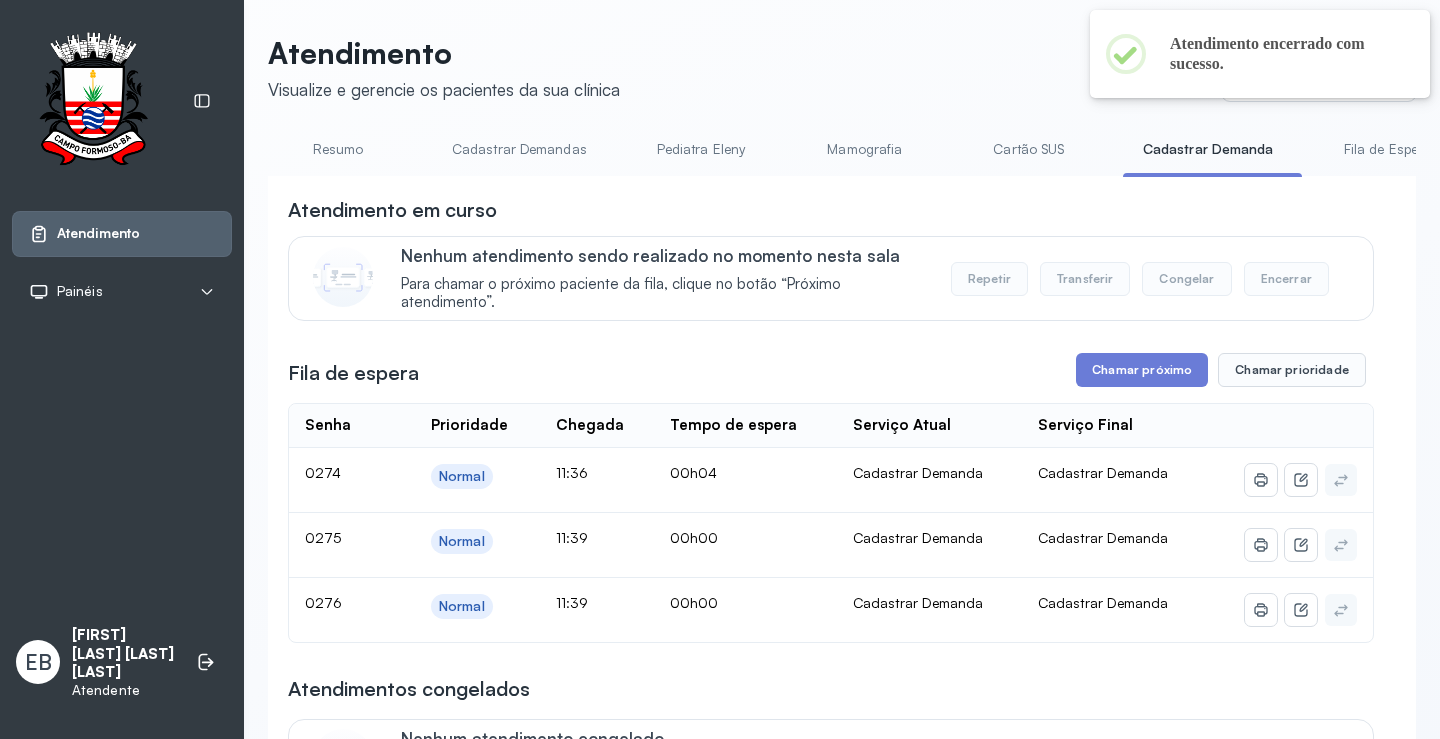 scroll, scrollTop: 100, scrollLeft: 0, axis: vertical 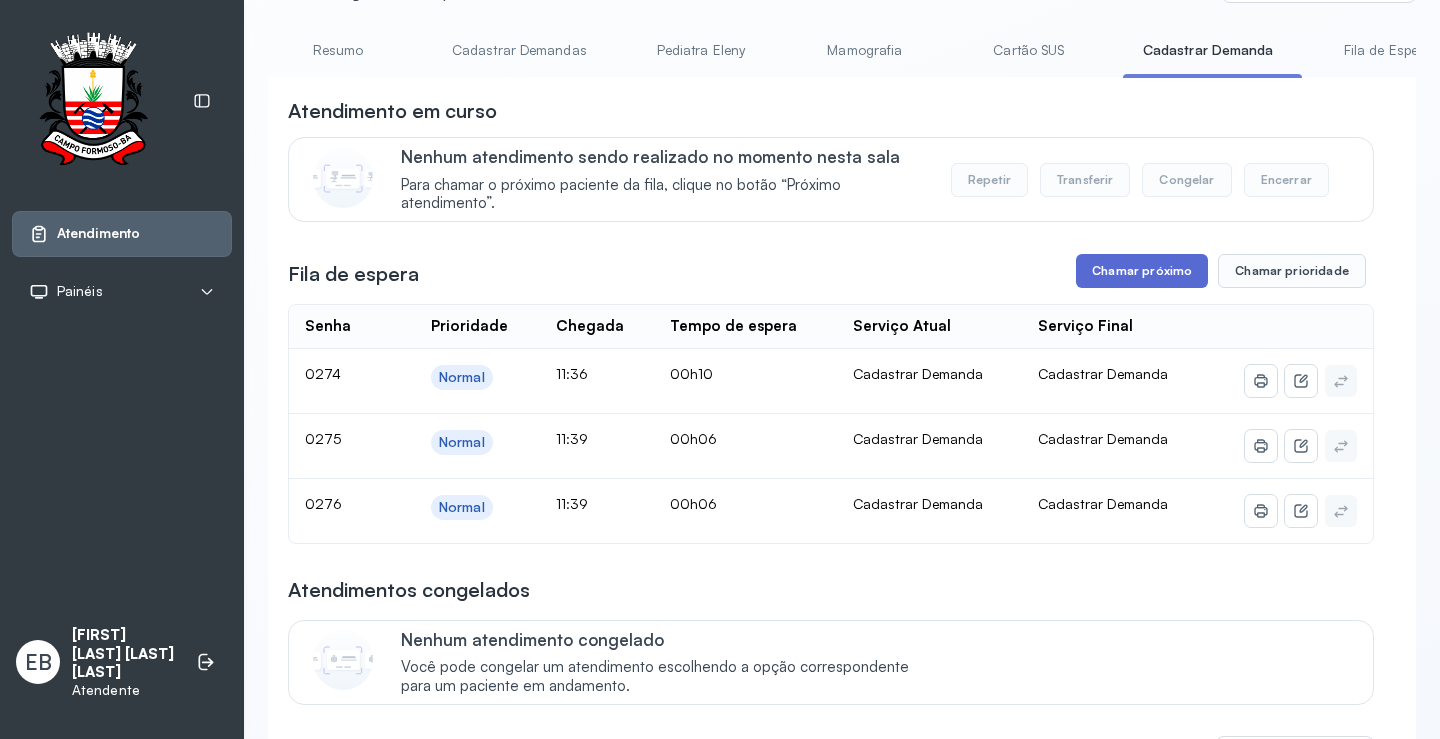 click on "Chamar próximo" at bounding box center [1142, 271] 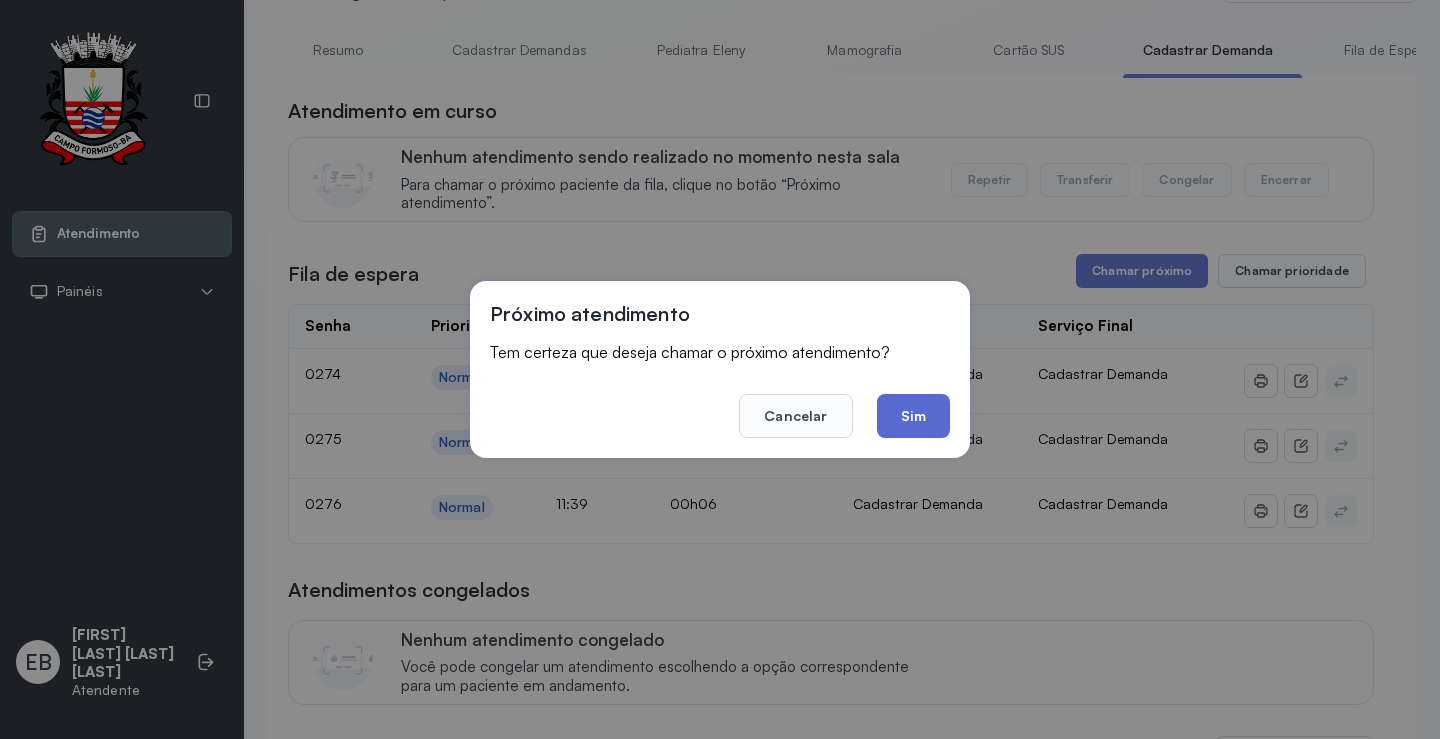 click on "Sim" 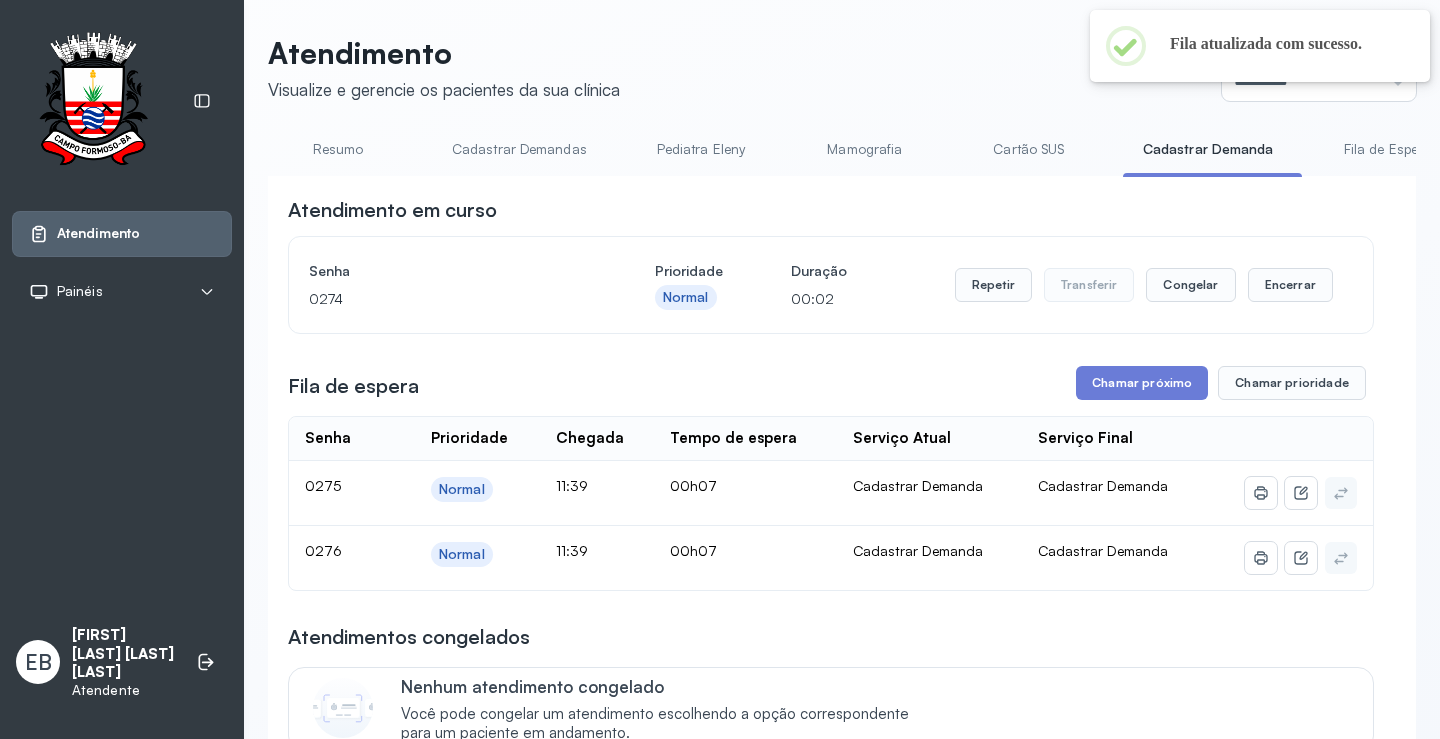 scroll, scrollTop: 100, scrollLeft: 0, axis: vertical 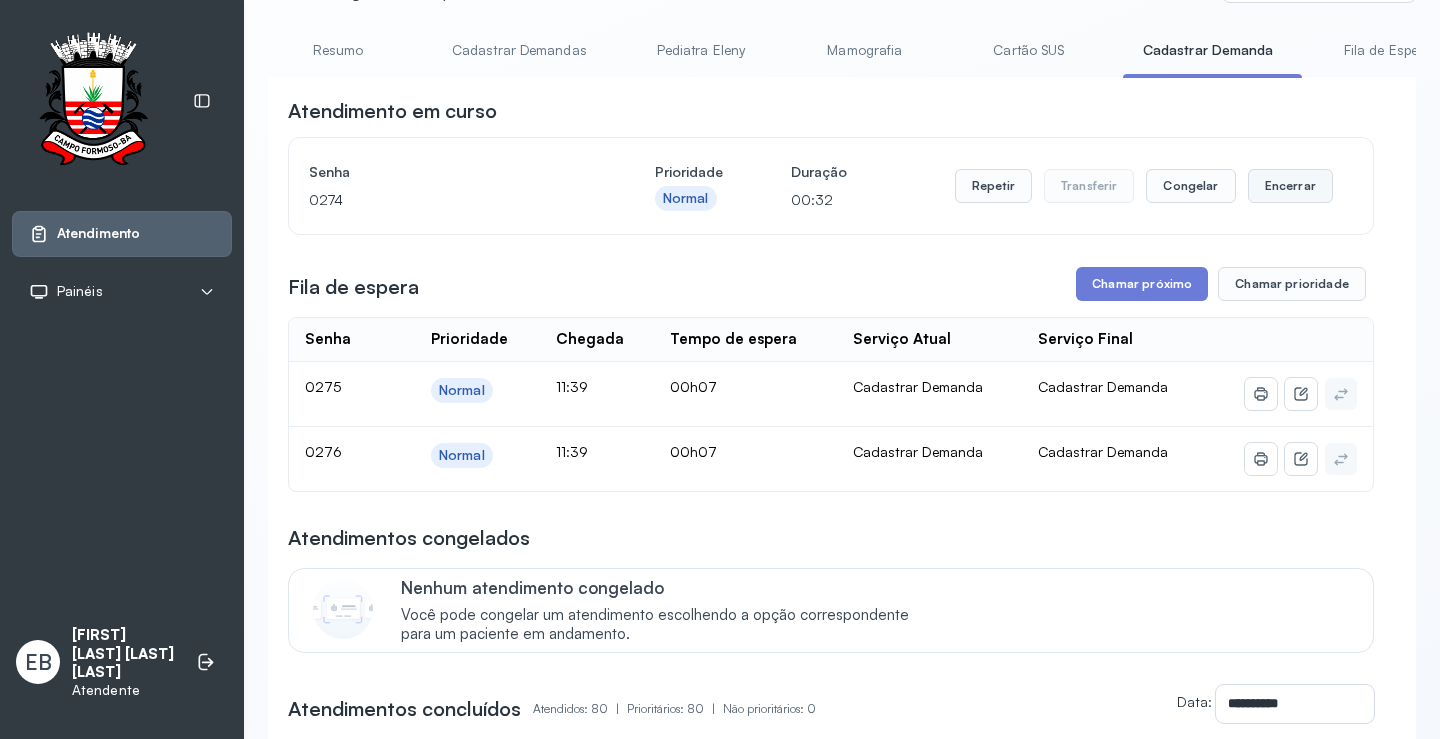 click on "Encerrar" at bounding box center (1290, 186) 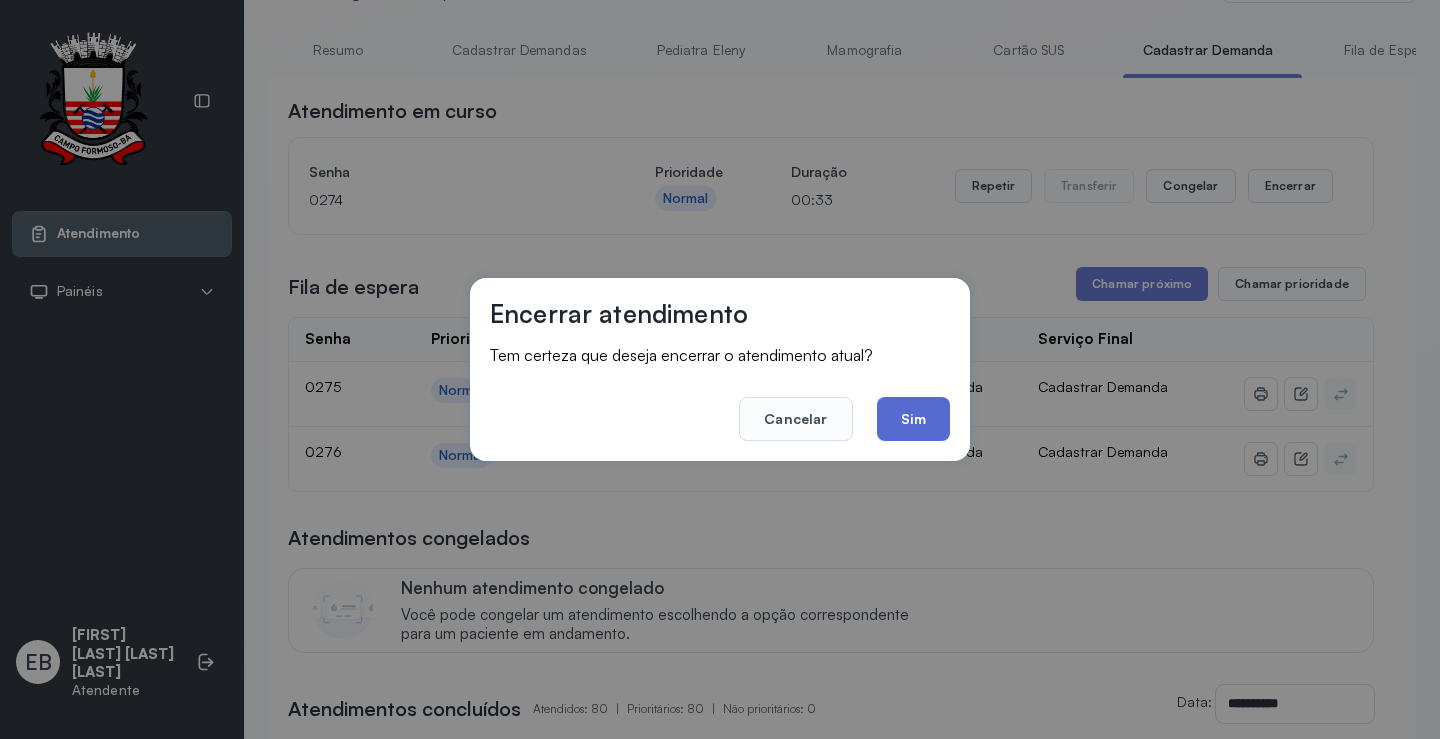 click on "Sim" 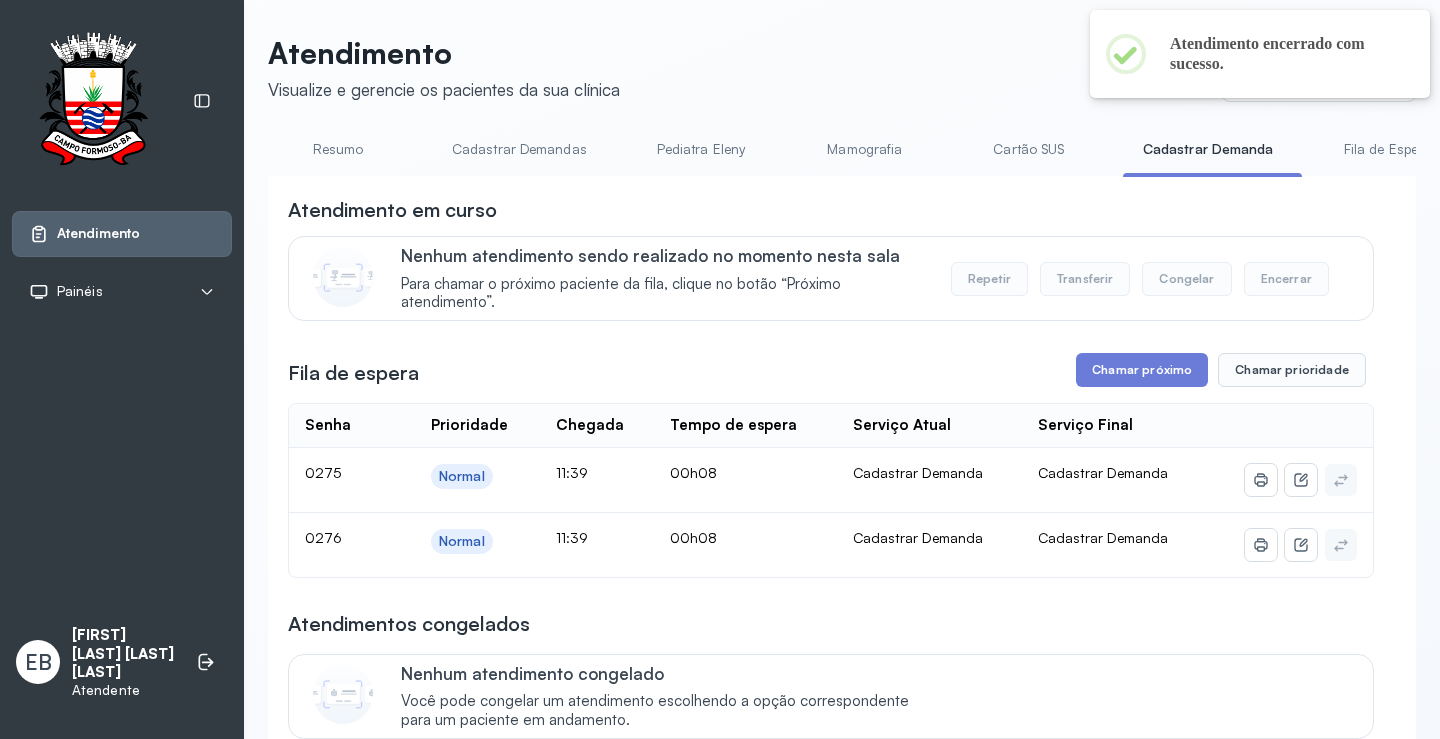 scroll, scrollTop: 100, scrollLeft: 0, axis: vertical 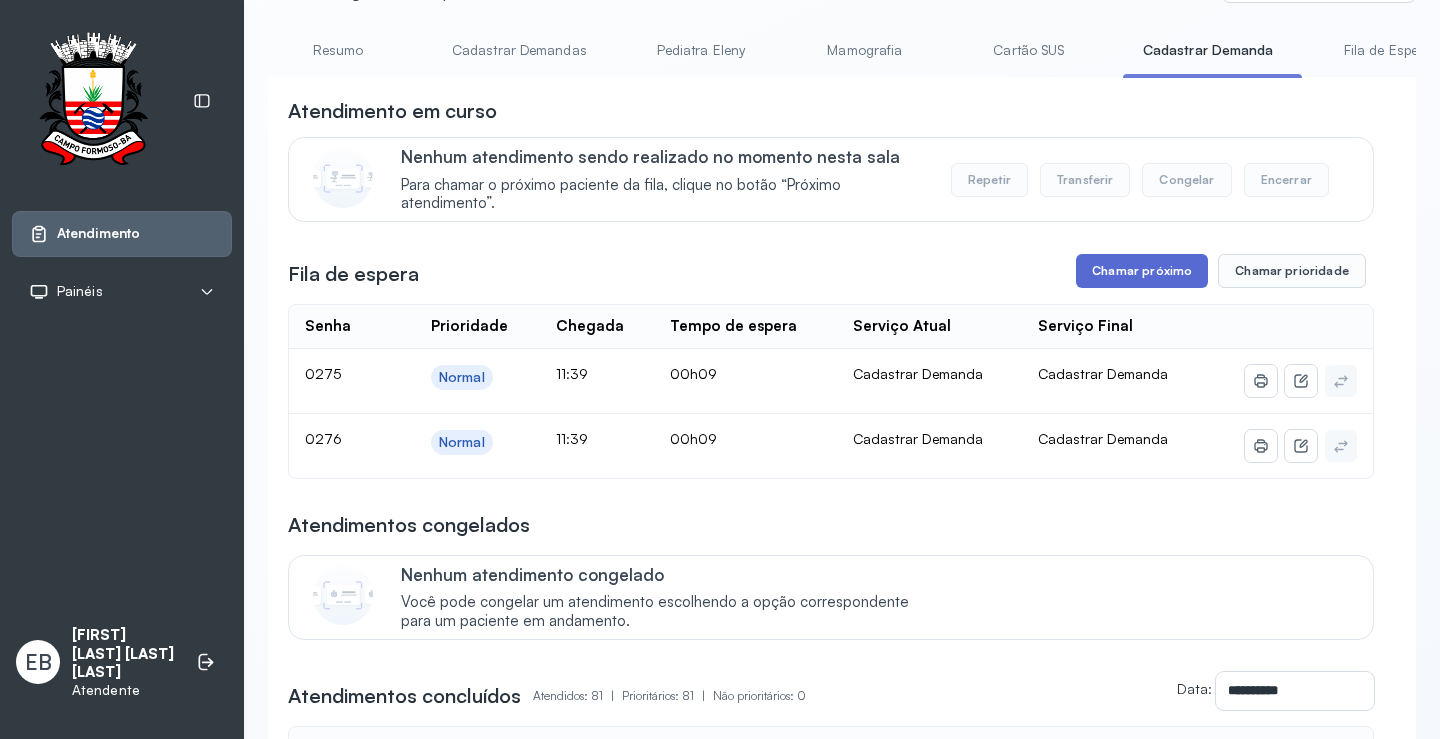 click on "Chamar próximo" at bounding box center (1142, 271) 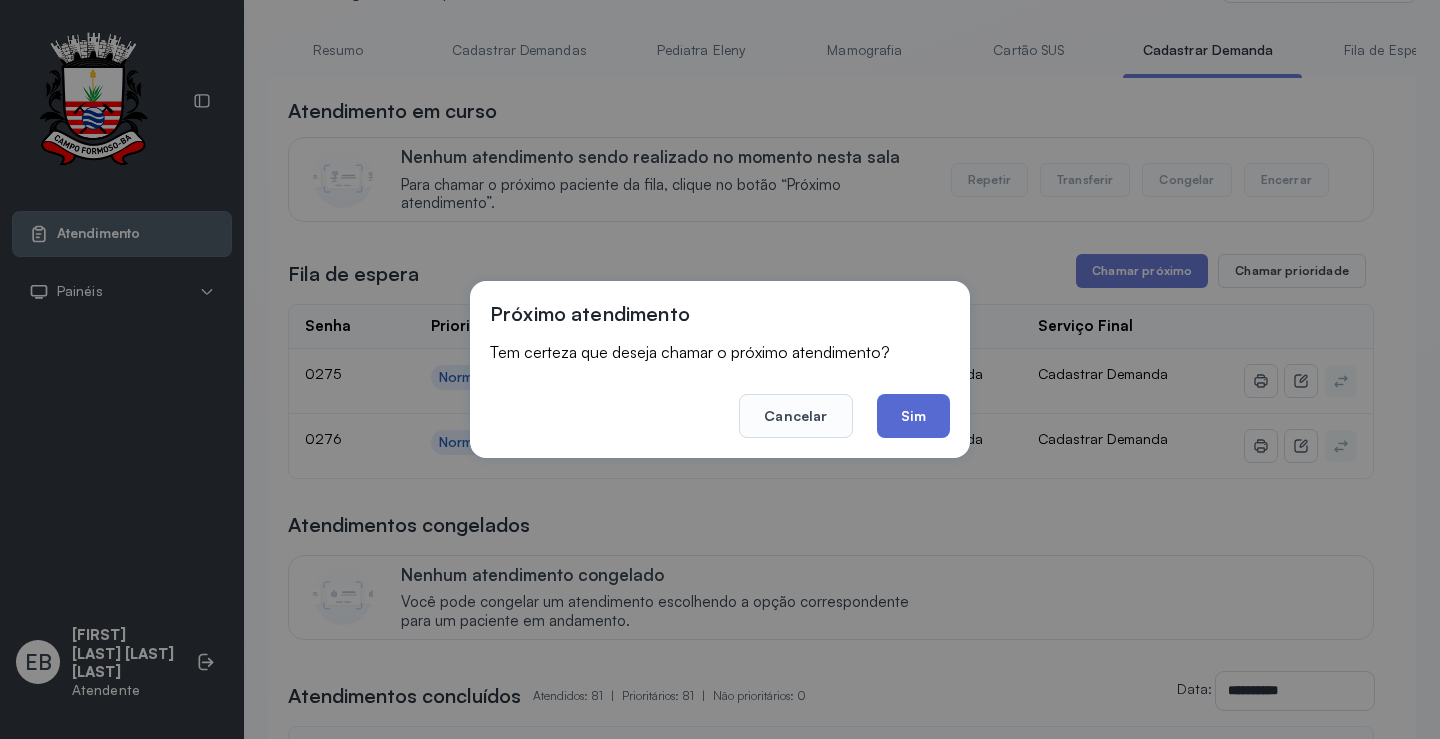 click on "Sim" 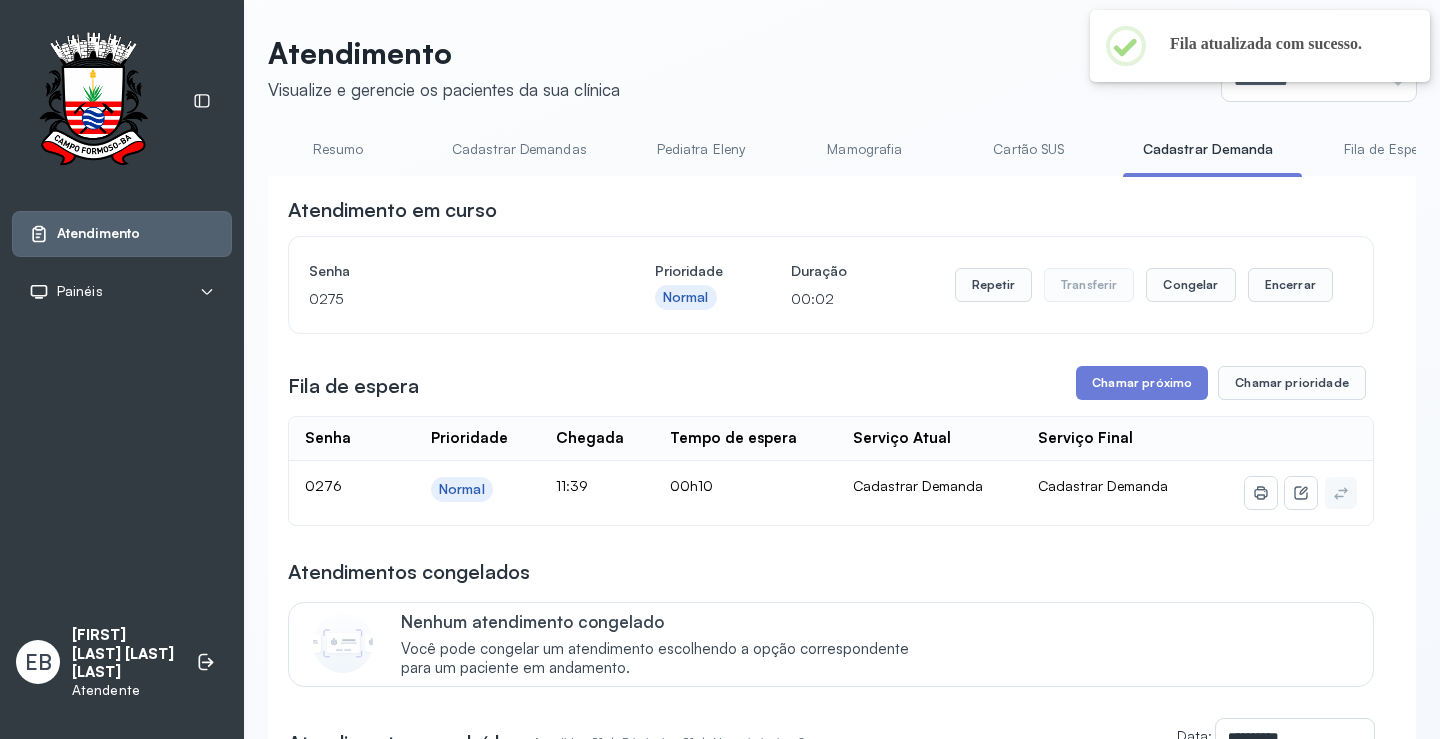 scroll, scrollTop: 100, scrollLeft: 0, axis: vertical 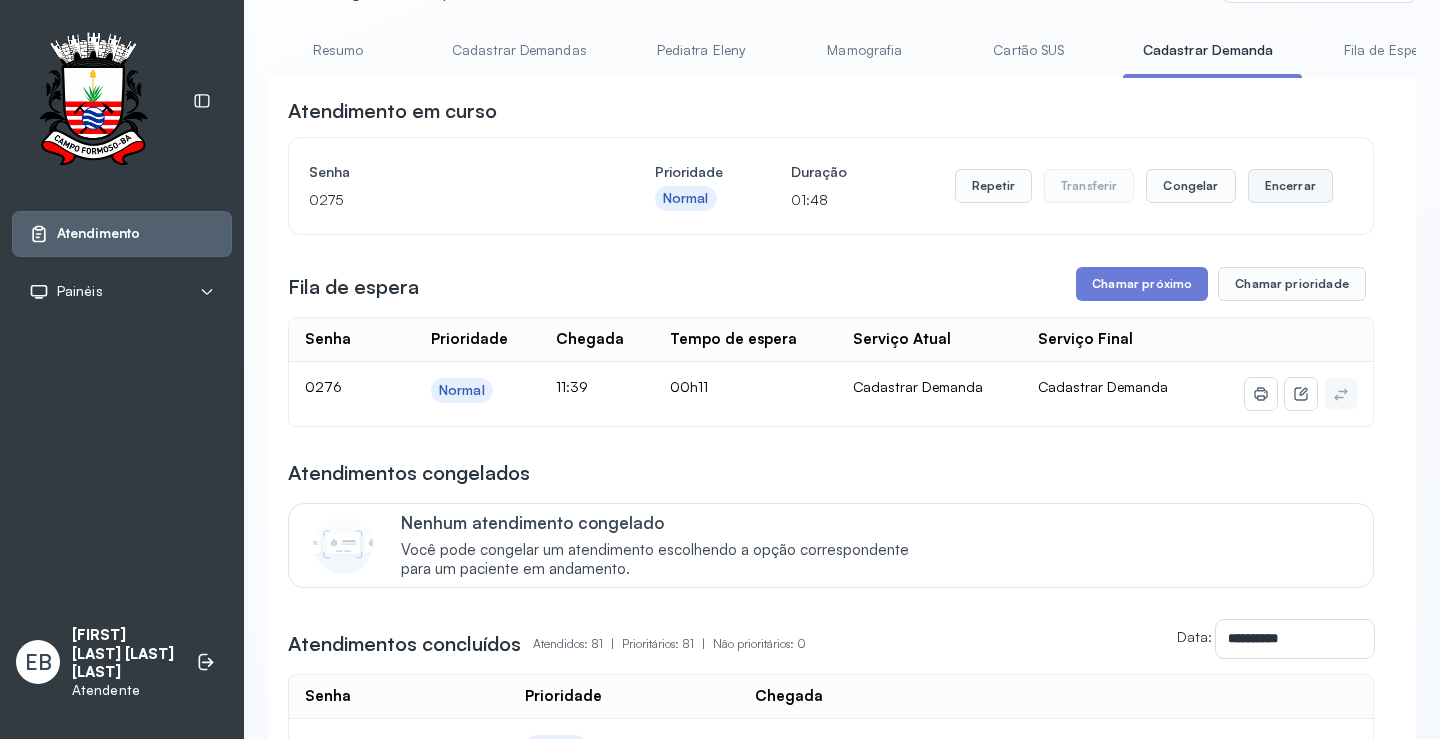 click on "Encerrar" at bounding box center (1290, 186) 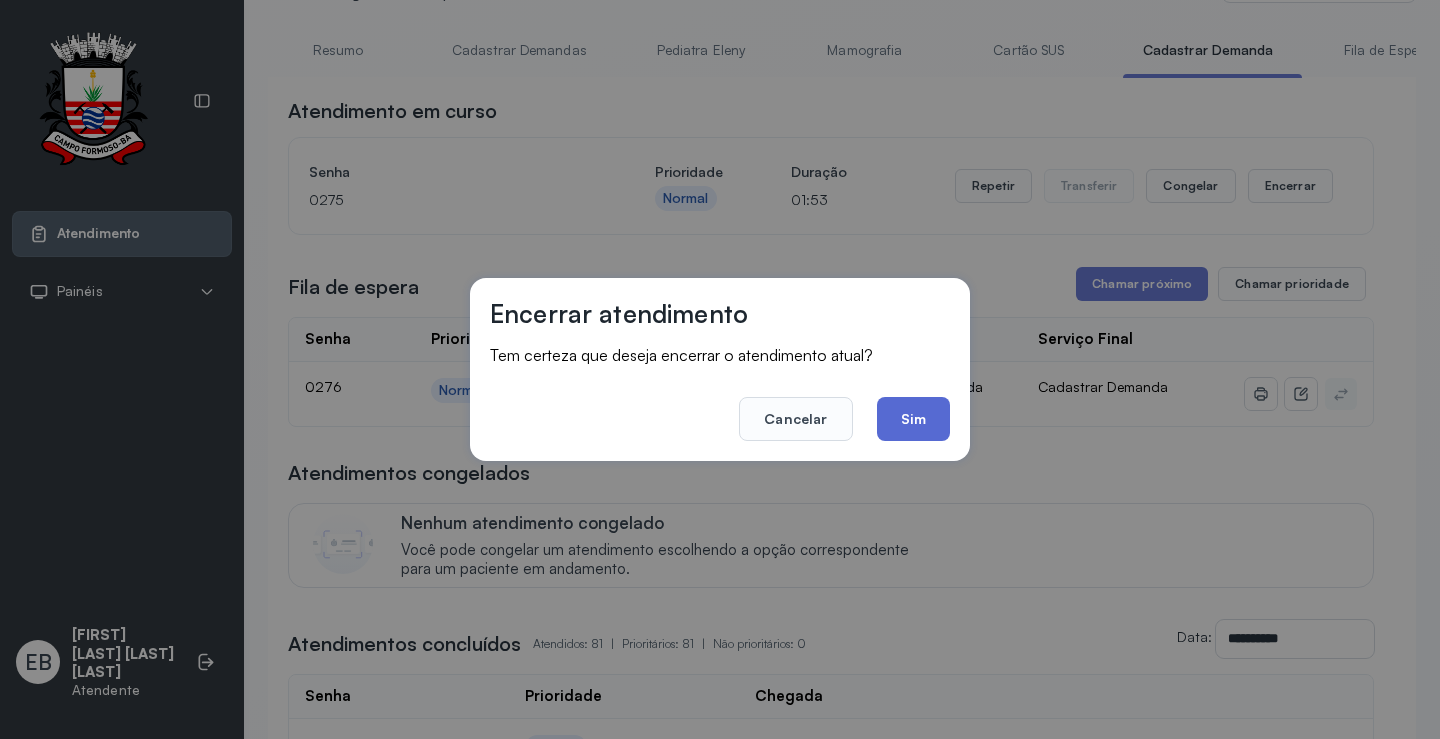 click on "Sim" 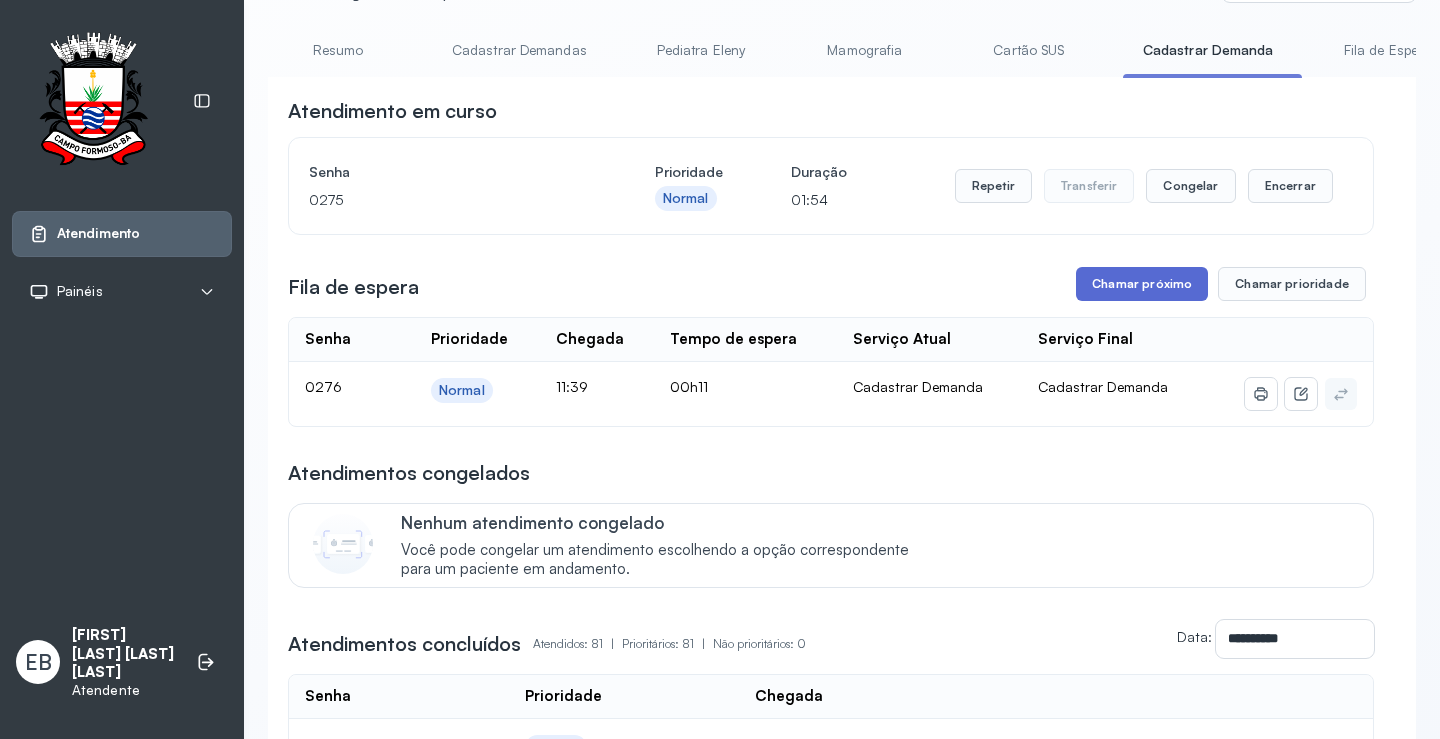 click on "Chamar próximo" at bounding box center [1142, 284] 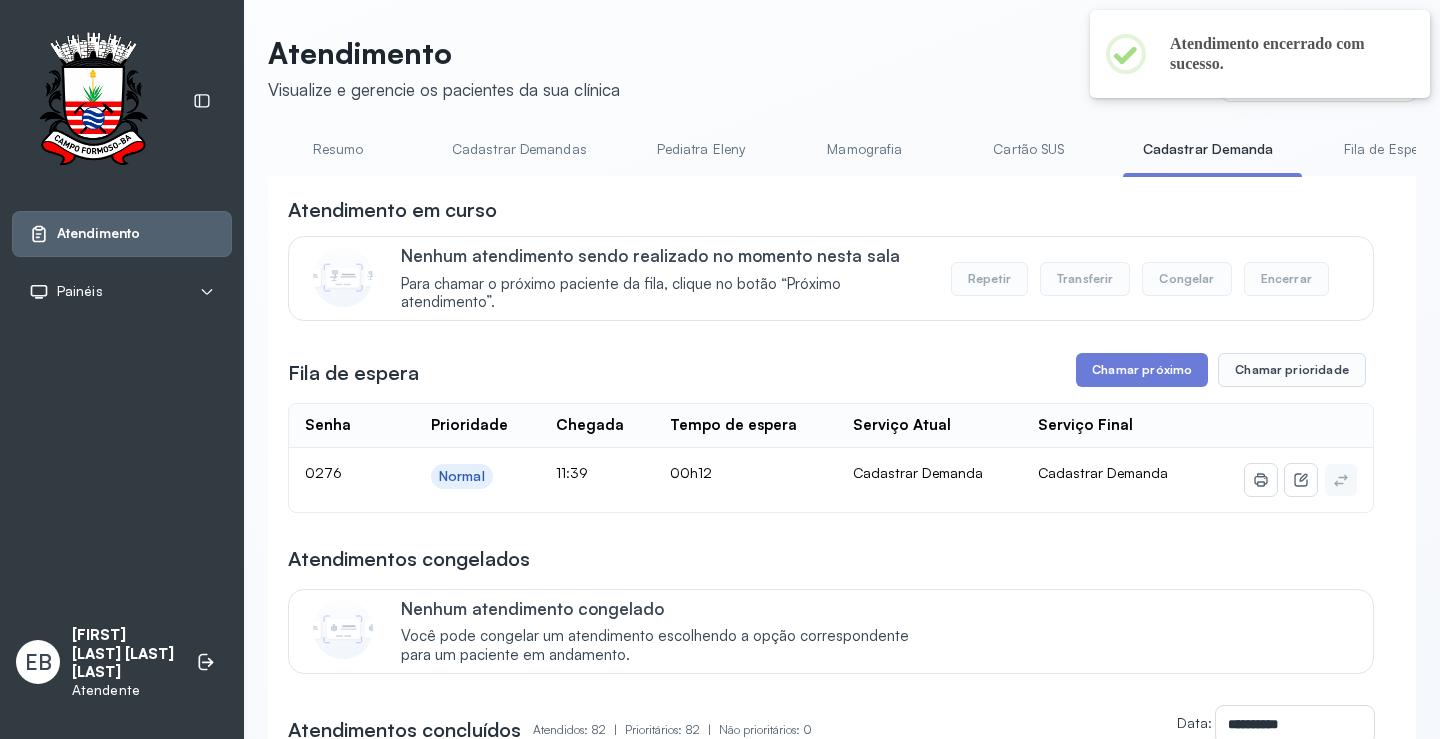 scroll, scrollTop: 100, scrollLeft: 0, axis: vertical 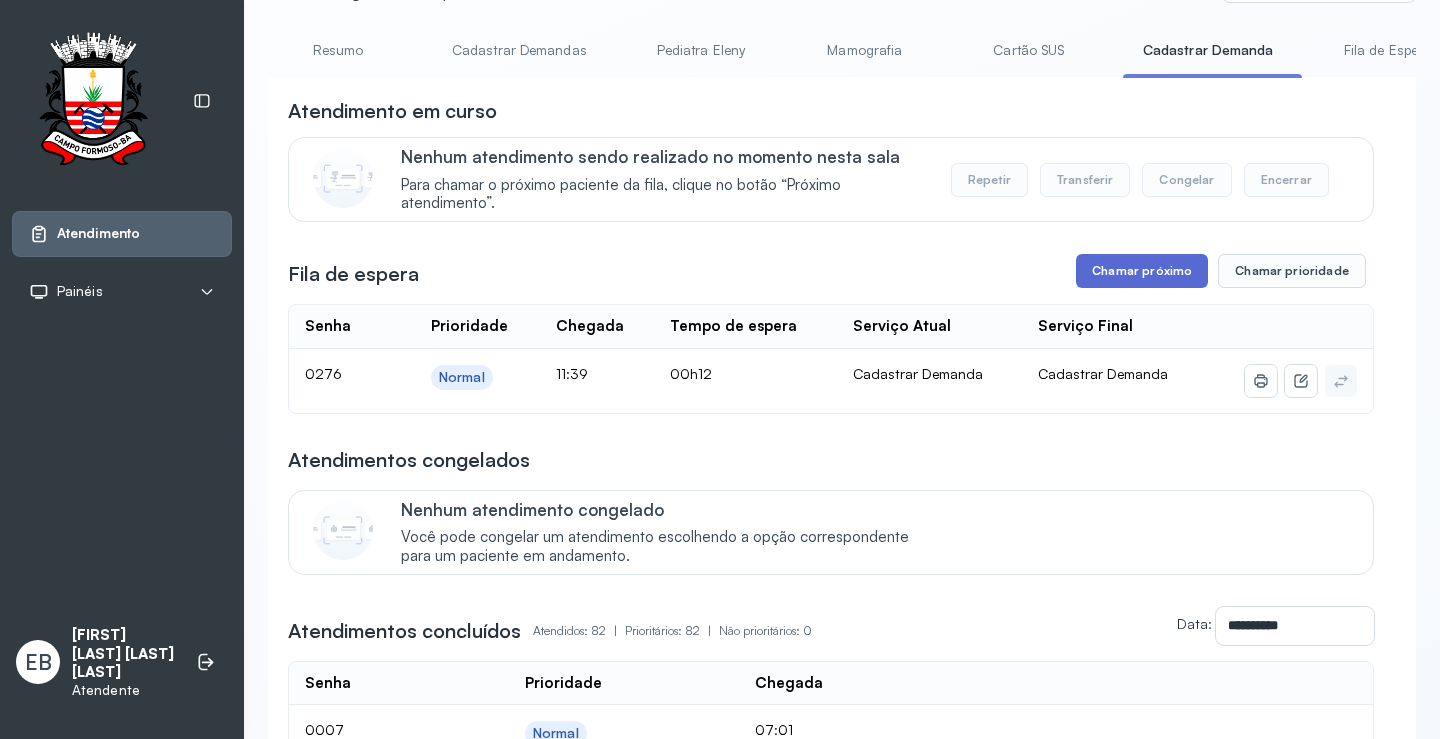 click on "Chamar próximo" at bounding box center [1142, 271] 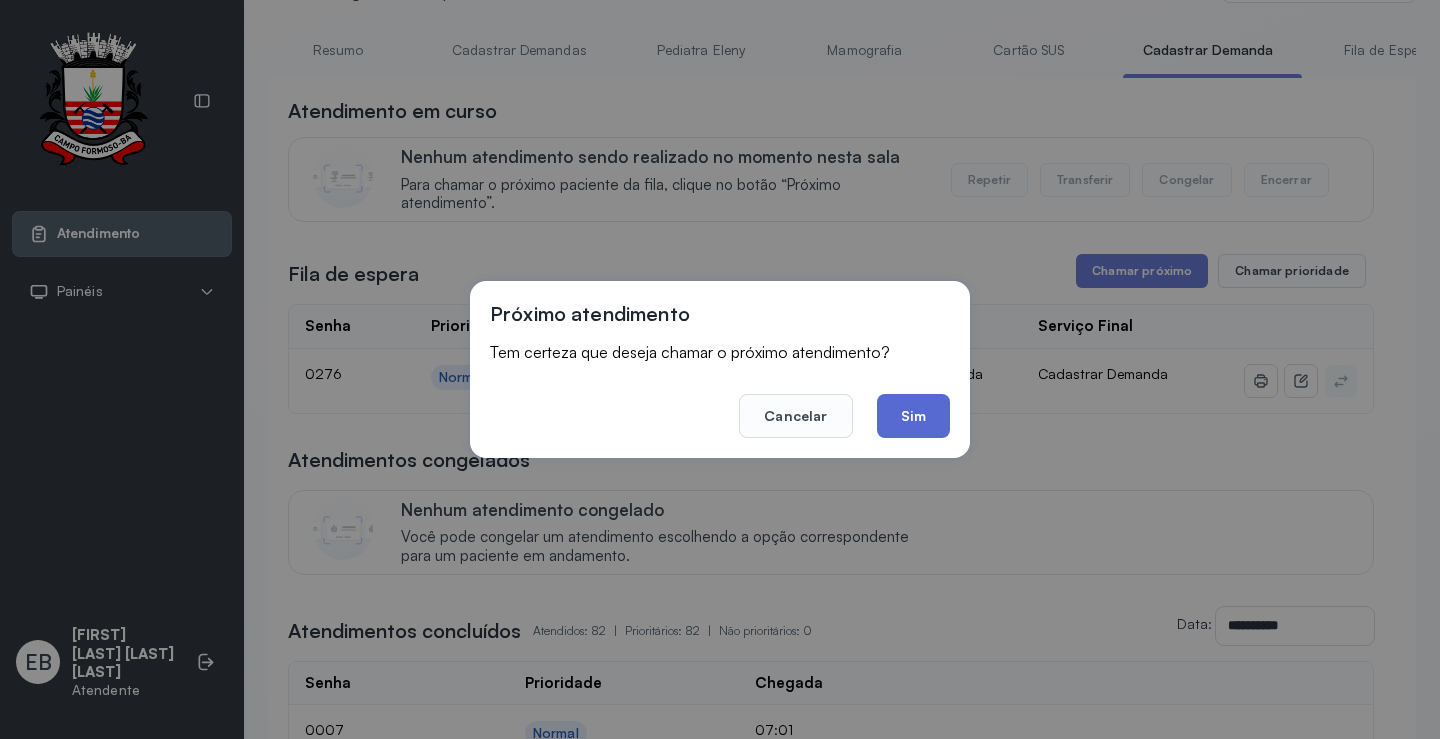 click on "Sim" 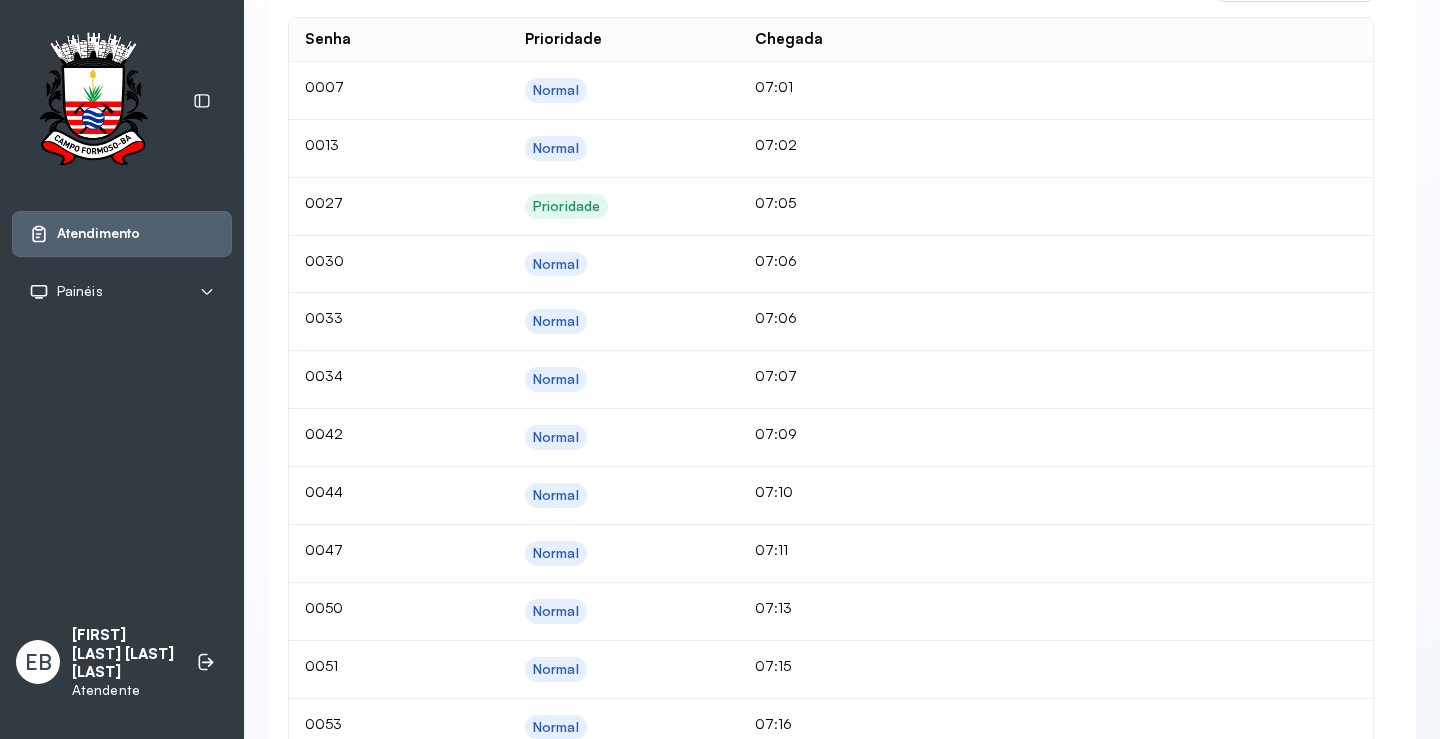 scroll, scrollTop: 700, scrollLeft: 0, axis: vertical 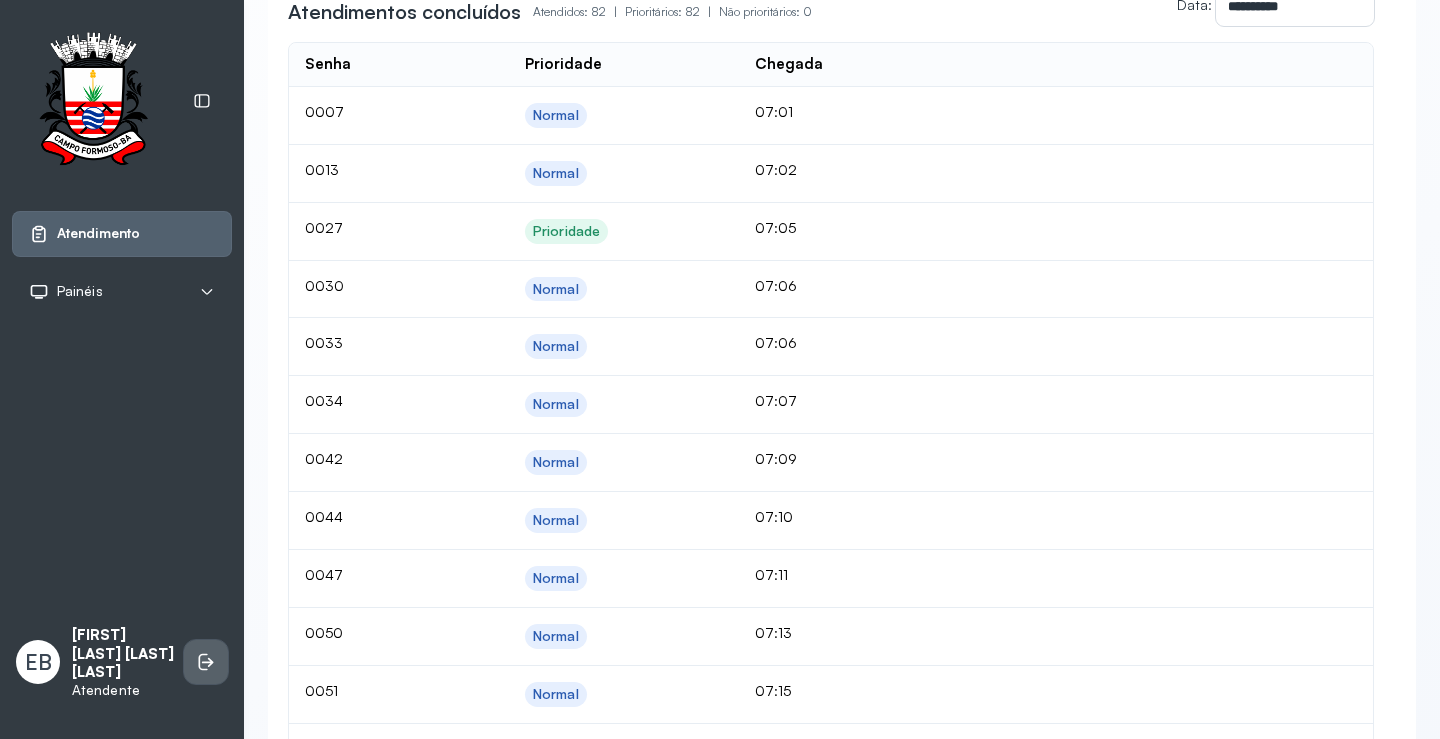 click at bounding box center [206, 662] 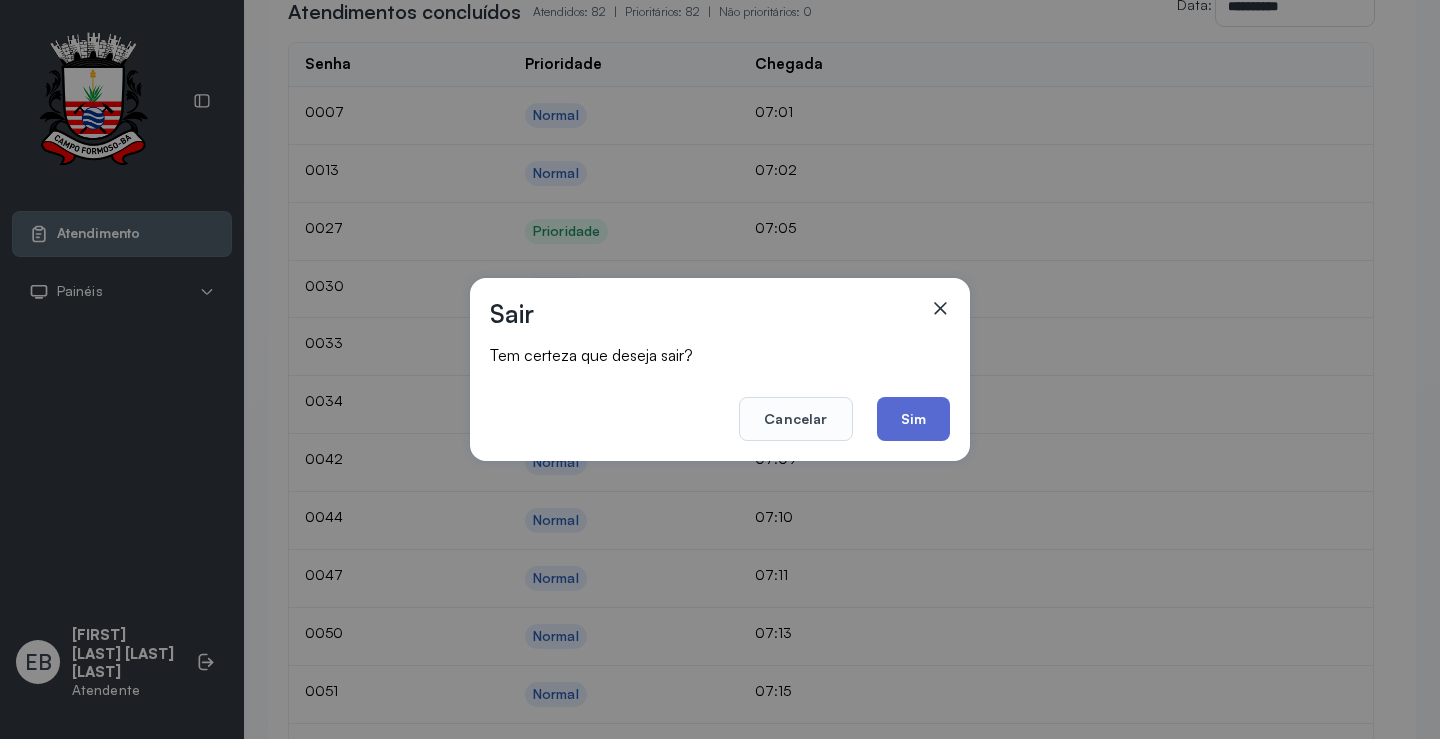 click on "Sim" 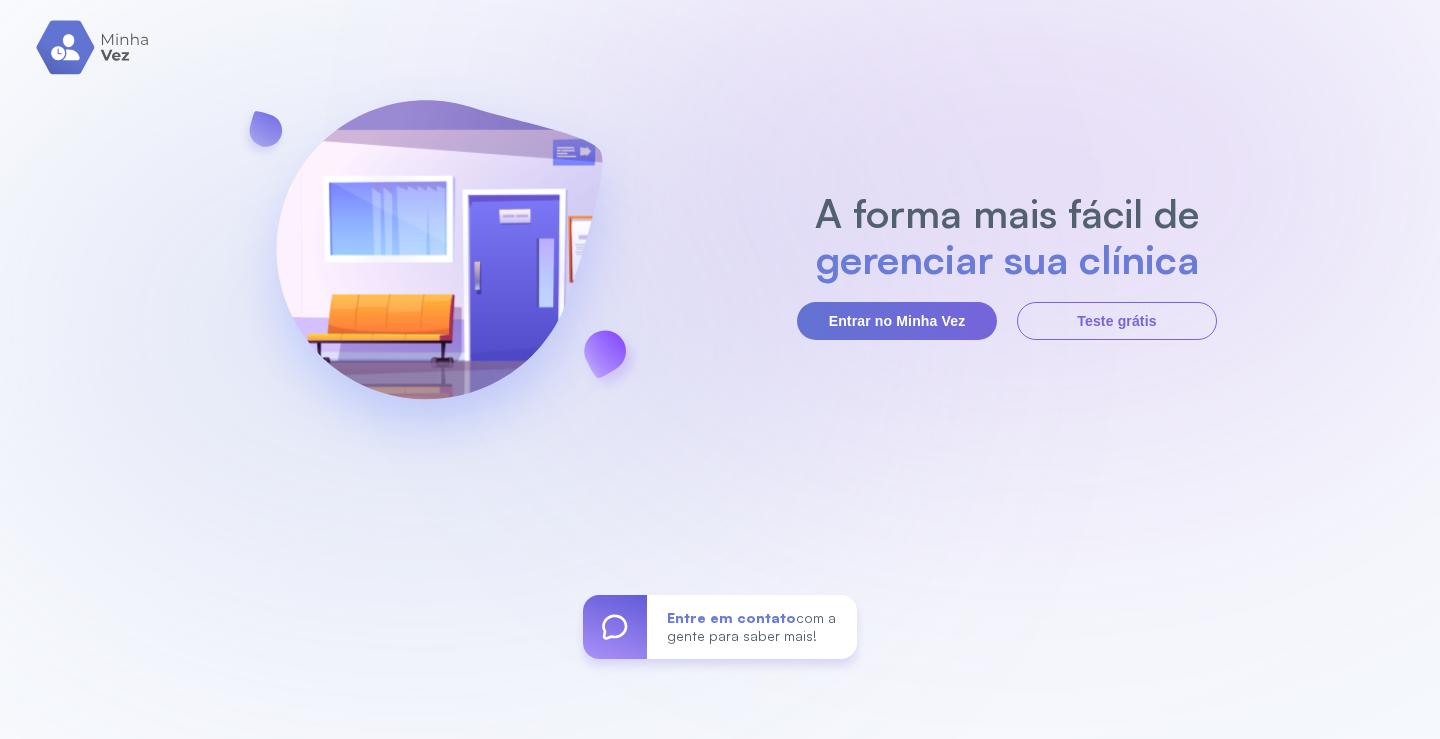 scroll, scrollTop: 0, scrollLeft: 0, axis: both 